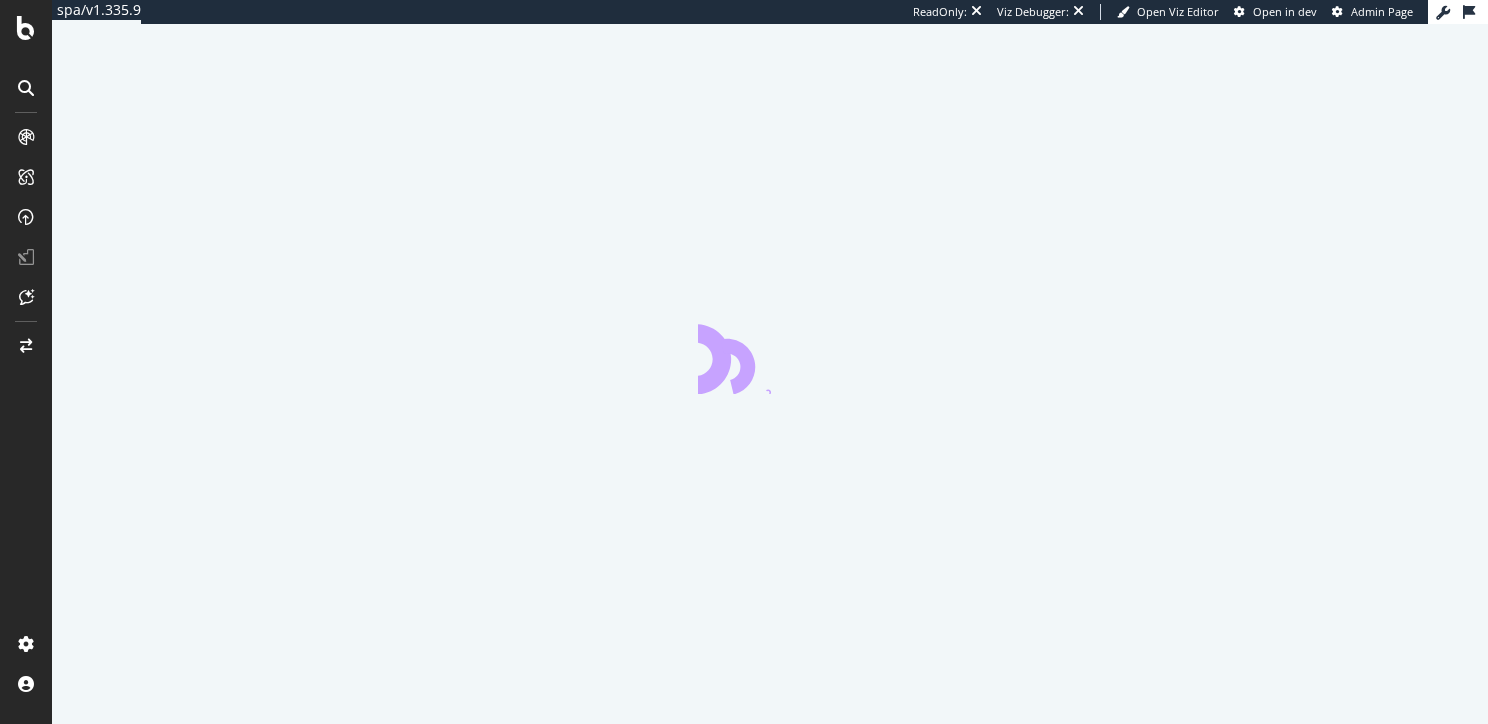 scroll, scrollTop: 0, scrollLeft: 0, axis: both 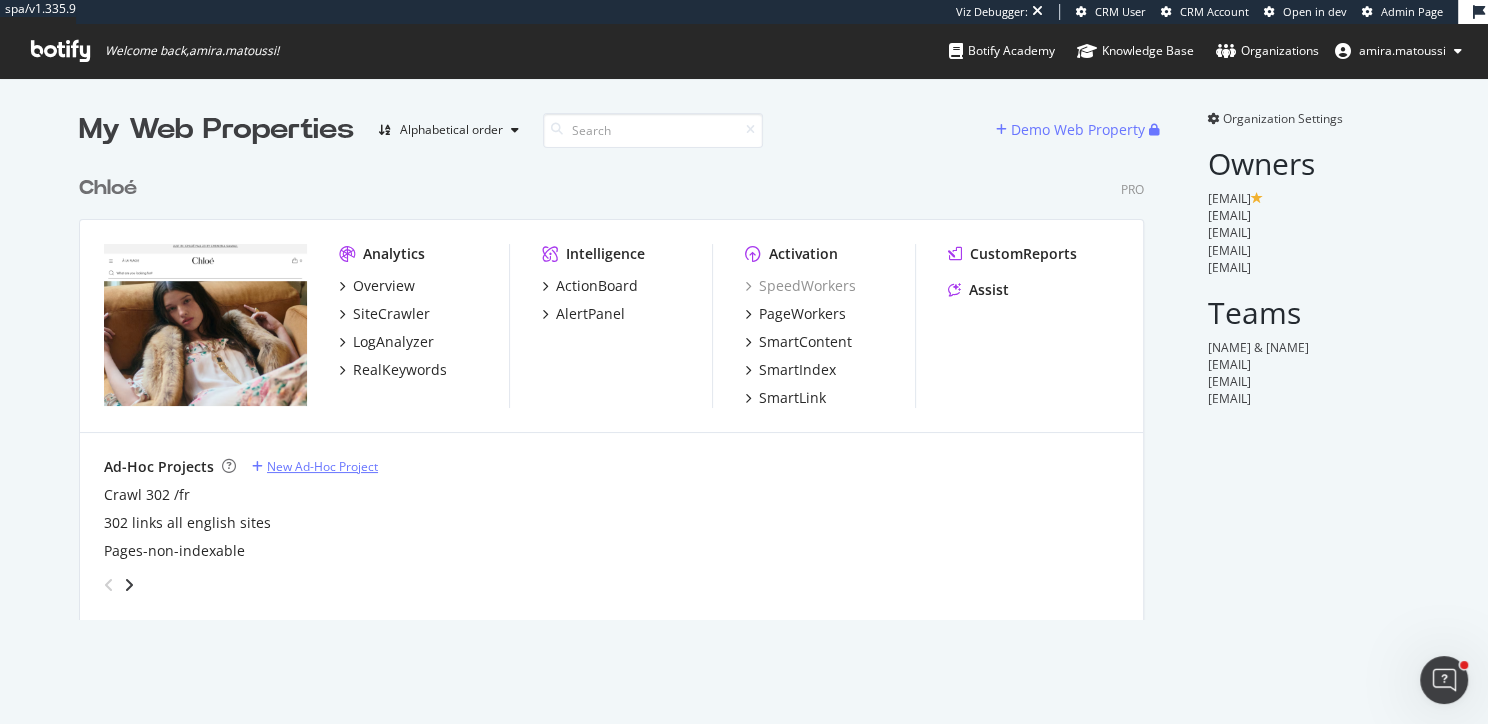 click on "New Ad-Hoc Project" at bounding box center (322, 466) 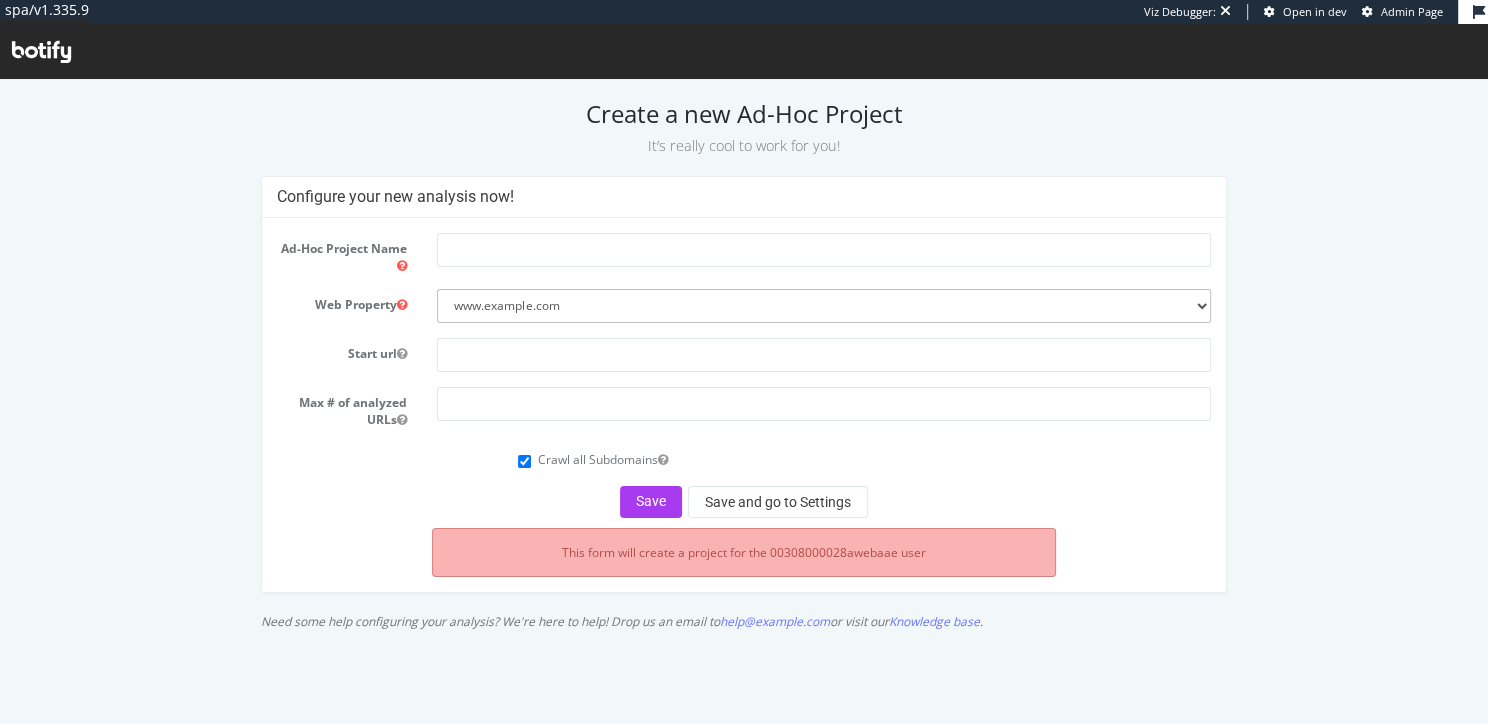 scroll, scrollTop: 0, scrollLeft: 0, axis: both 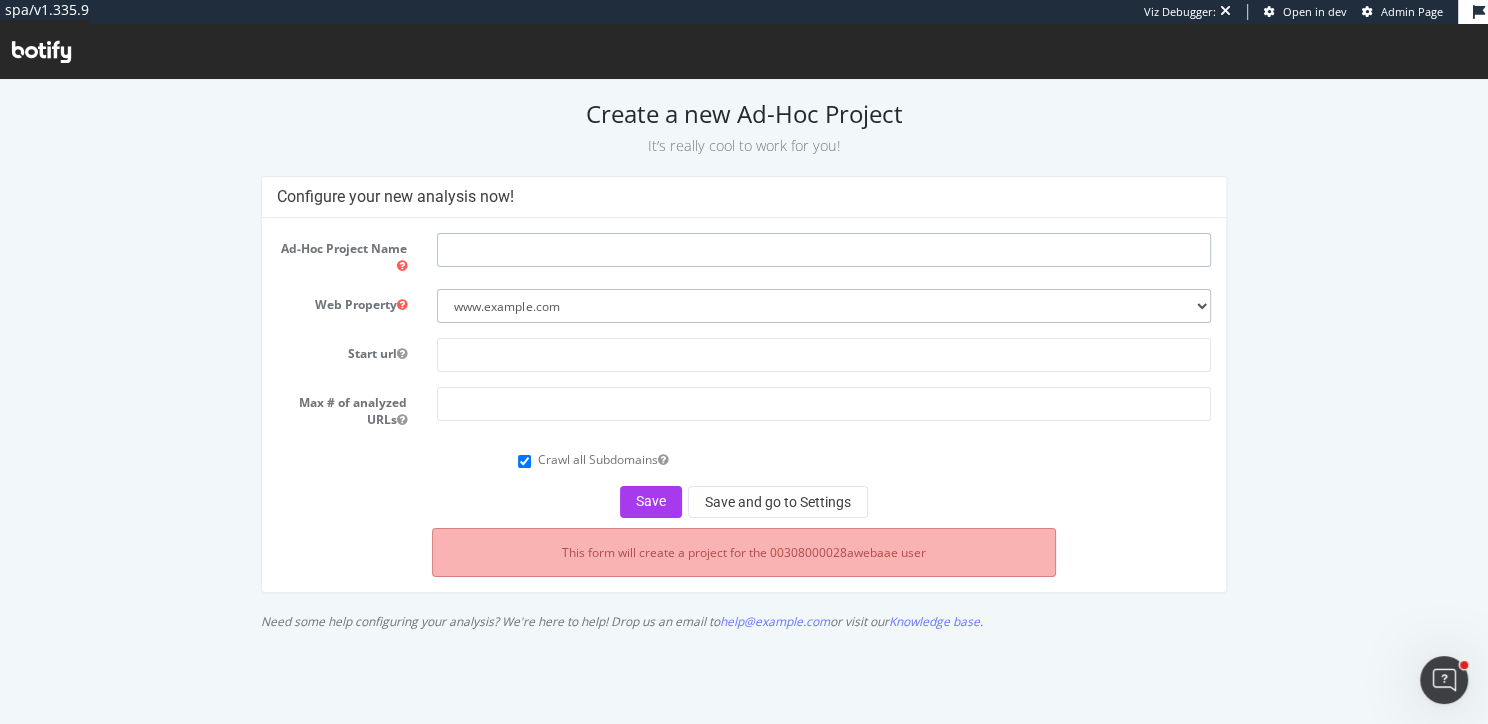 click at bounding box center [824, 250] 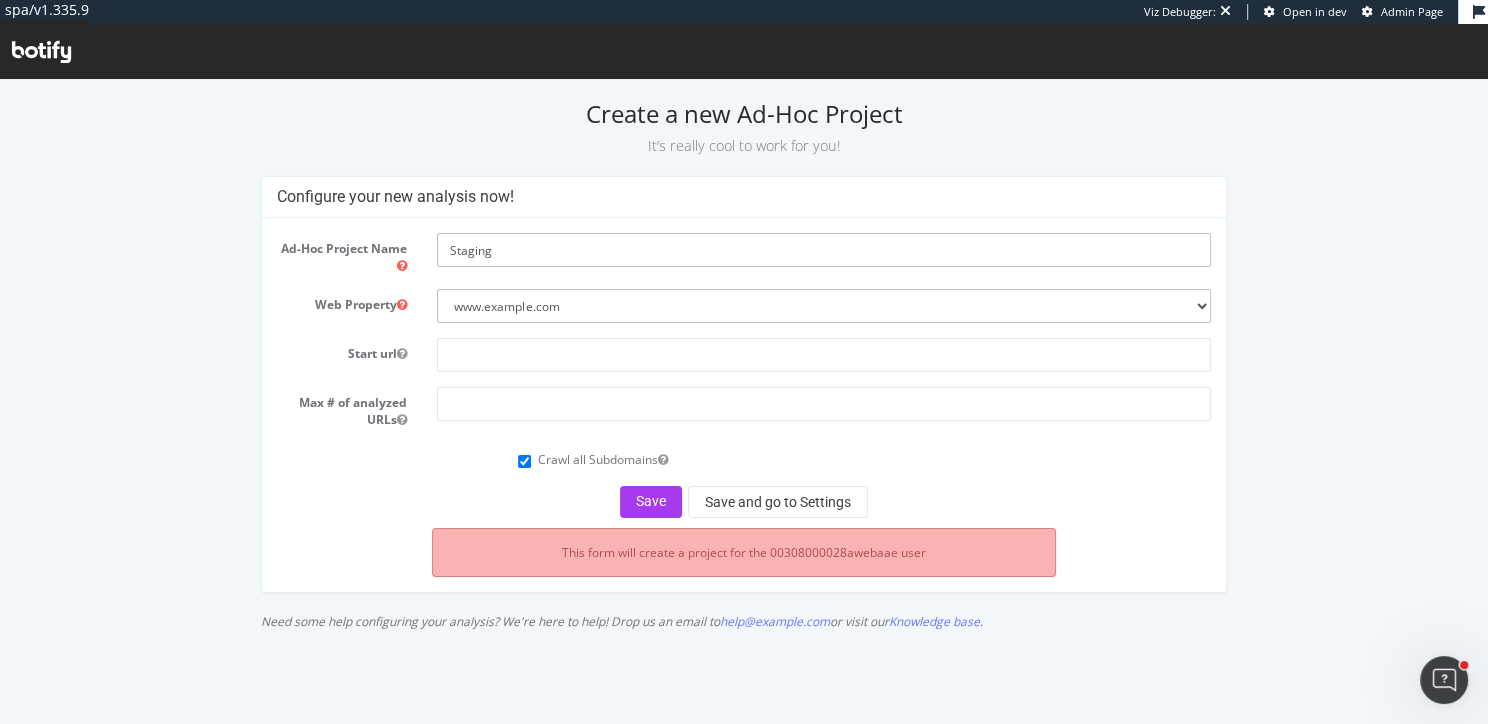 type on "Staging" 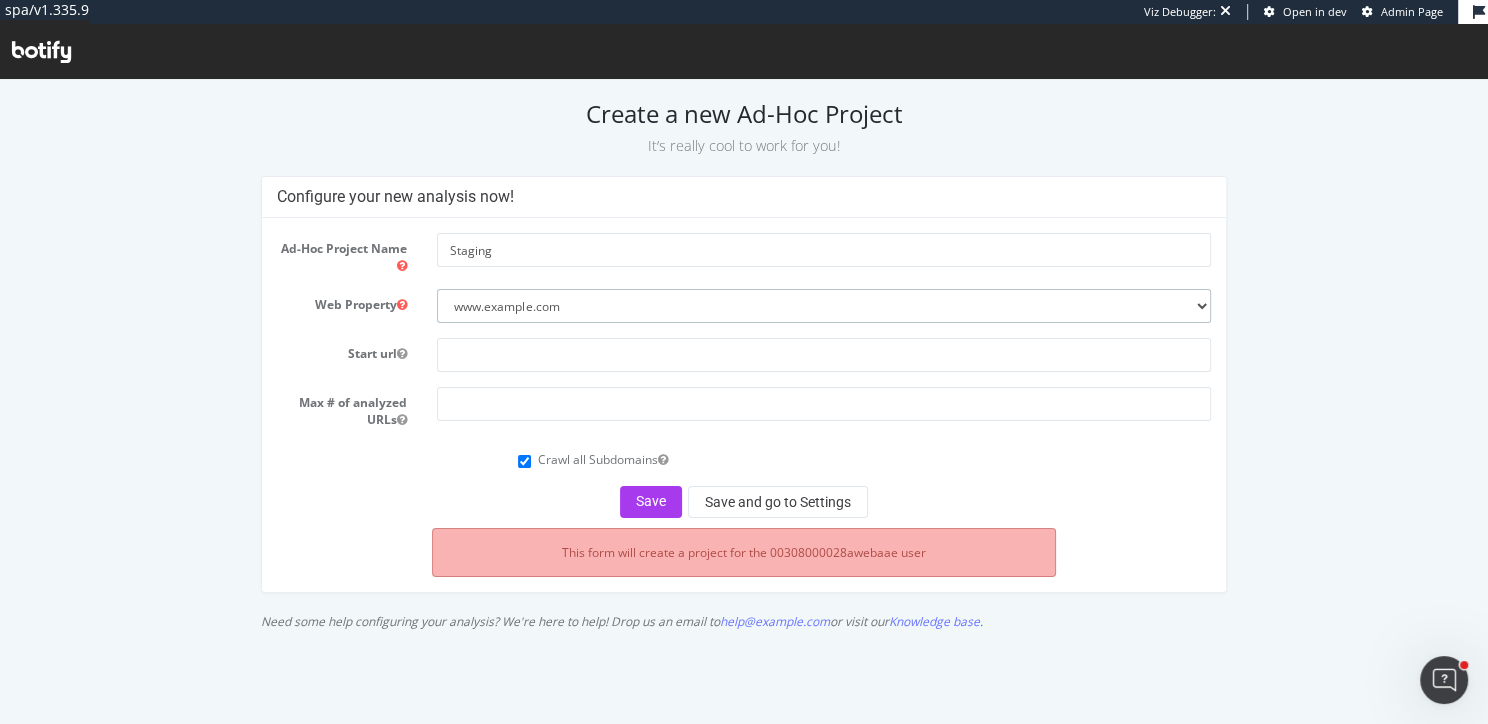 click on "--------- www.chloe.com" at bounding box center (824, 306) 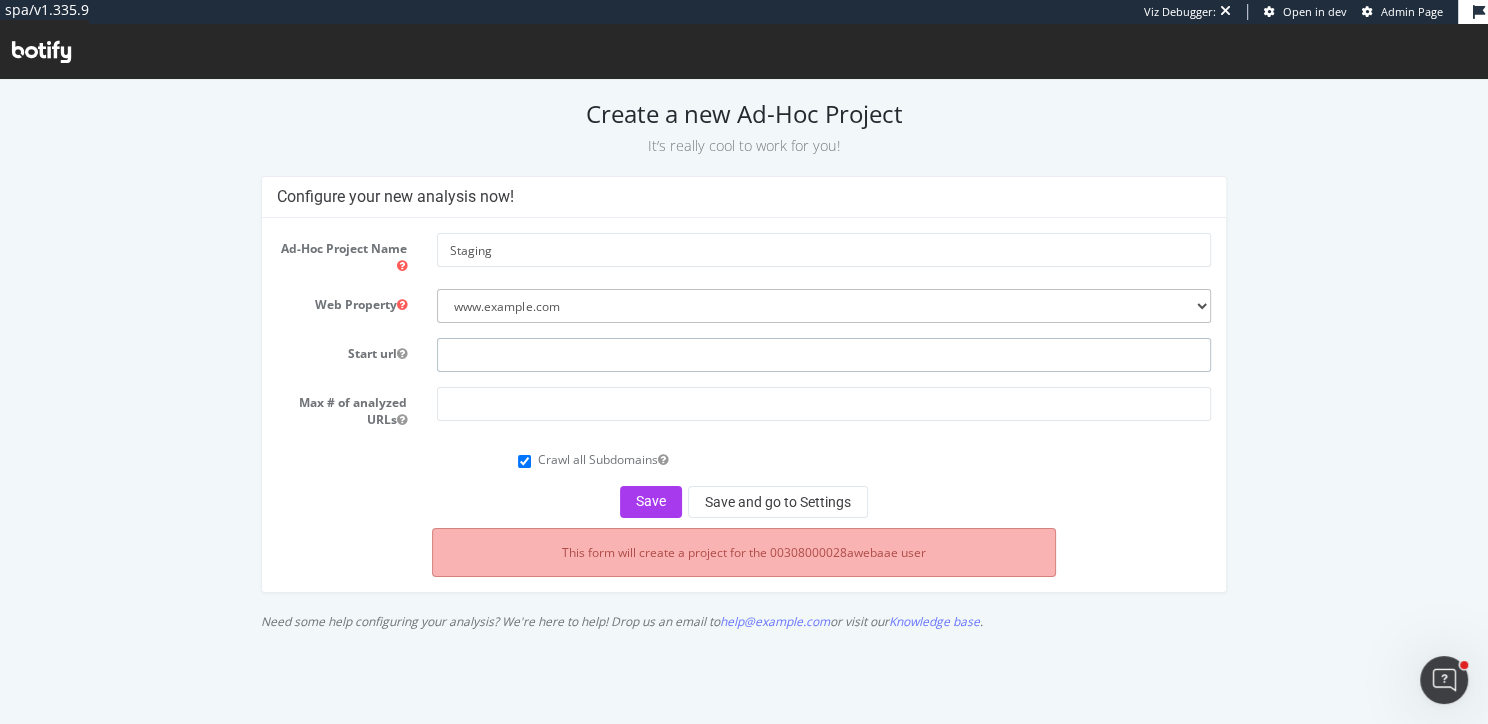 click at bounding box center [824, 355] 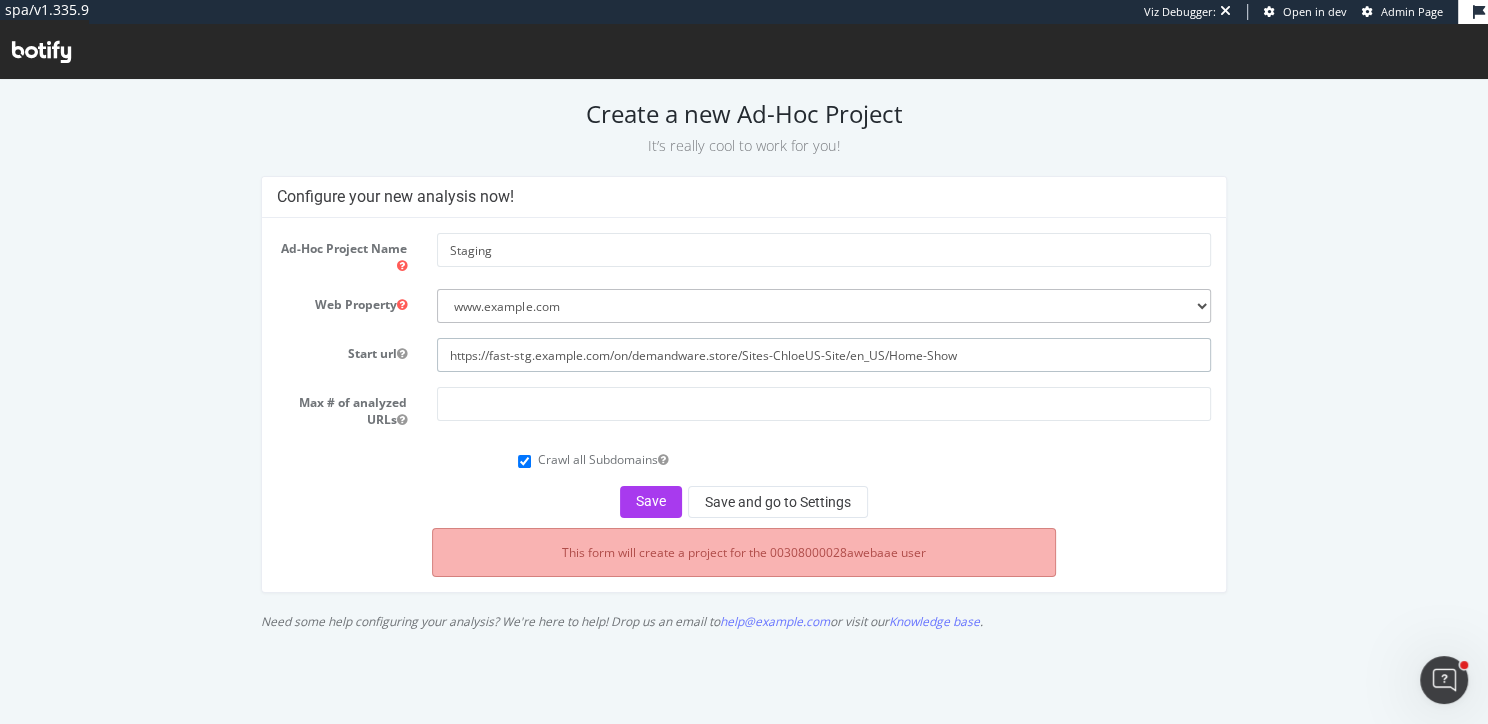 type on "https://fast-stg.chloe.com/on/demandware.store/Sites-ChloeUS-Site/en_US/Home-Show" 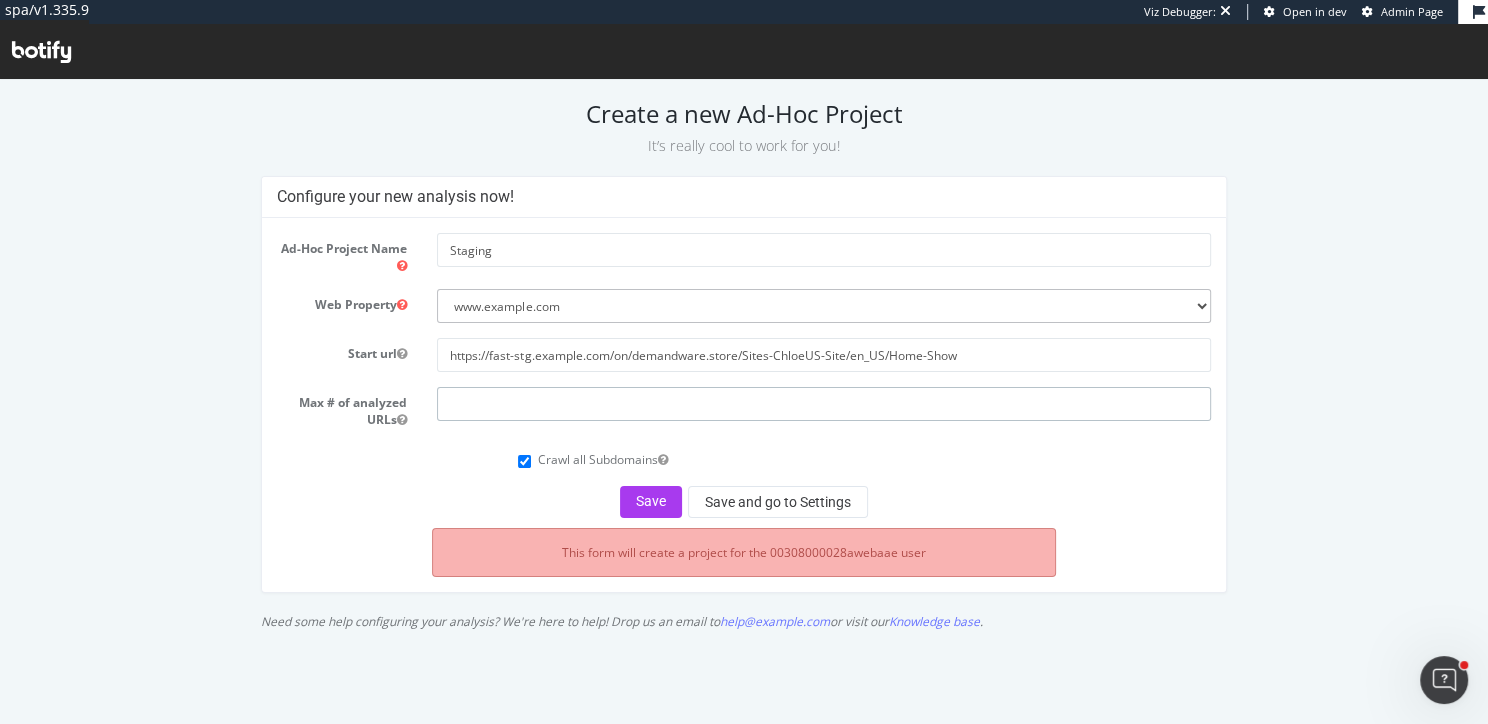 click at bounding box center (824, 404) 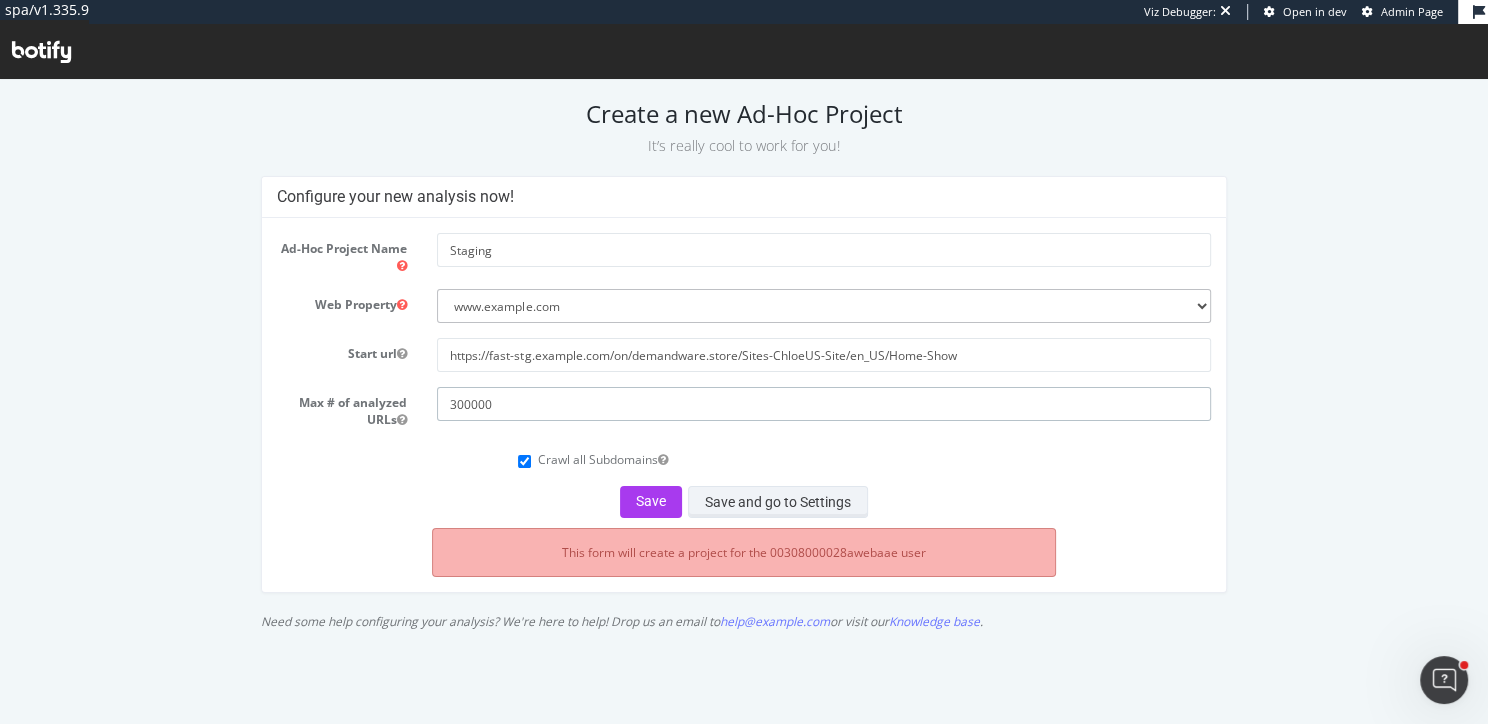 type on "300000" 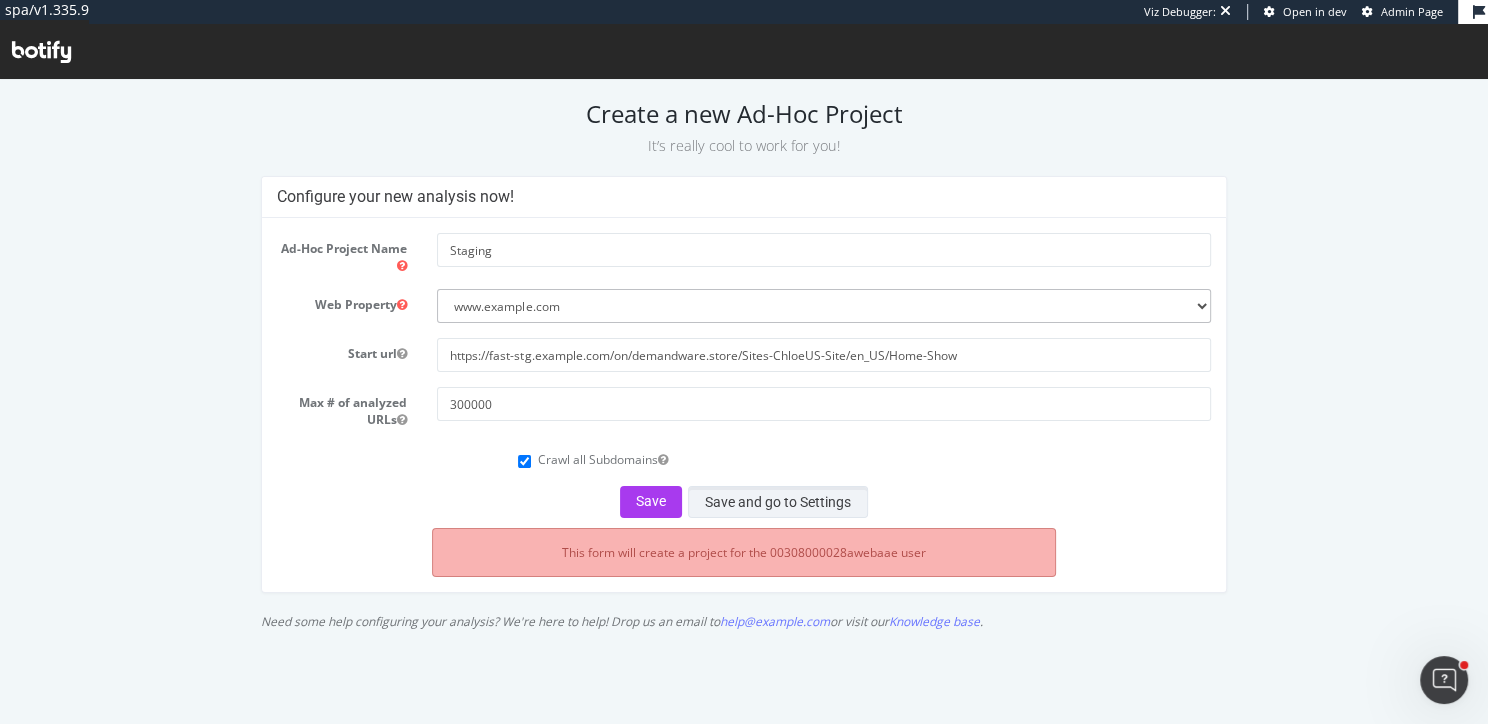 click on "Save and go to
Settings" at bounding box center (778, 502) 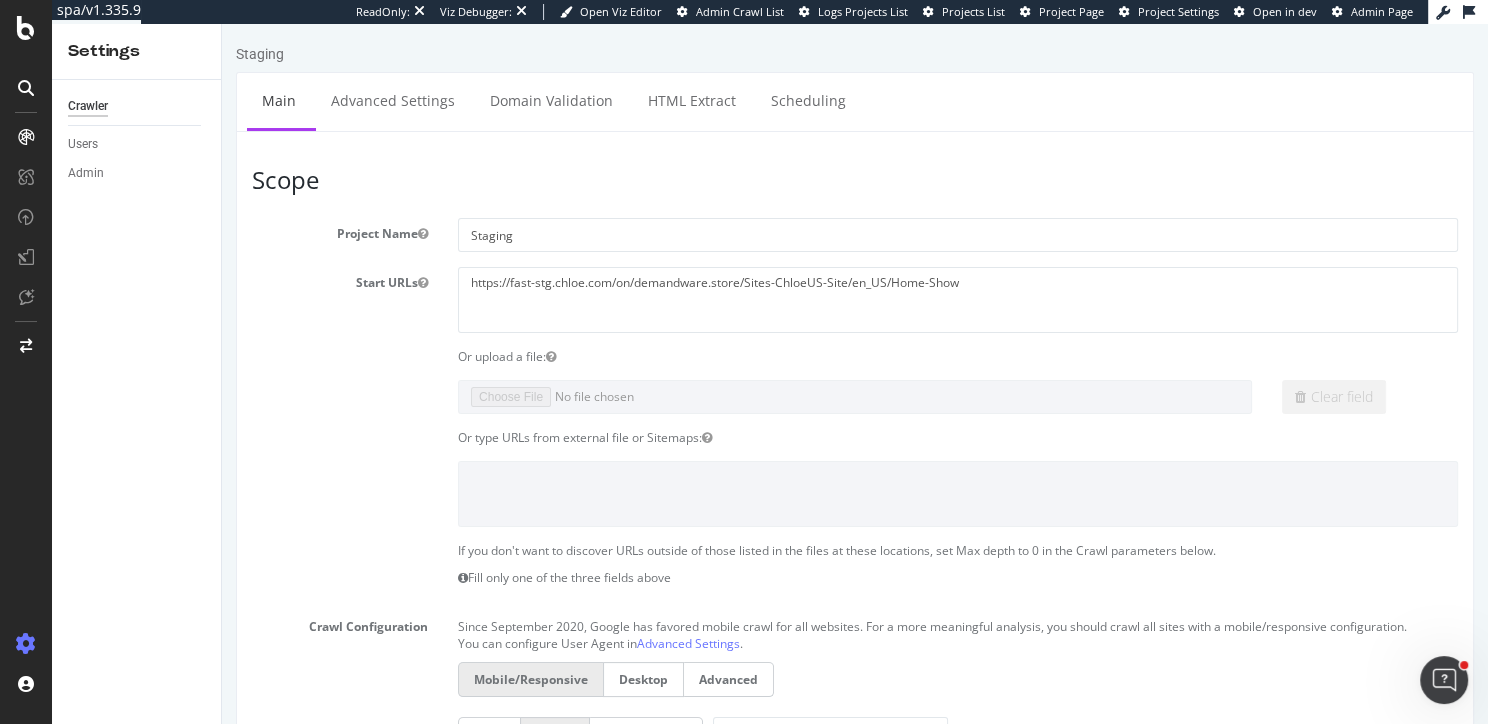 scroll, scrollTop: 0, scrollLeft: 0, axis: both 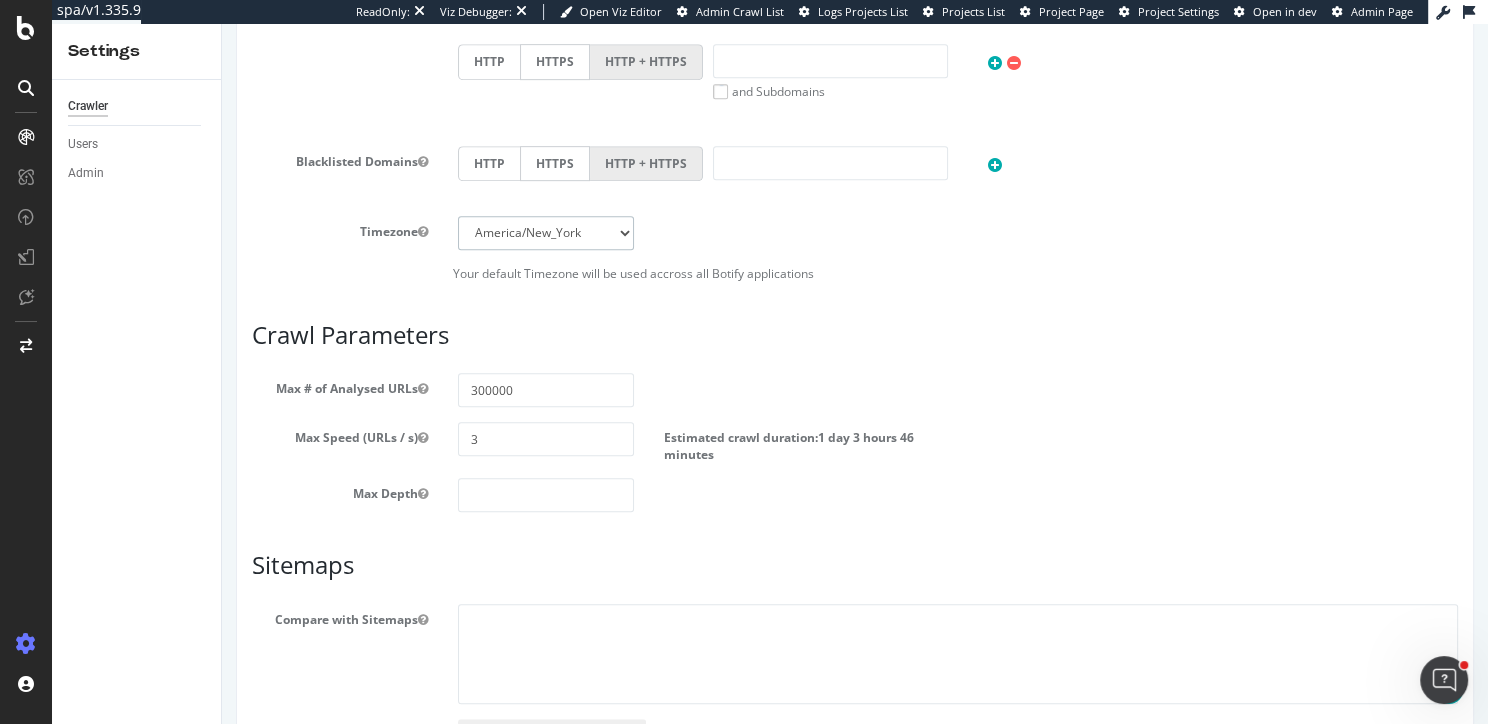 click on "Africa/Abidjan Africa/Accra Africa/Addis_Ababa Africa/Algiers Africa/Asmara Africa/Asmera Africa/Bamako Africa/Bangui Africa/Banjul Africa/Bissau Africa/Blantyre Africa/Brazzaville Africa/Bujumbura Africa/Cairo Africa/Casablanca Africa/Ceuta Africa/Conakry Africa/Dakar Africa/Dar_es_Salaam Africa/Djibouti Africa/Douala Africa/El_Aaiun Africa/Freetown Africa/Gaborone Africa/Harare Africa/Johannesburg Africa/Juba Africa/Kampala Africa/Khartoum Africa/Kigali Africa/Kinshasa Africa/Lagos Africa/Libreville Africa/Lome Africa/Luanda Africa/Lubumbashi Africa/Lusaka Africa/Malabo Africa/Maputo Africa/Maseru Africa/Mbabane Africa/Mogadishu Africa/Monrovia Africa/Nairobi Africa/Ndjamena Africa/Niamey Africa/Nouakchott Africa/Ouagadougou Africa/Porto-Novo Africa/Sao_Tome Africa/Timbuktu Africa/Tripoli Africa/Tunis Africa/Windhoek America/Adak America/Anchorage America/Anguilla America/Antigua America/Araguaina America/Argentina/Buenos_Aires America/Argentina/Catamarca America/Argentina/ComodRivadavia America/Aruba CET" at bounding box center (546, 233) 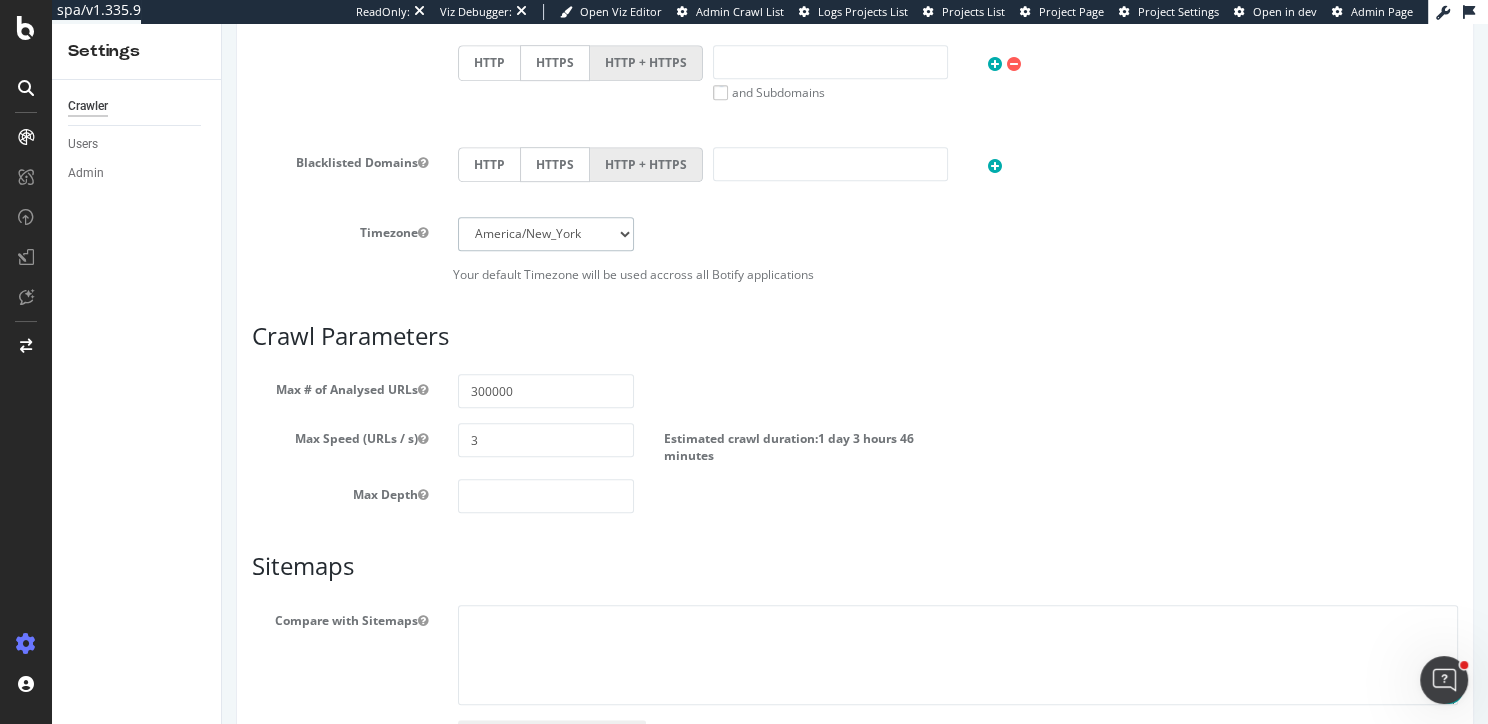 select on "Europe/Paris" 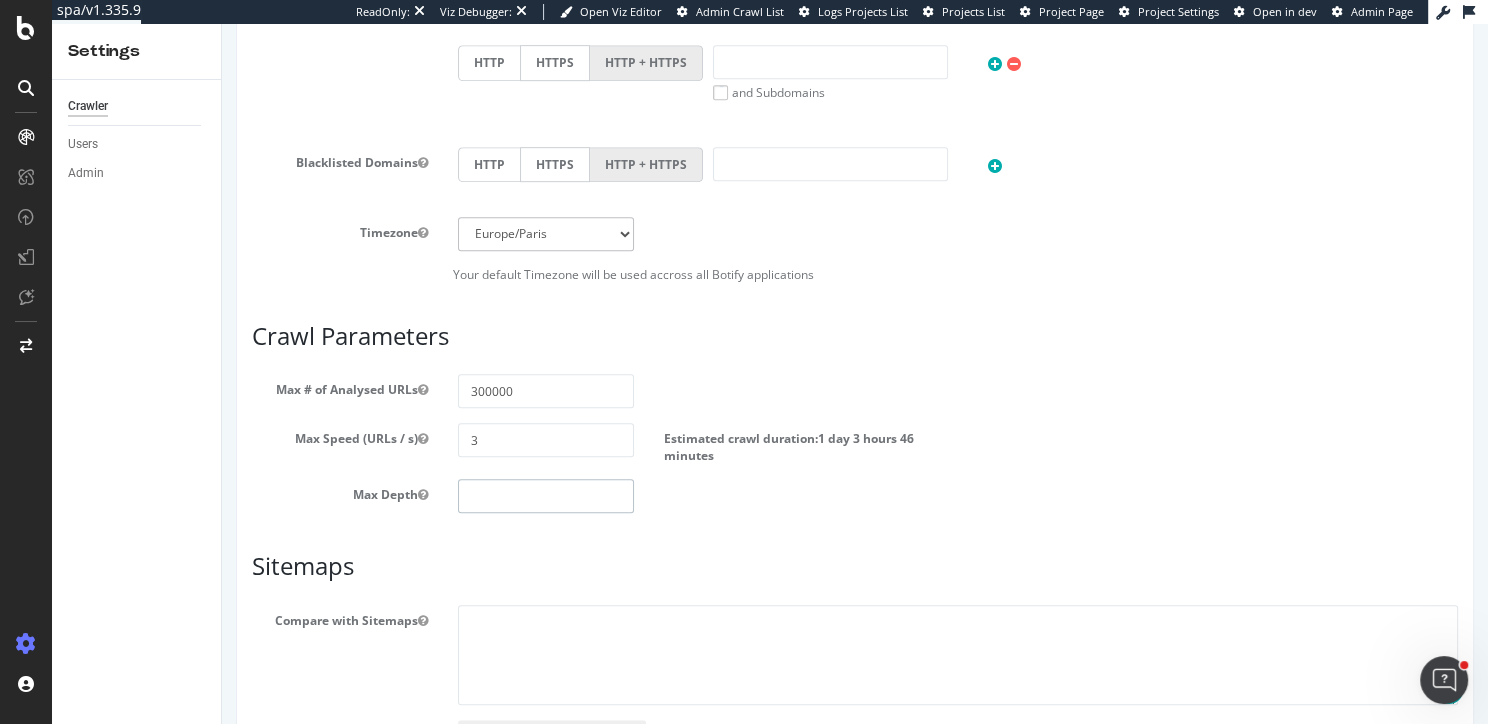 click at bounding box center (546, 496) 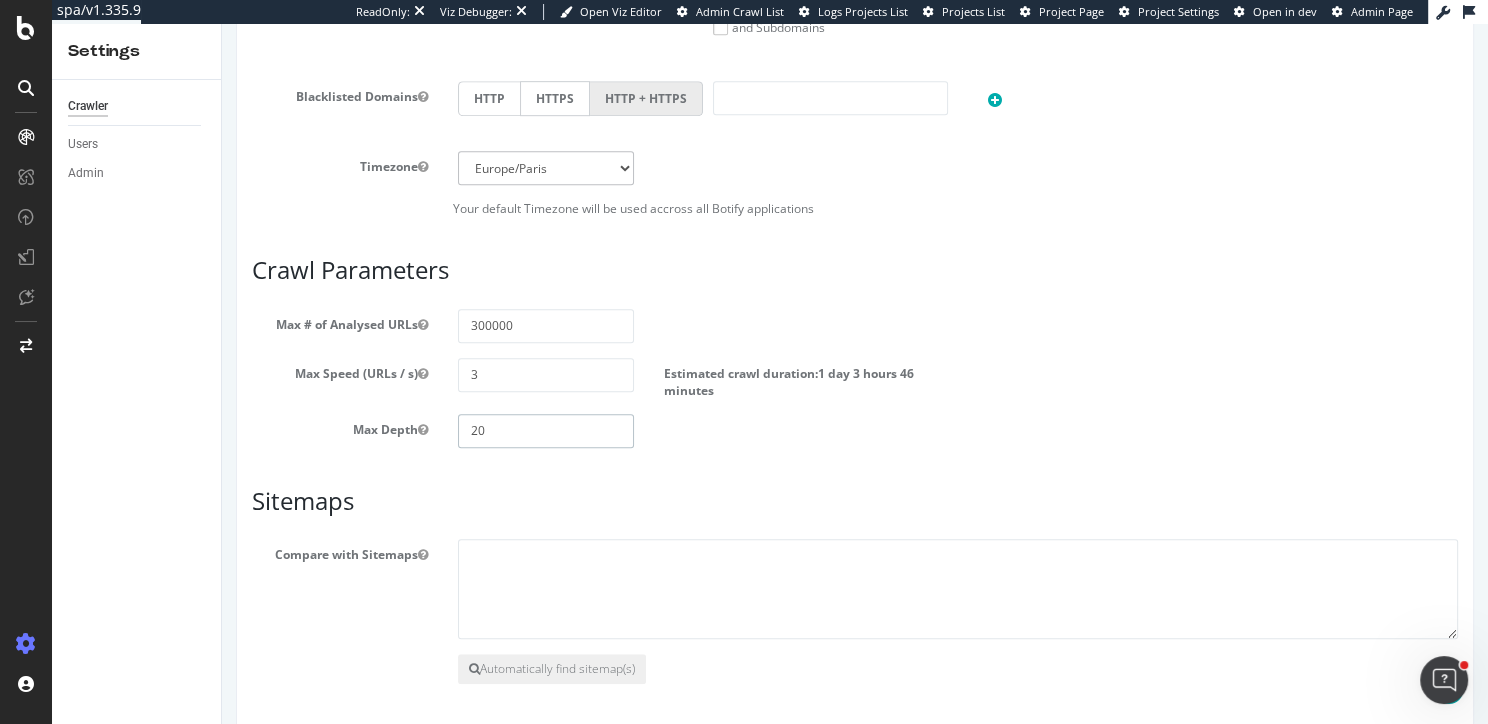 scroll, scrollTop: 1084, scrollLeft: 0, axis: vertical 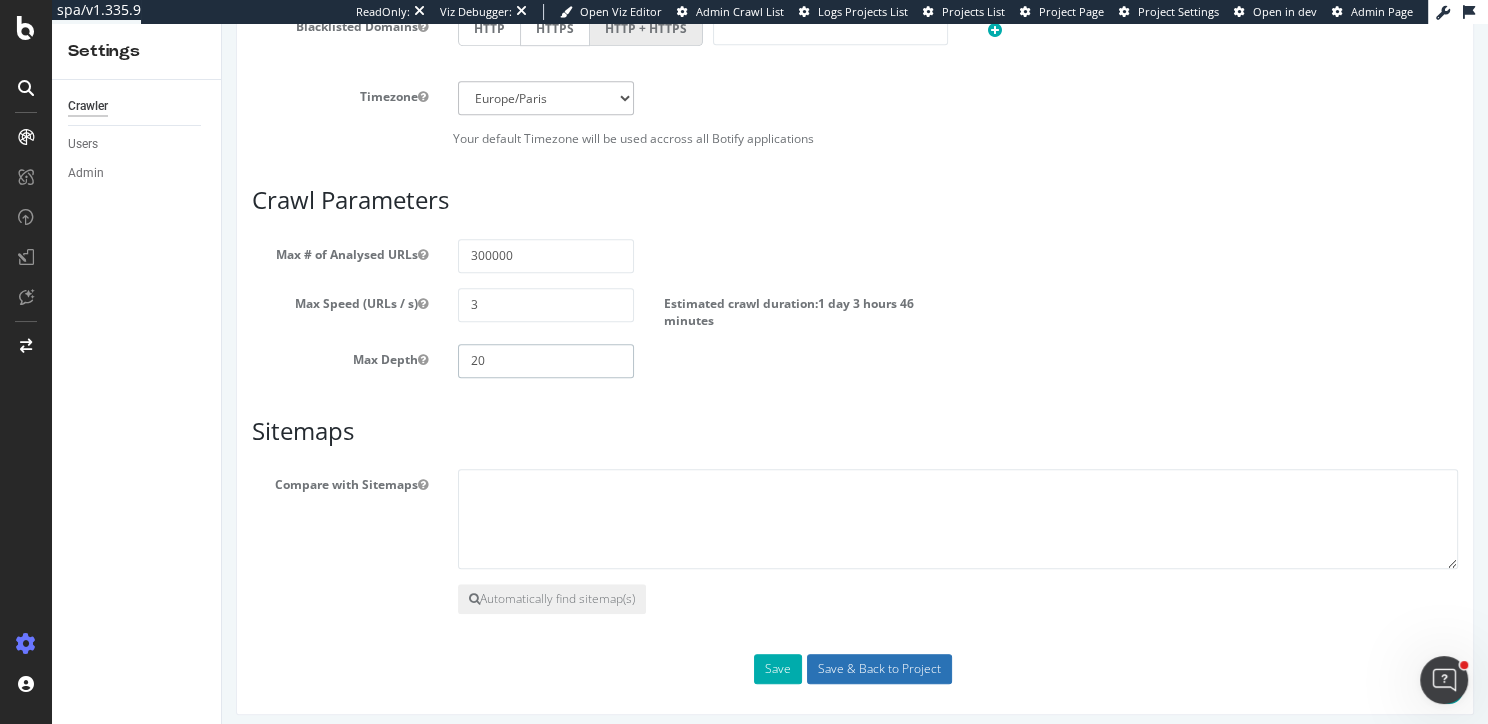 type on "20" 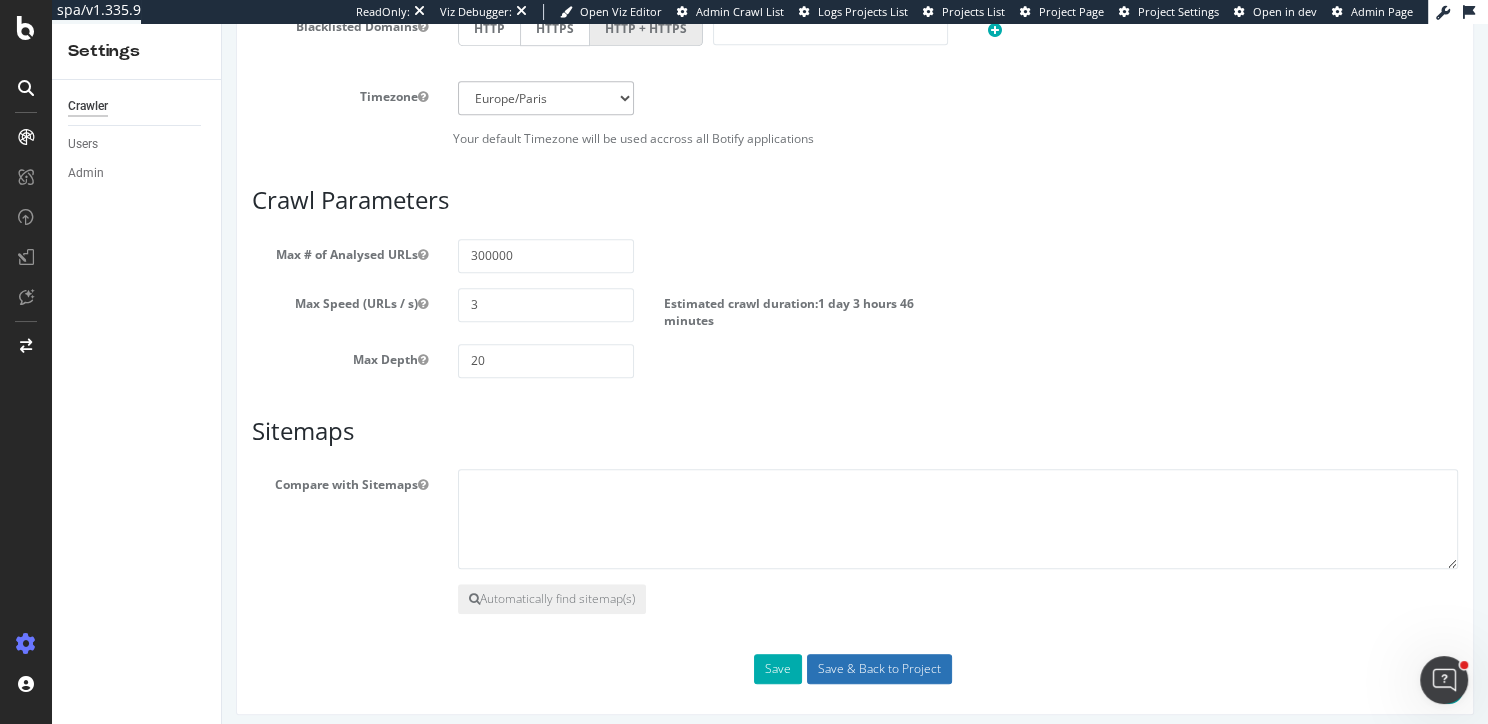 click on "Save & Back to Project" at bounding box center [879, 669] 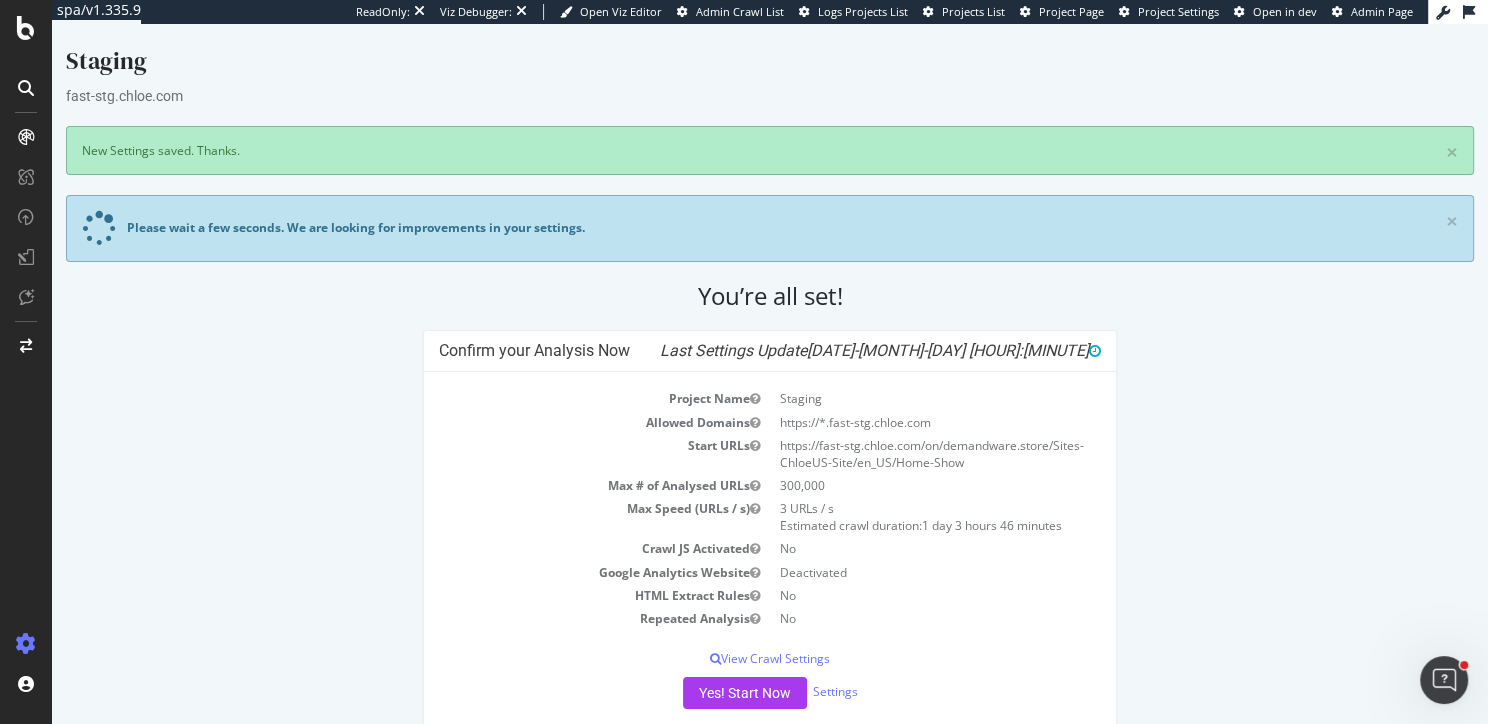 scroll, scrollTop: 32, scrollLeft: 0, axis: vertical 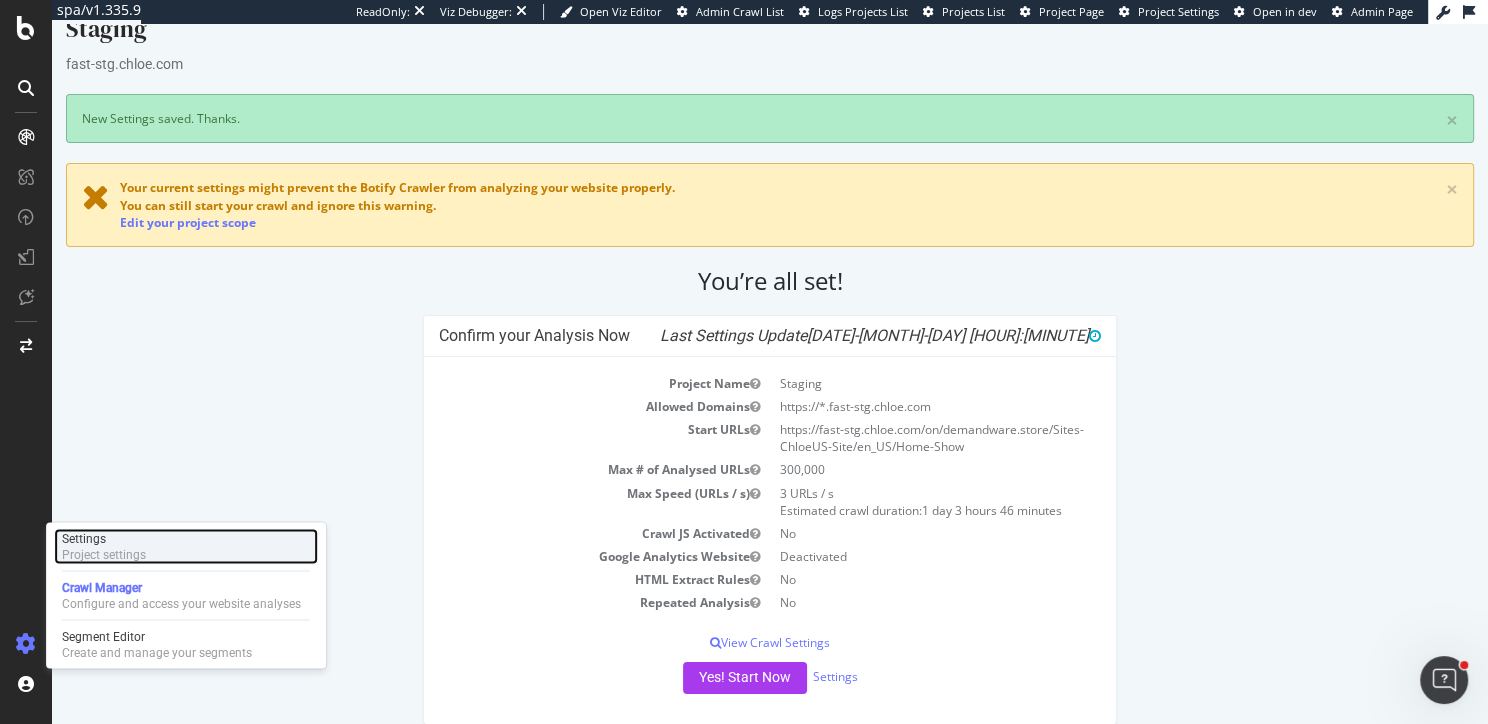 click on "Project settings" at bounding box center (104, 554) 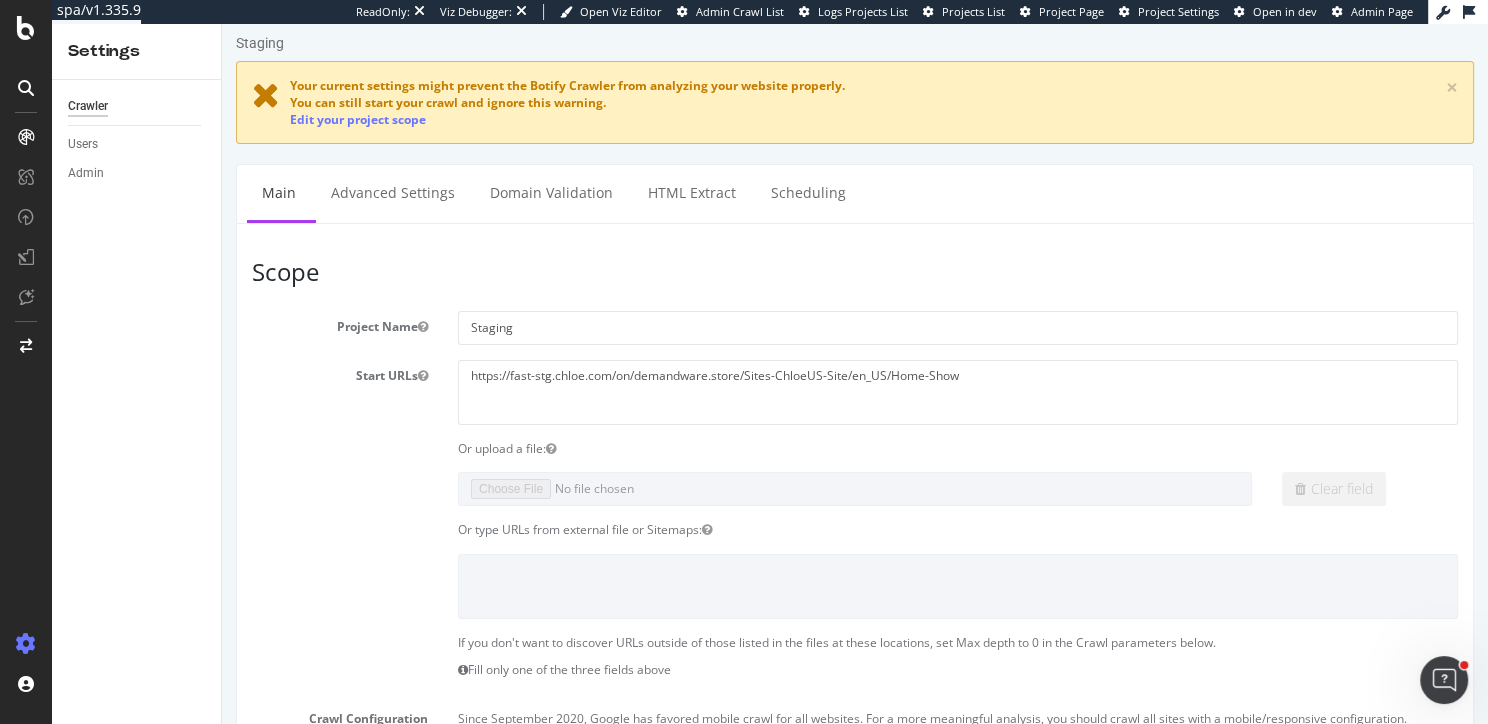 scroll, scrollTop: 0, scrollLeft: 0, axis: both 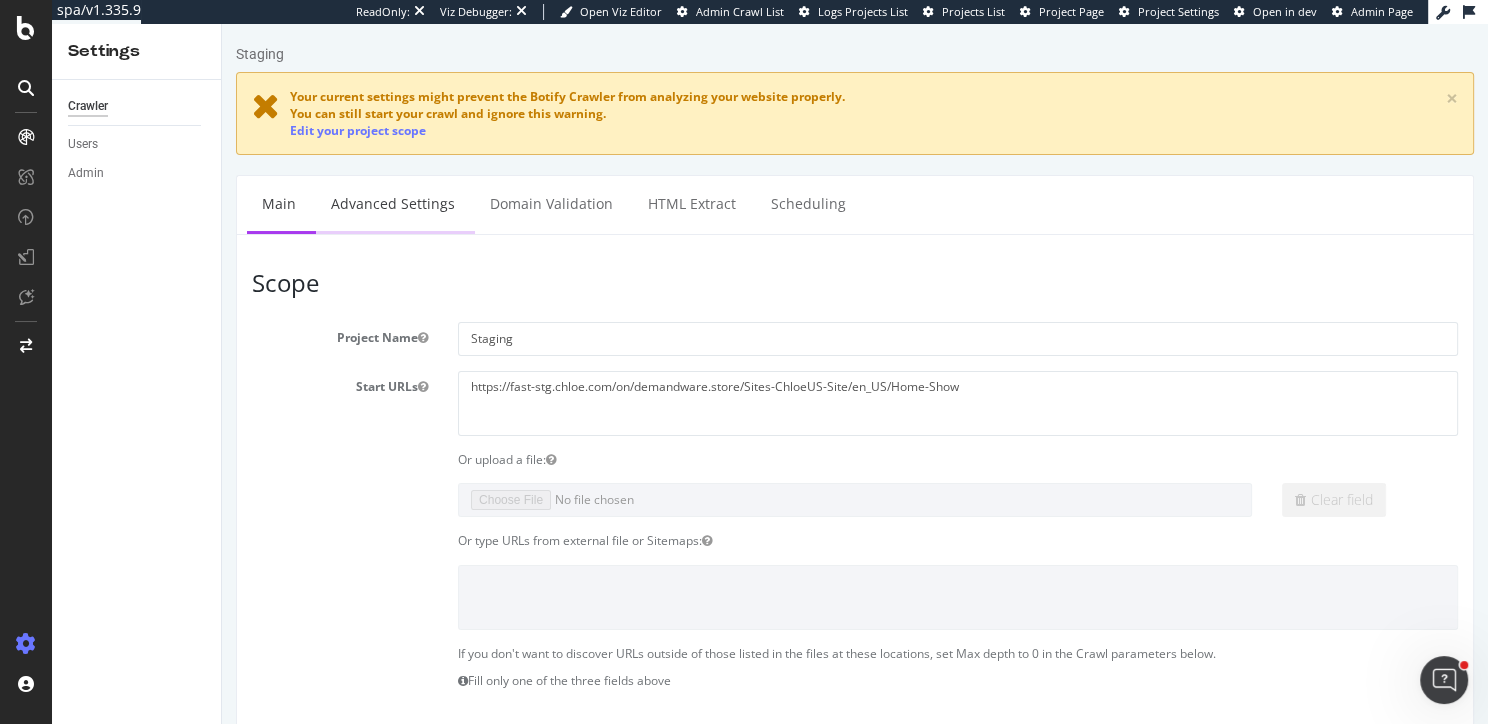 click on "Advanced Settings" at bounding box center (393, 203) 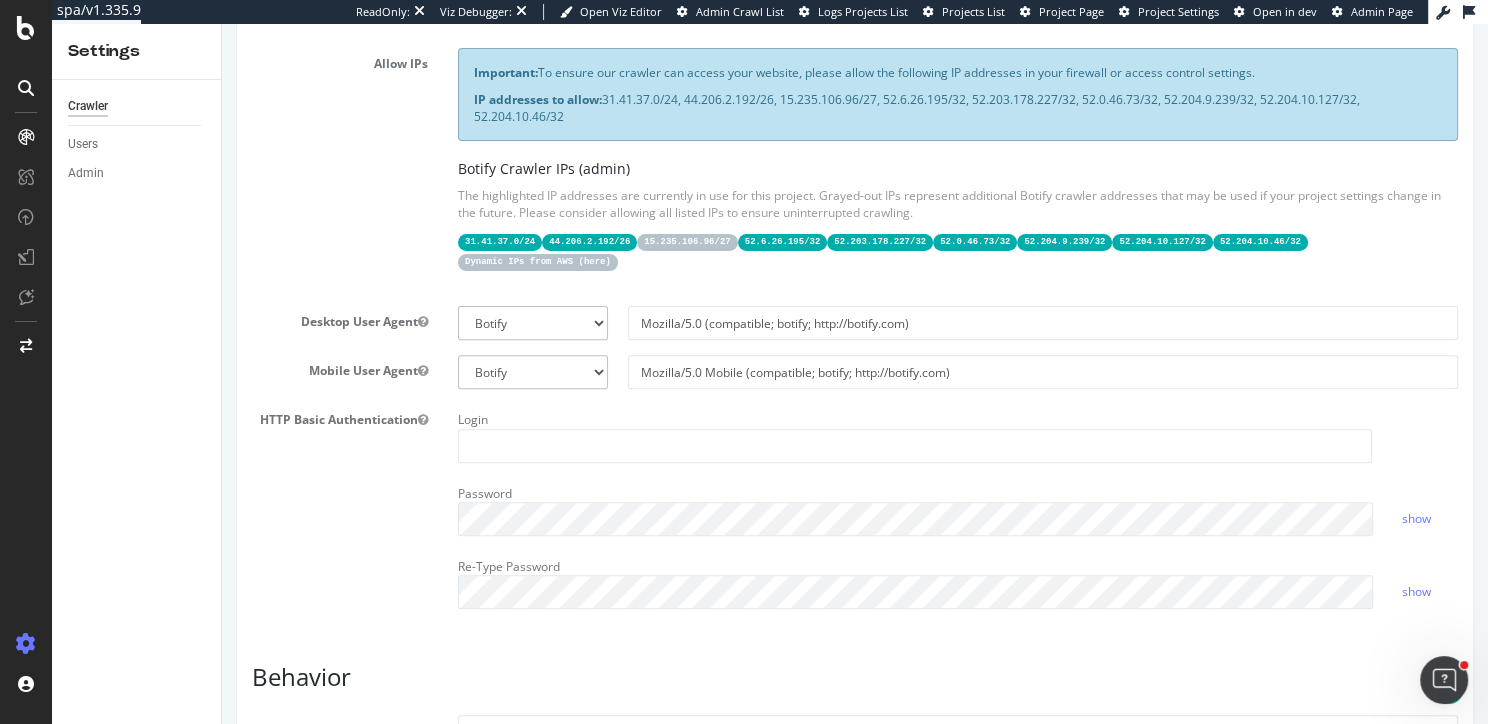 scroll, scrollTop: 554, scrollLeft: 0, axis: vertical 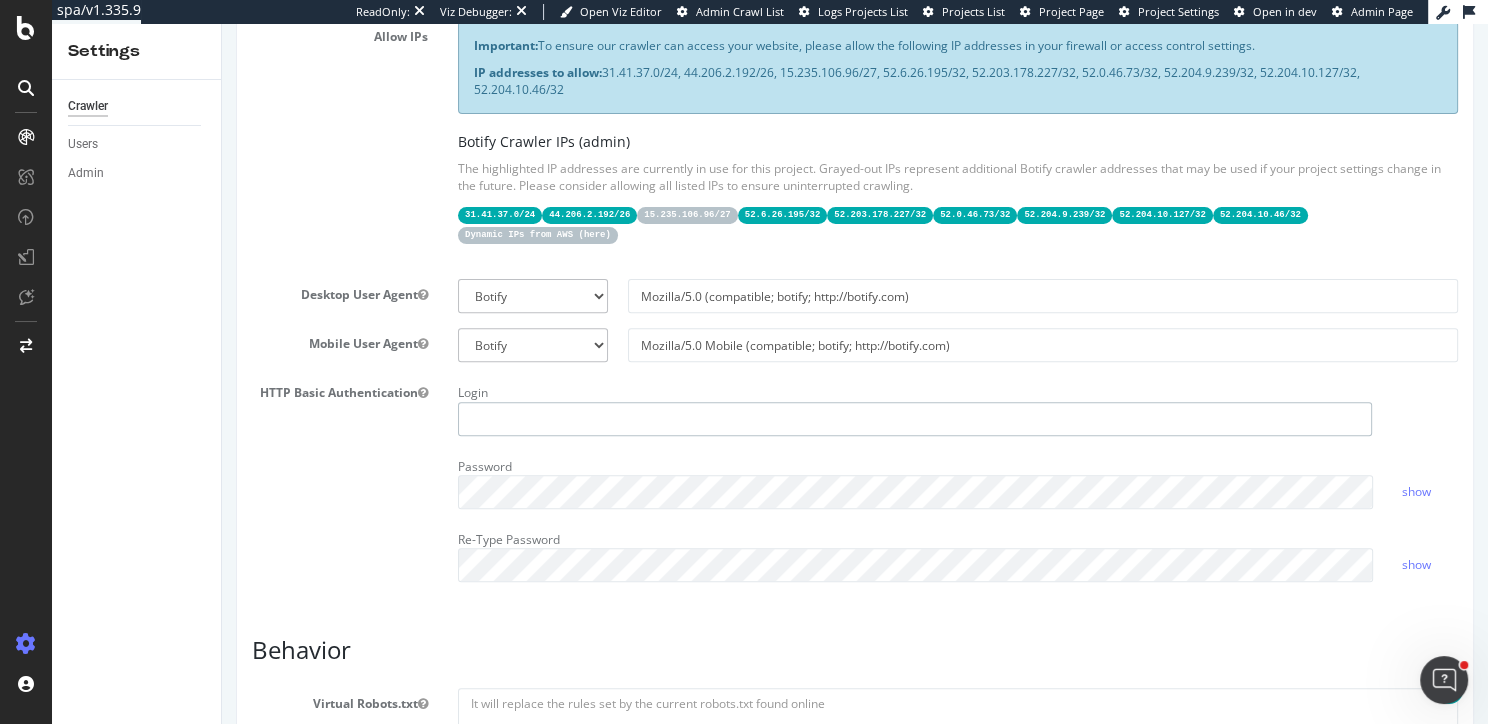 click at bounding box center (915, 419) 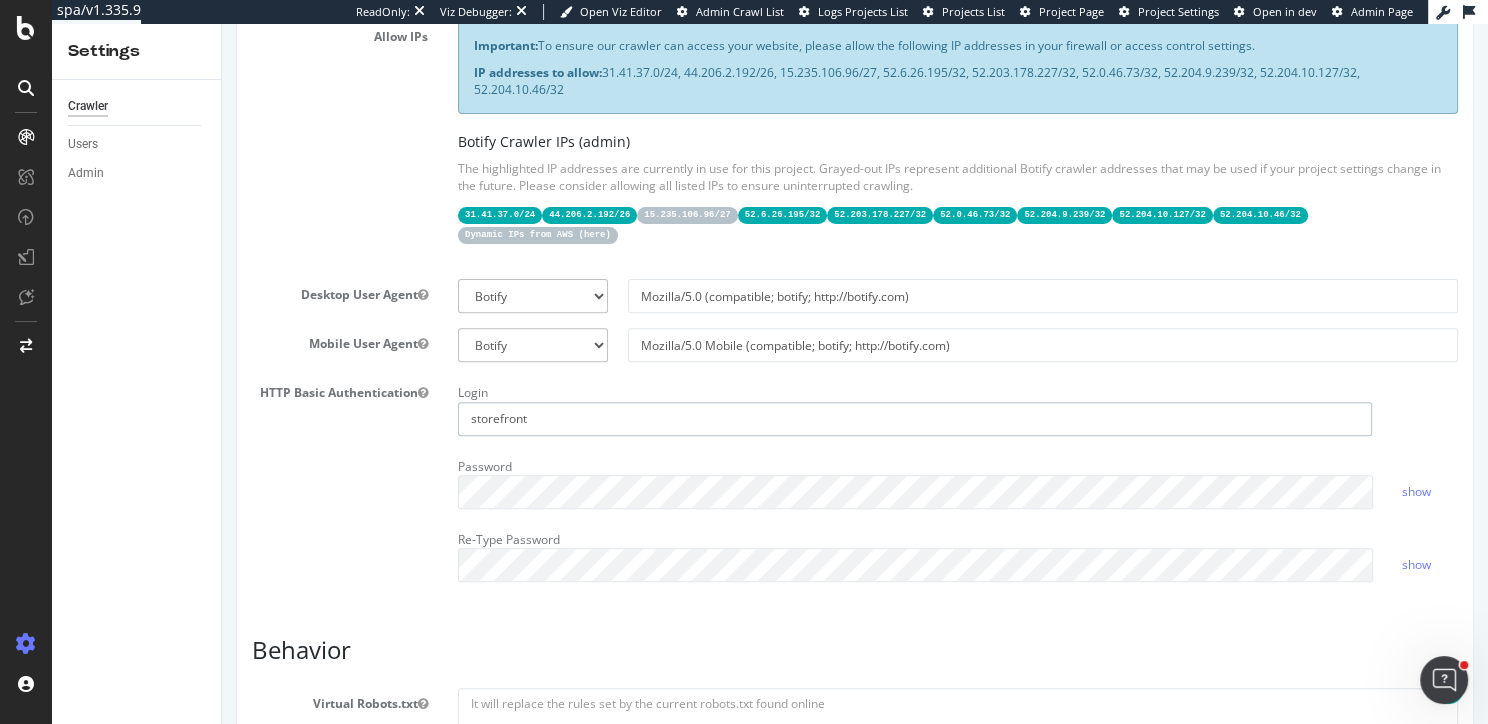 type on "storefront" 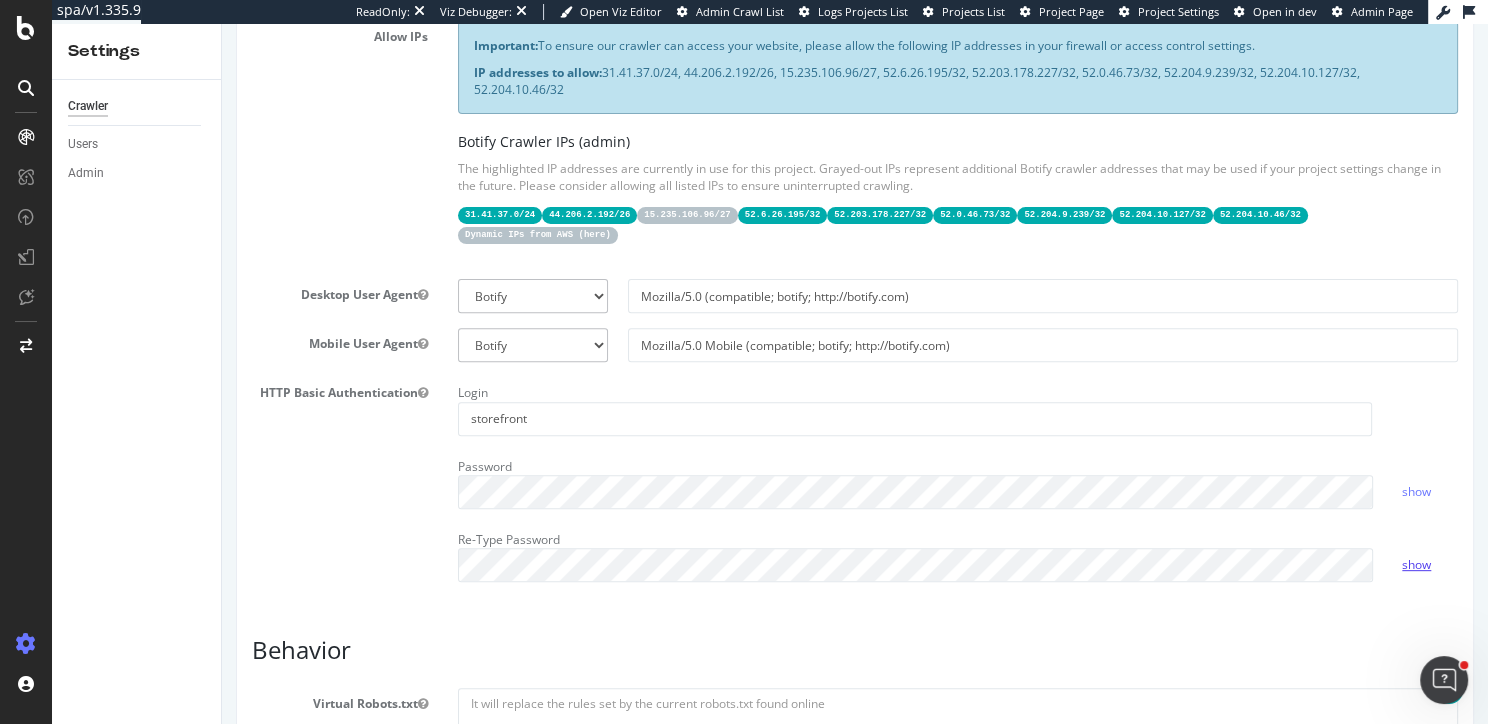 click on "show" at bounding box center [1416, 564] 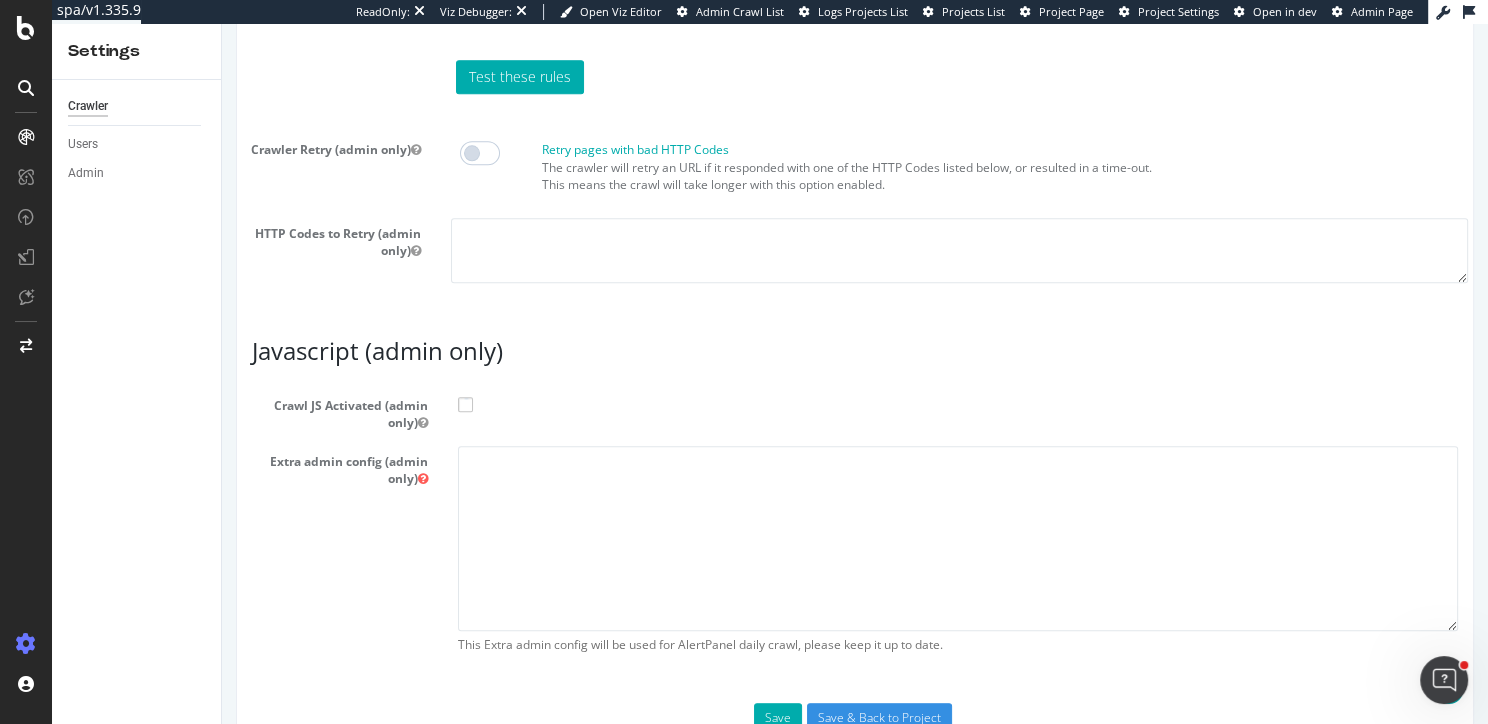 scroll, scrollTop: 1873, scrollLeft: 0, axis: vertical 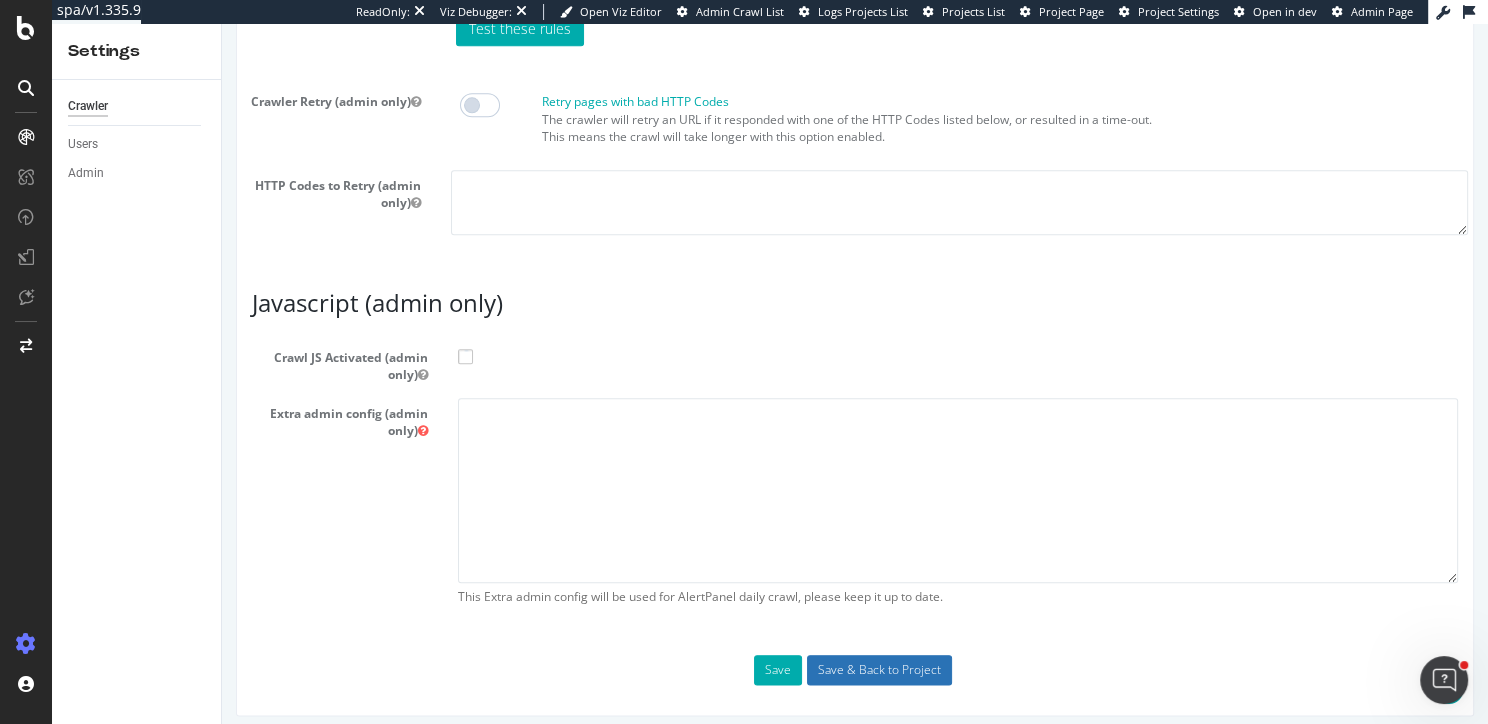 click on "Save & Back to Project" at bounding box center [879, 670] 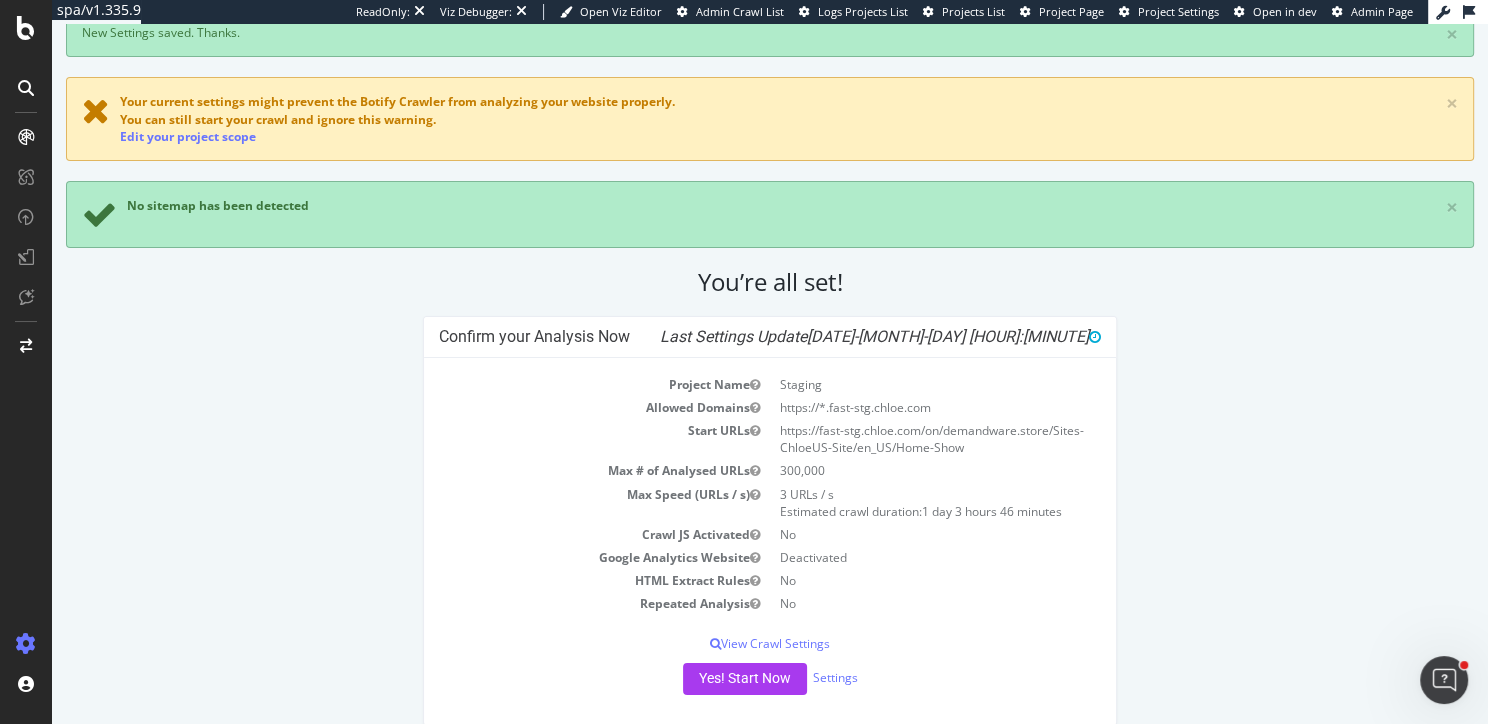 scroll, scrollTop: 135, scrollLeft: 0, axis: vertical 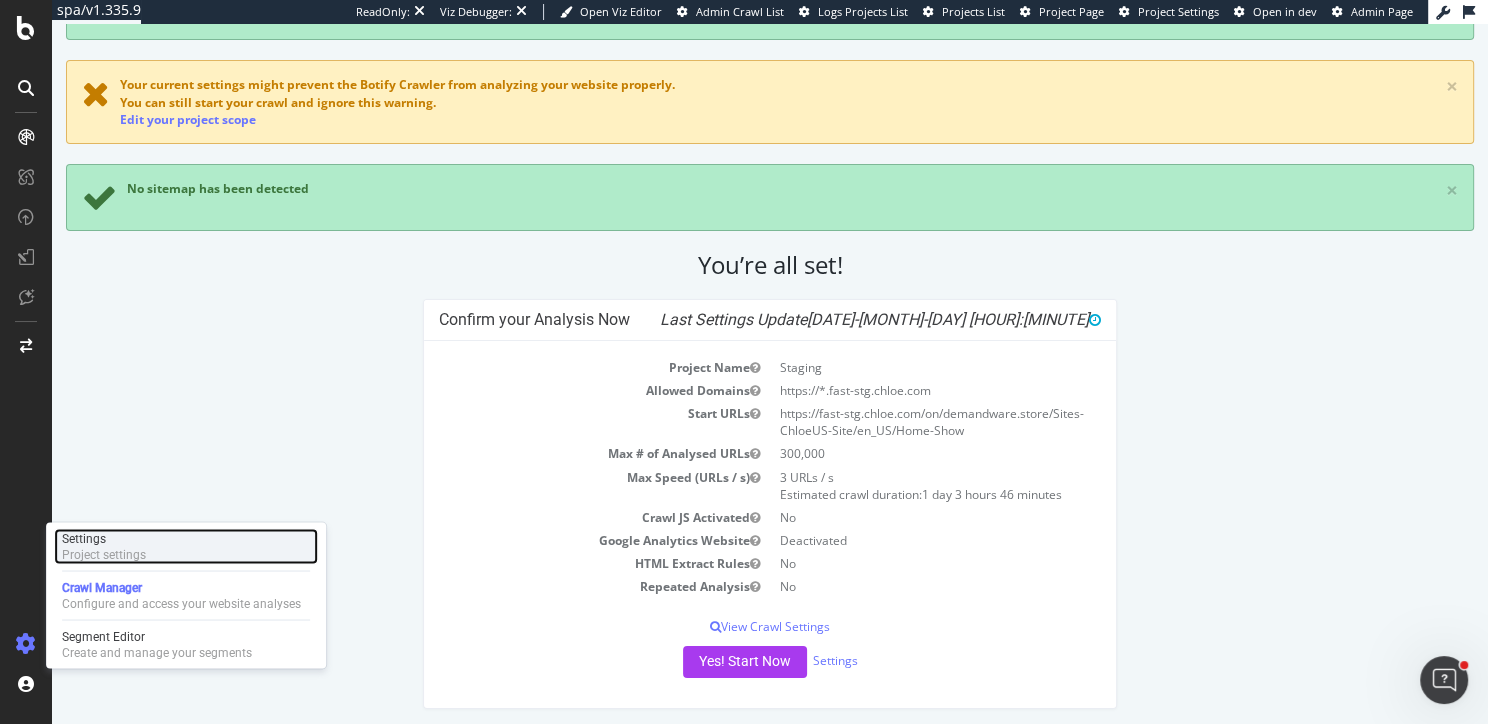 click on "Project settings" at bounding box center [104, 554] 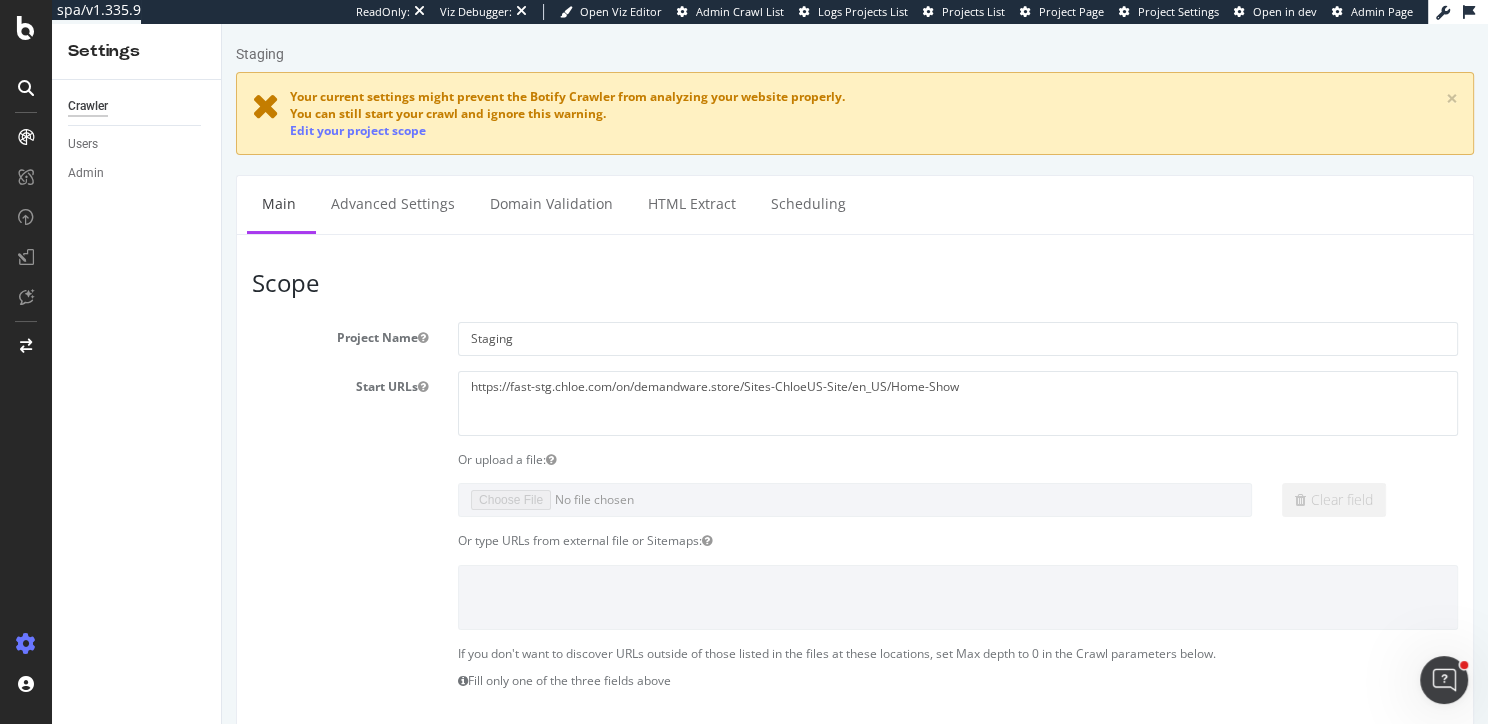 scroll, scrollTop: 0, scrollLeft: 0, axis: both 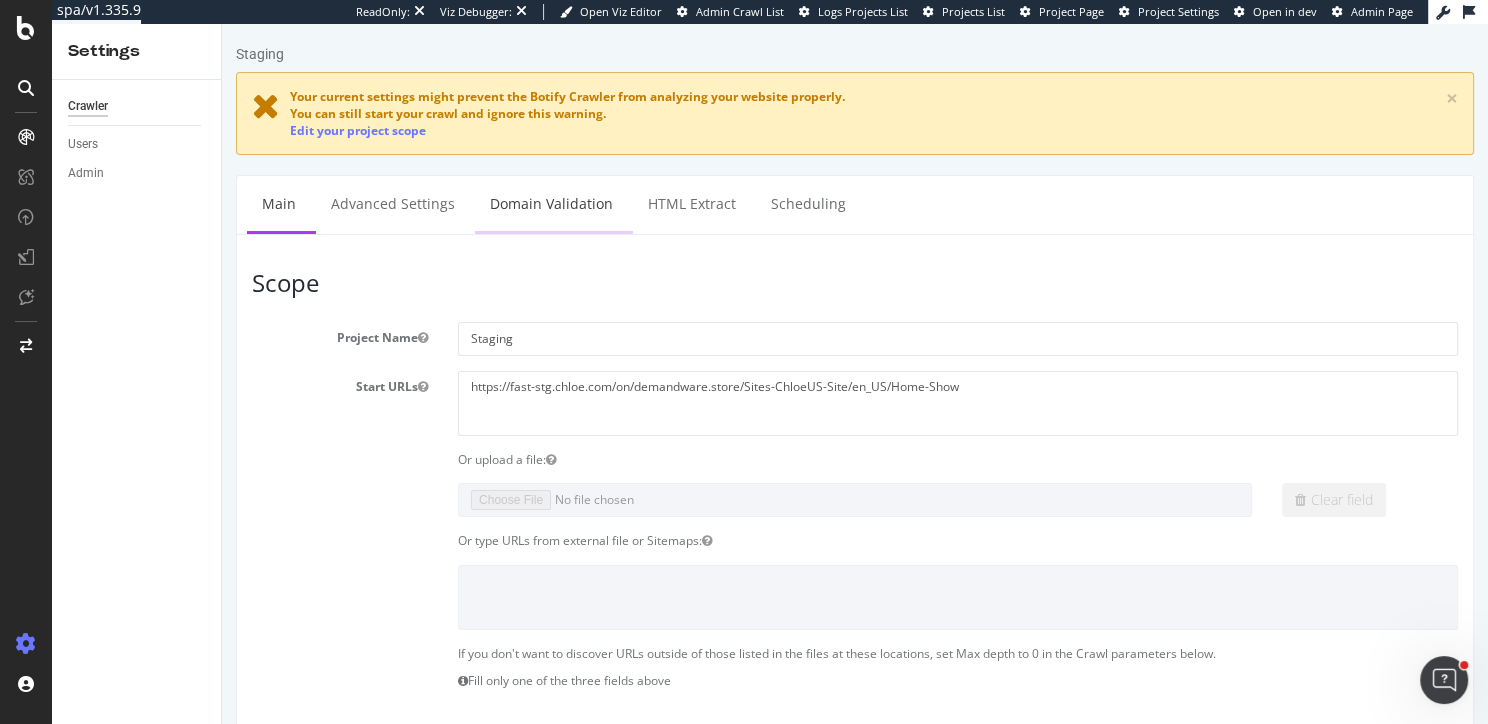 click on "Domain Validation" at bounding box center (551, 203) 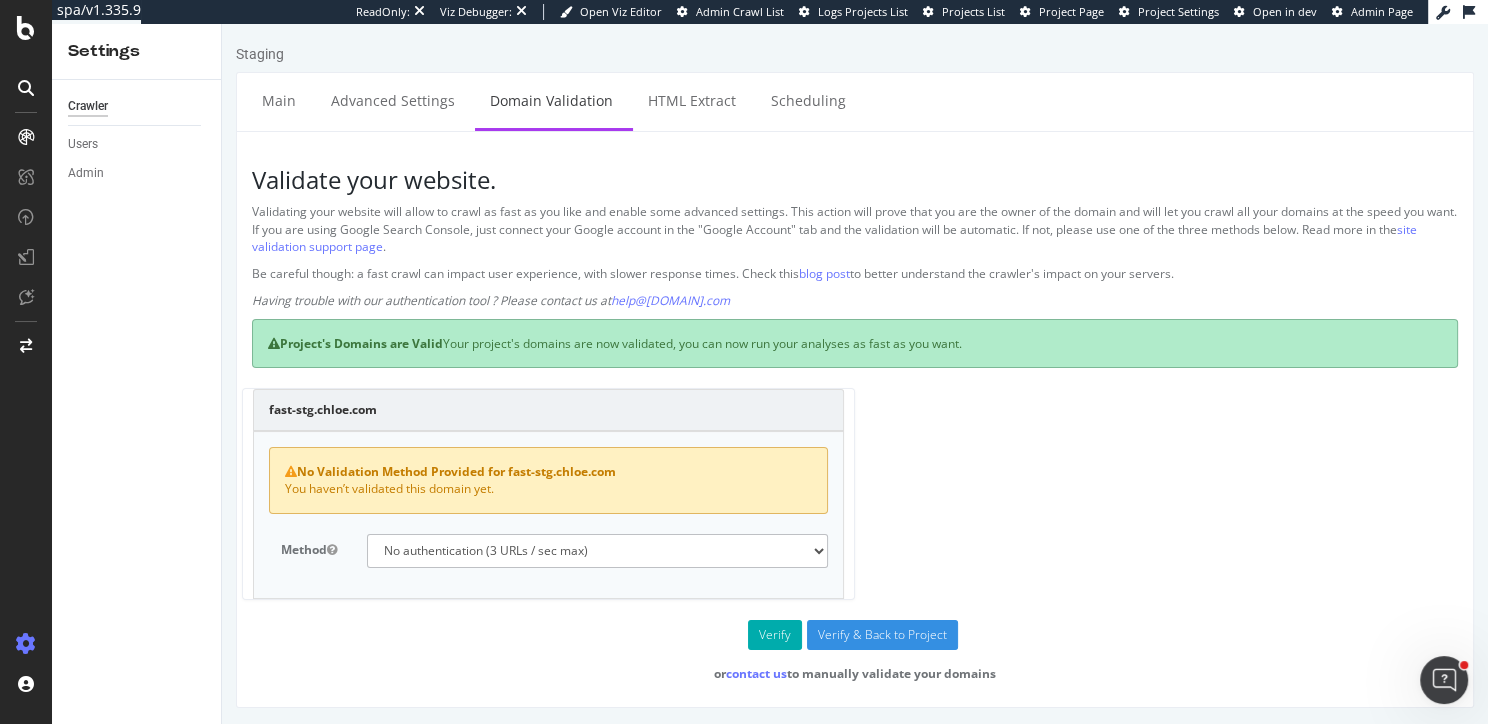 scroll, scrollTop: 0, scrollLeft: 0, axis: both 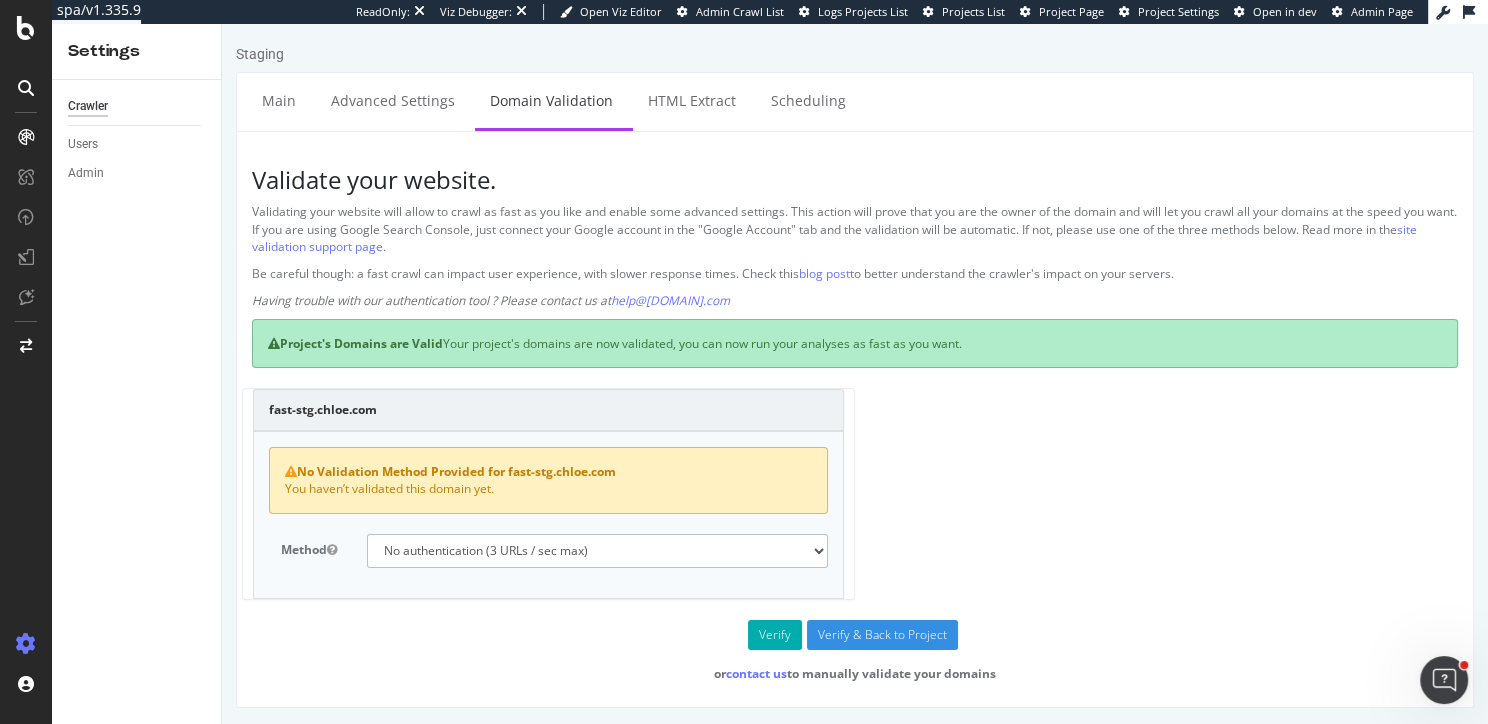 click on "No authentication (3 URLs / sec max) DNS Text field (fast!) File's at site root (fast!) Tag on site's home page (fast!) Google search console authentification (fast!)" at bounding box center (597, 551) 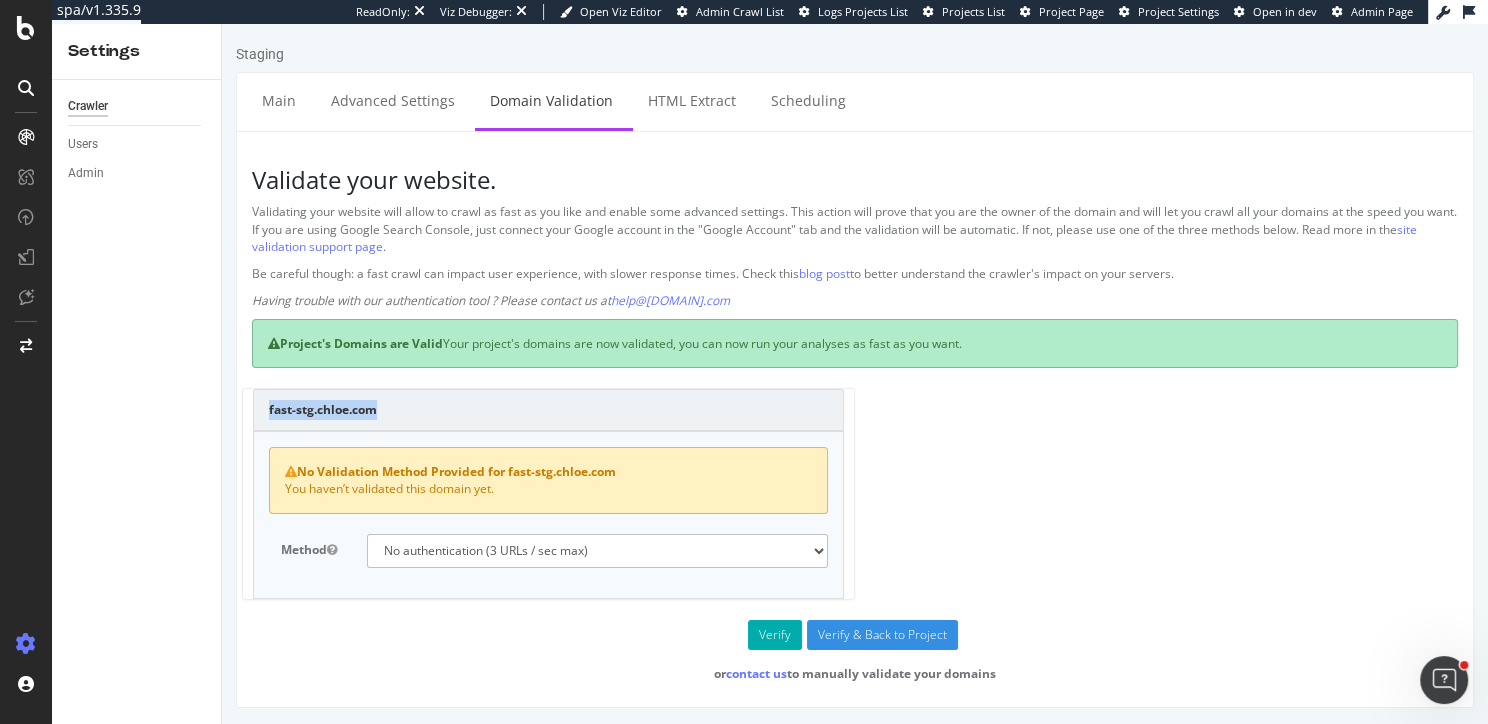 drag, startPoint x: 376, startPoint y: 407, endPoint x: 268, endPoint y: 411, distance: 108.07405 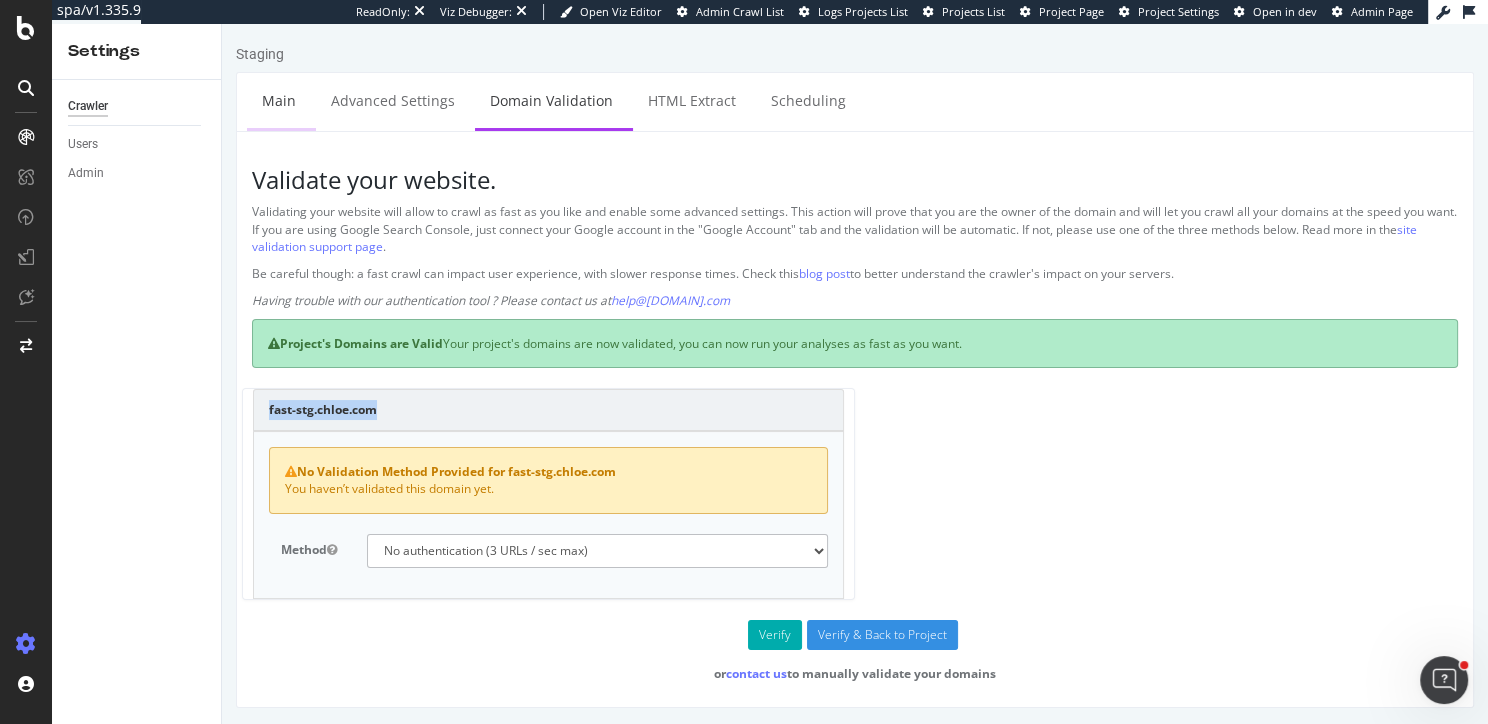 click on "Main" at bounding box center (279, 100) 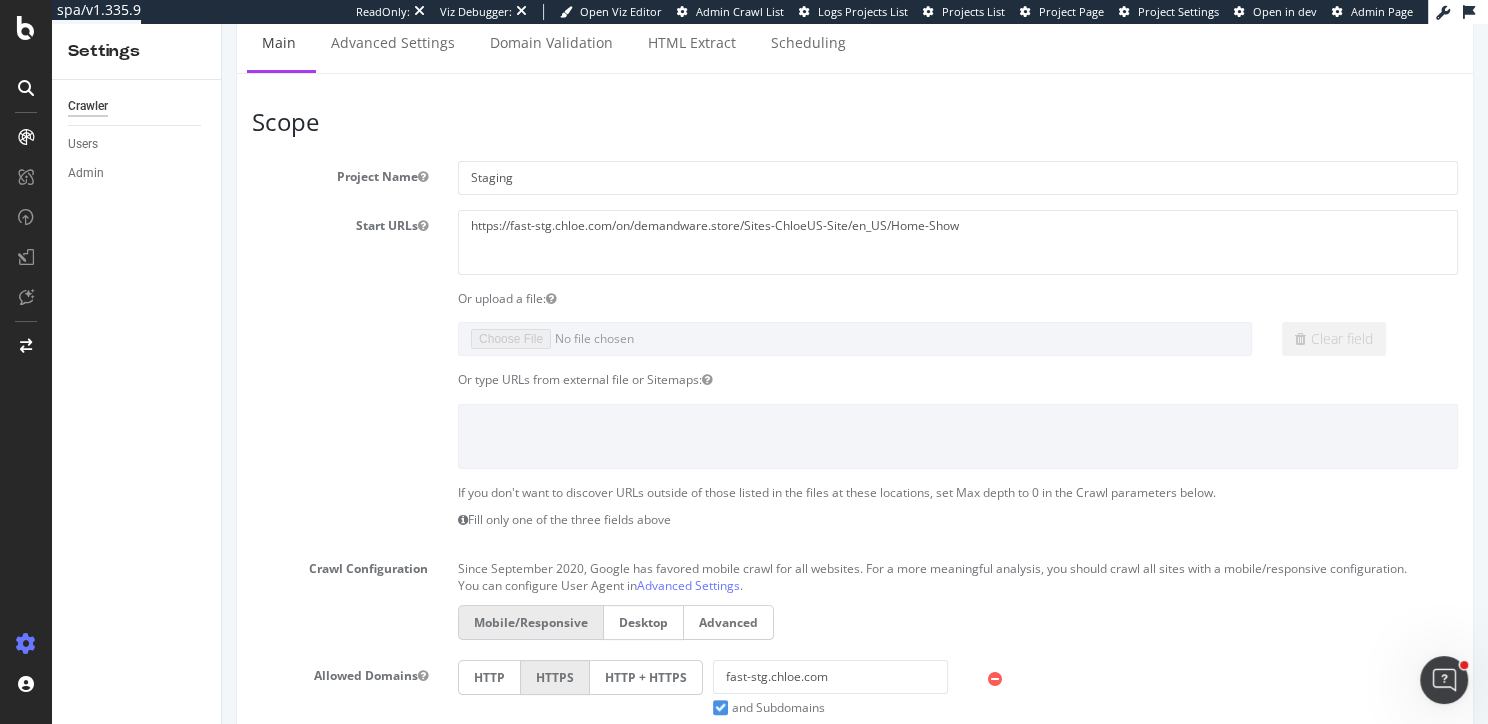scroll, scrollTop: 0, scrollLeft: 0, axis: both 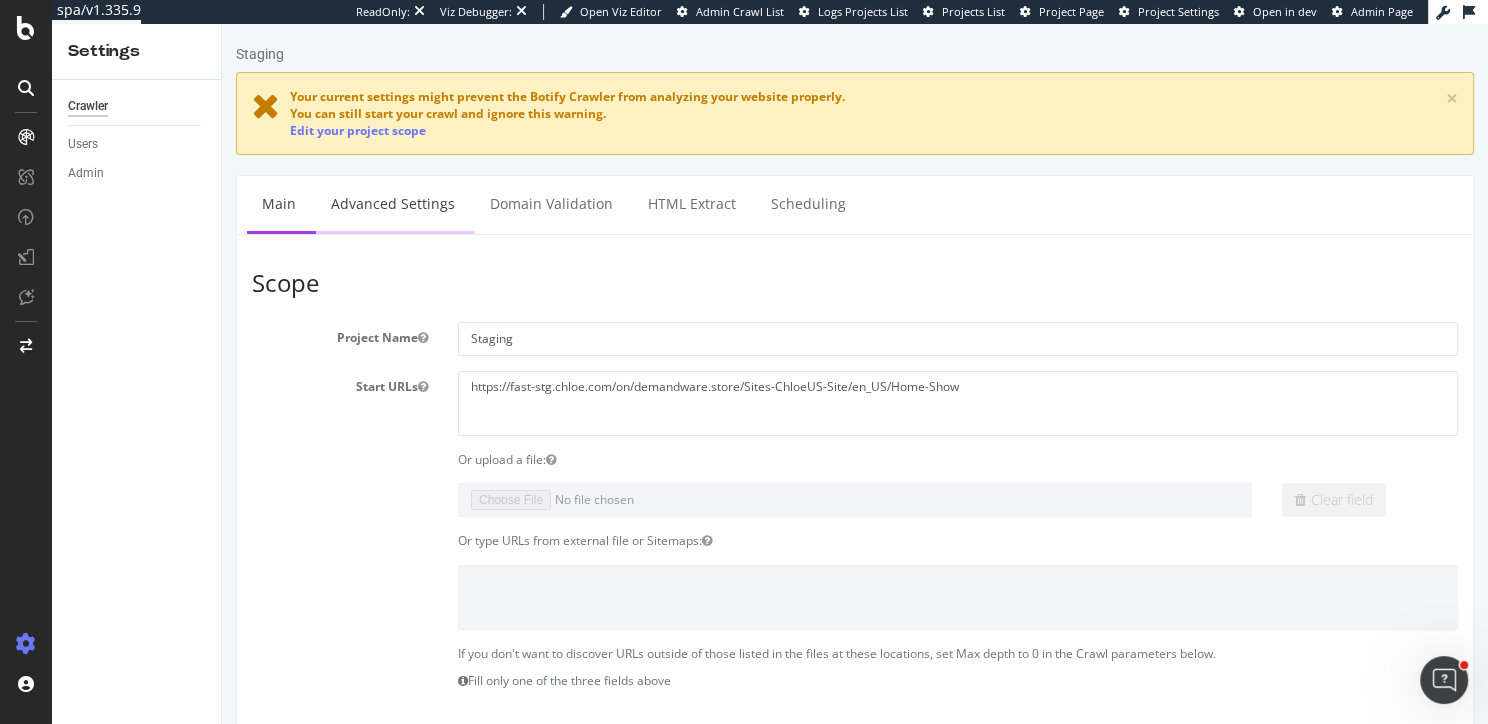 click on "Advanced Settings" at bounding box center [393, 203] 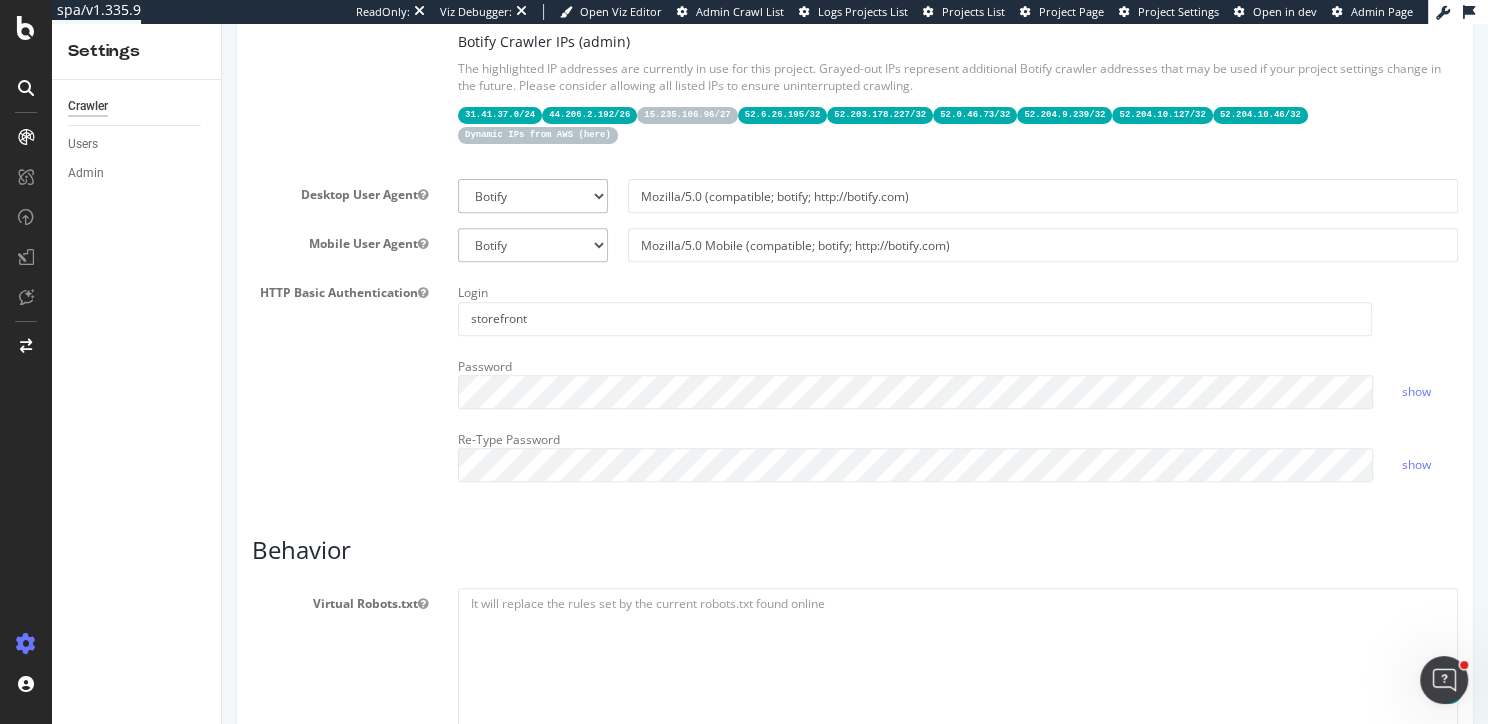 scroll, scrollTop: 712, scrollLeft: 0, axis: vertical 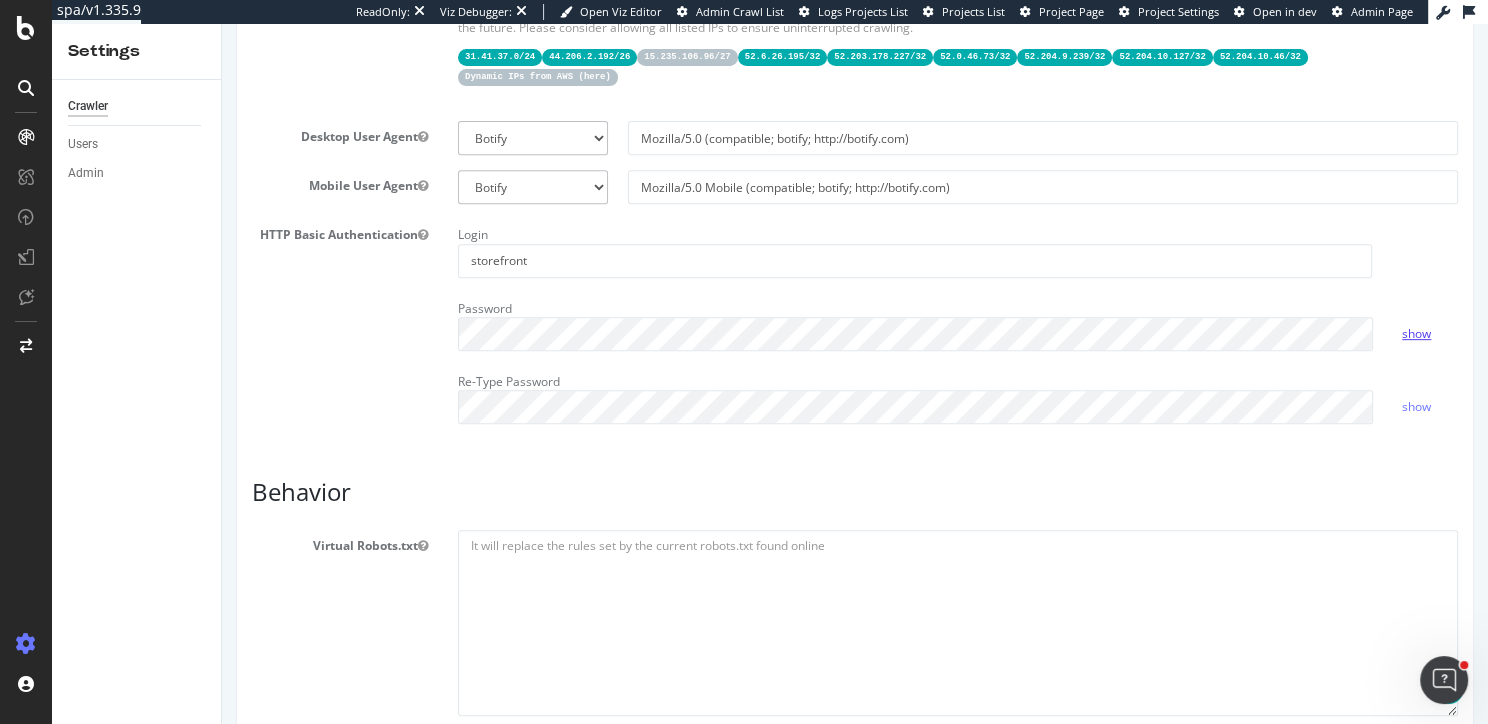 click on "show" at bounding box center (1416, 333) 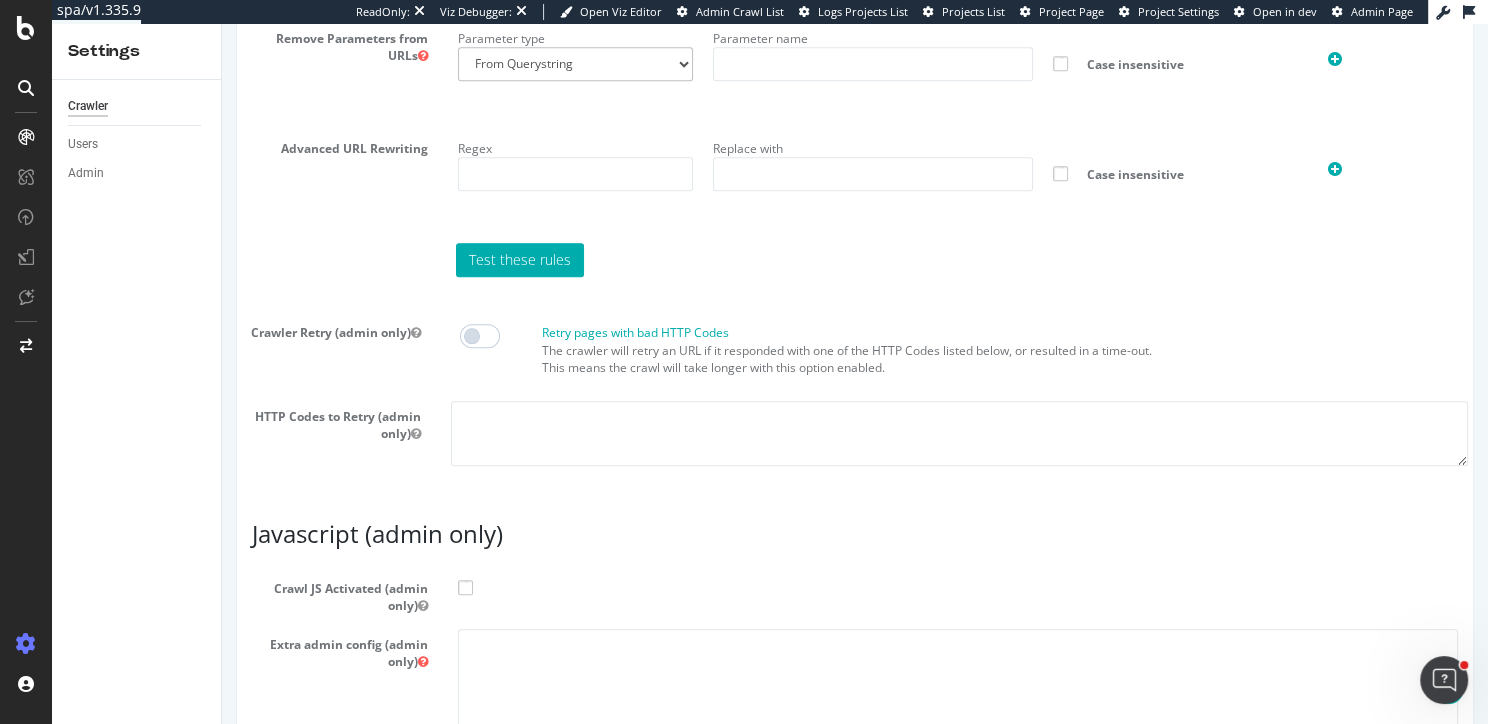 scroll, scrollTop: 1873, scrollLeft: 0, axis: vertical 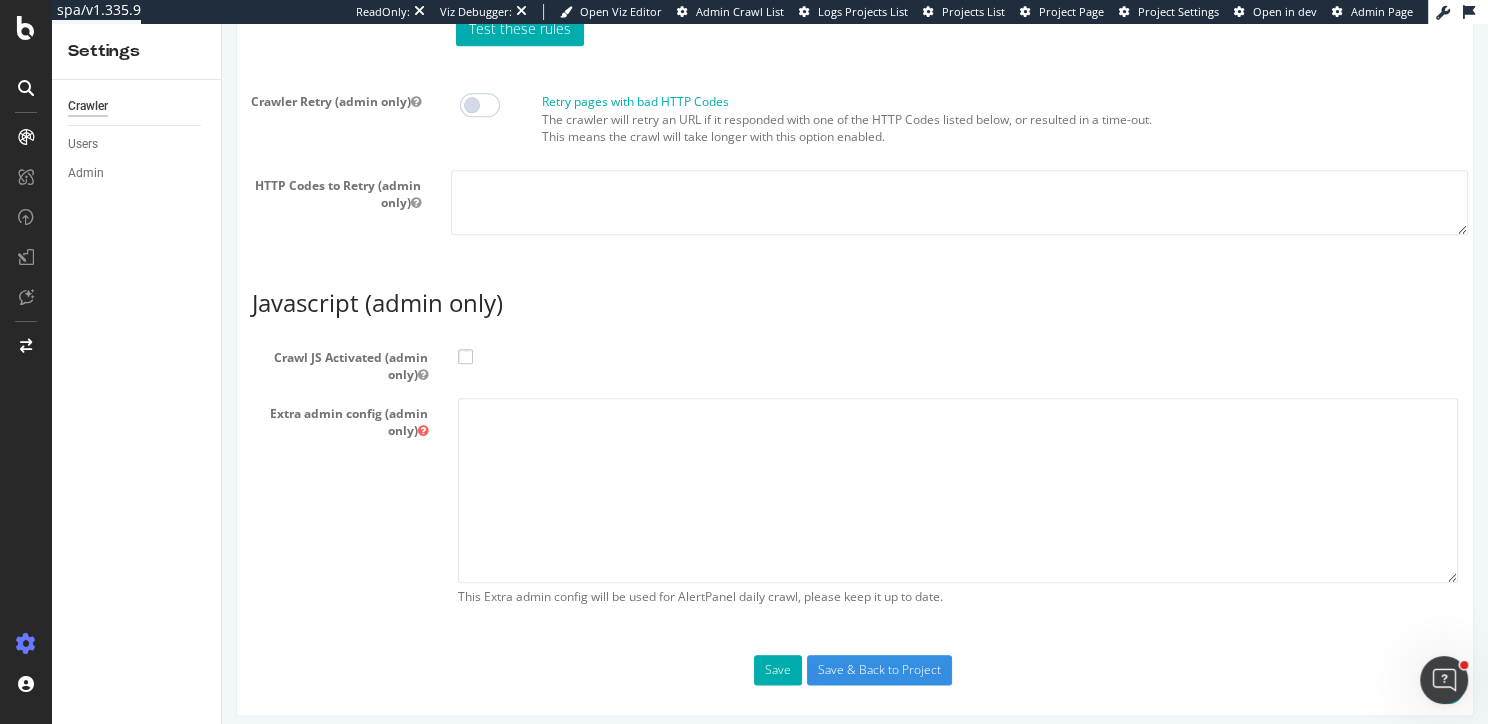 click at bounding box center (465, 356) 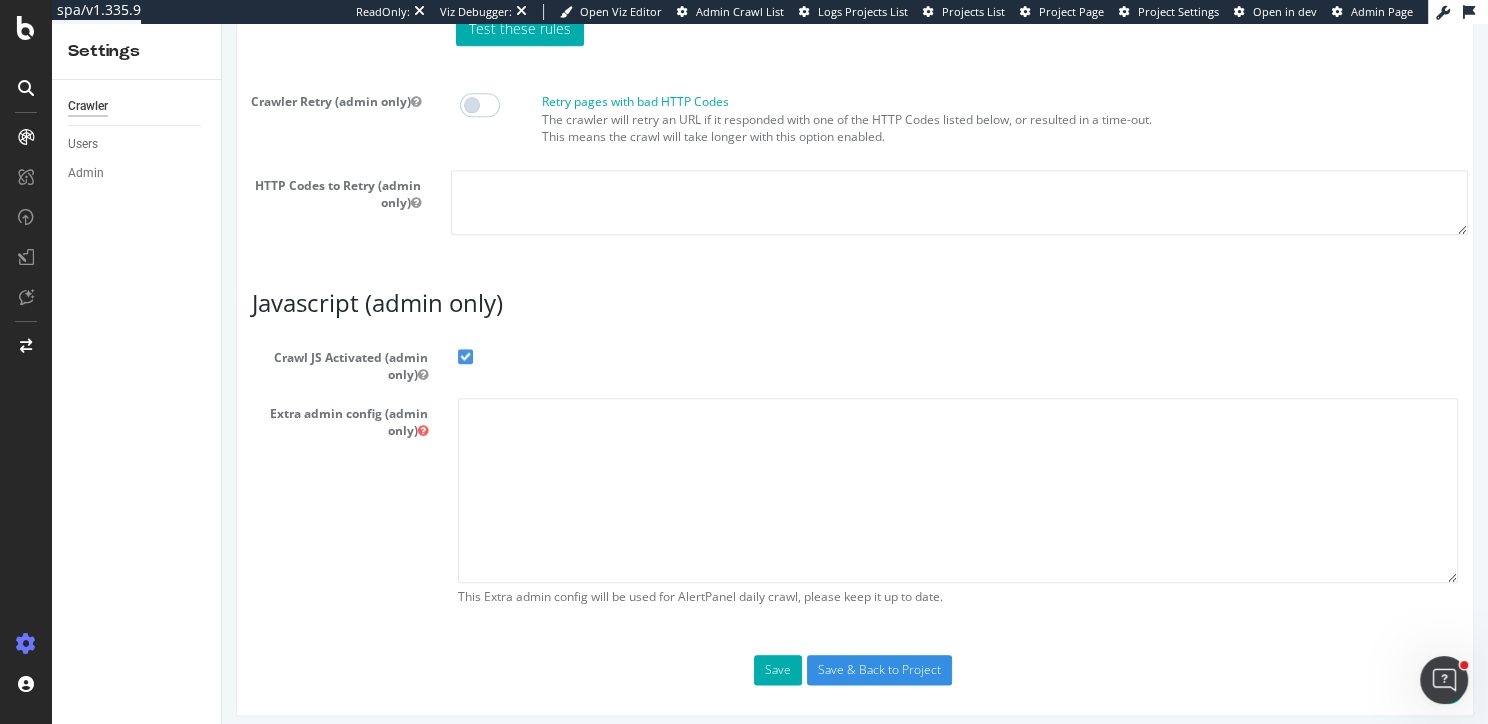 click at bounding box center [465, 356] 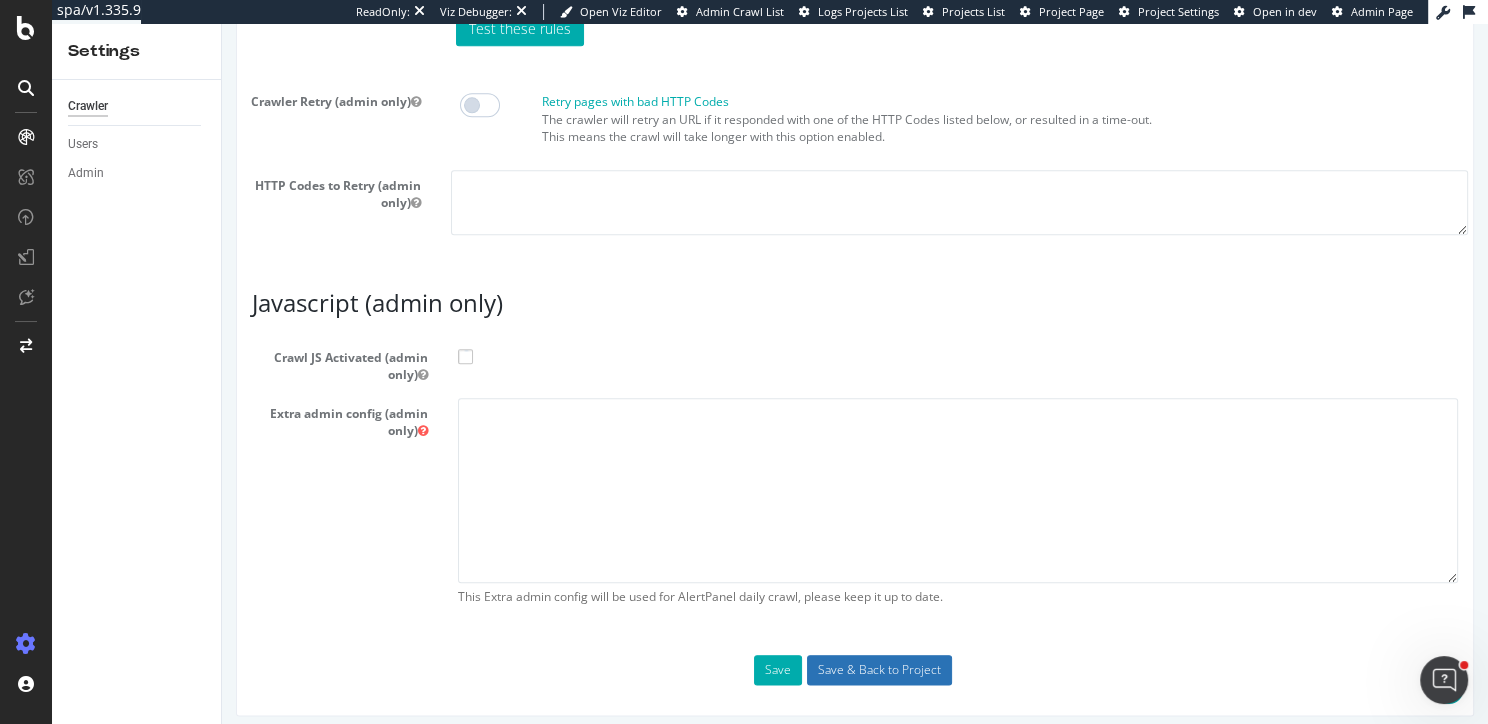 drag, startPoint x: 857, startPoint y: 655, endPoint x: 620, endPoint y: 190, distance: 521.91376 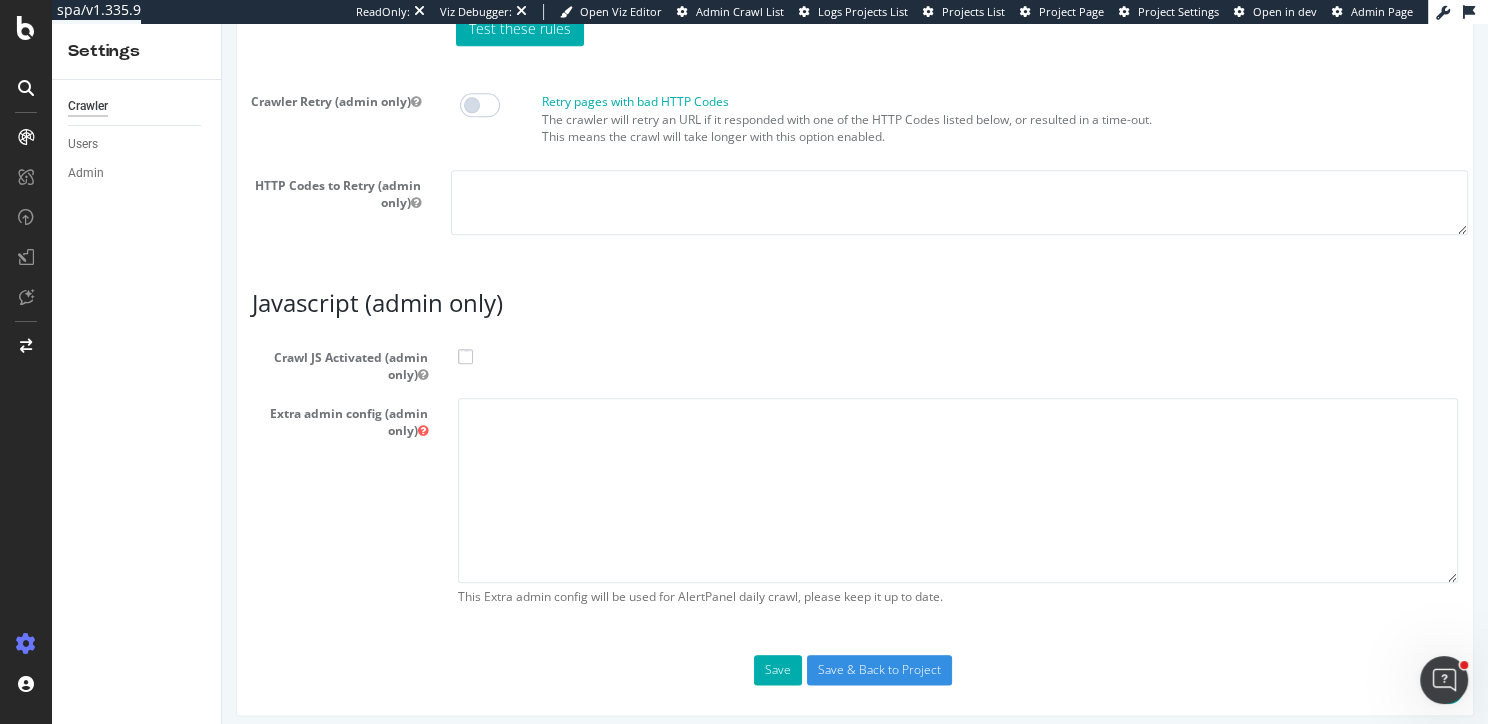 click at bounding box center [480, 105] 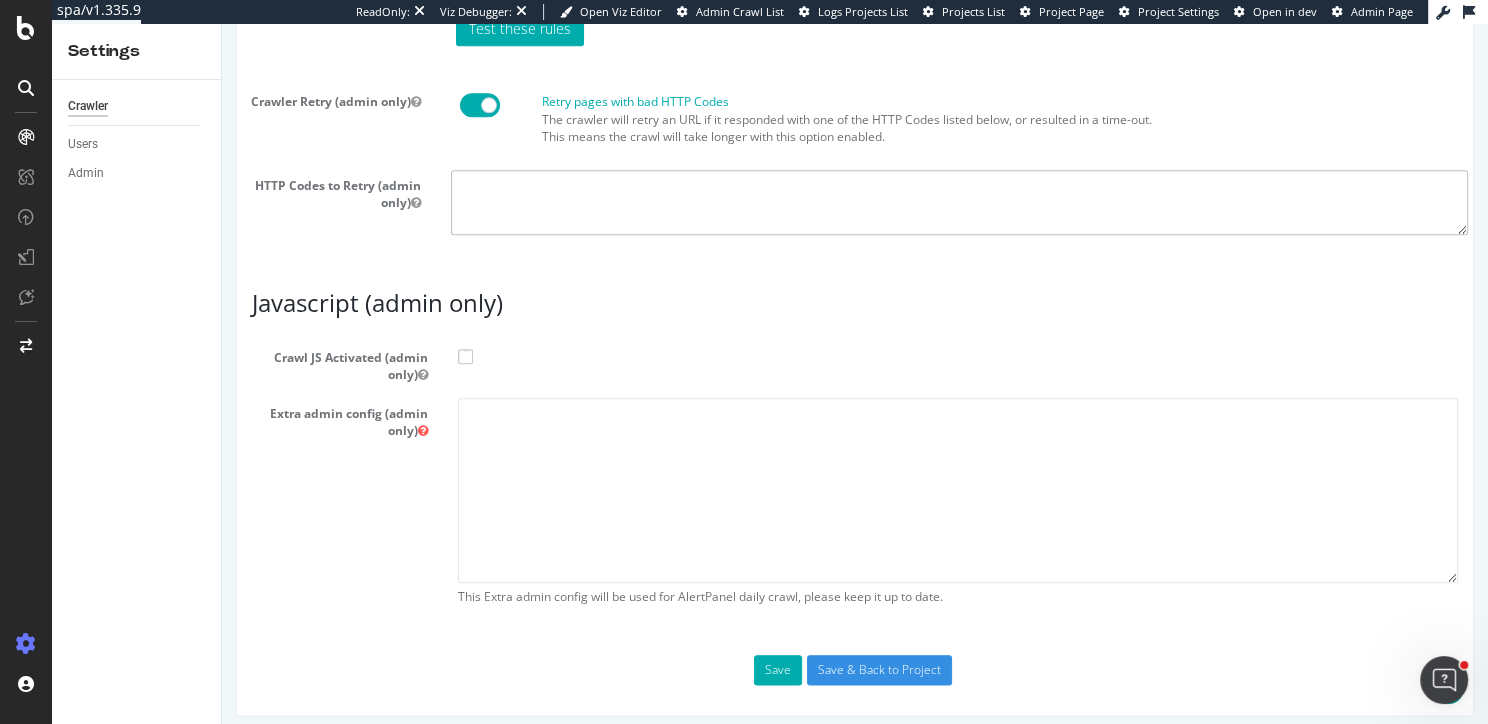 click at bounding box center (959, 202) 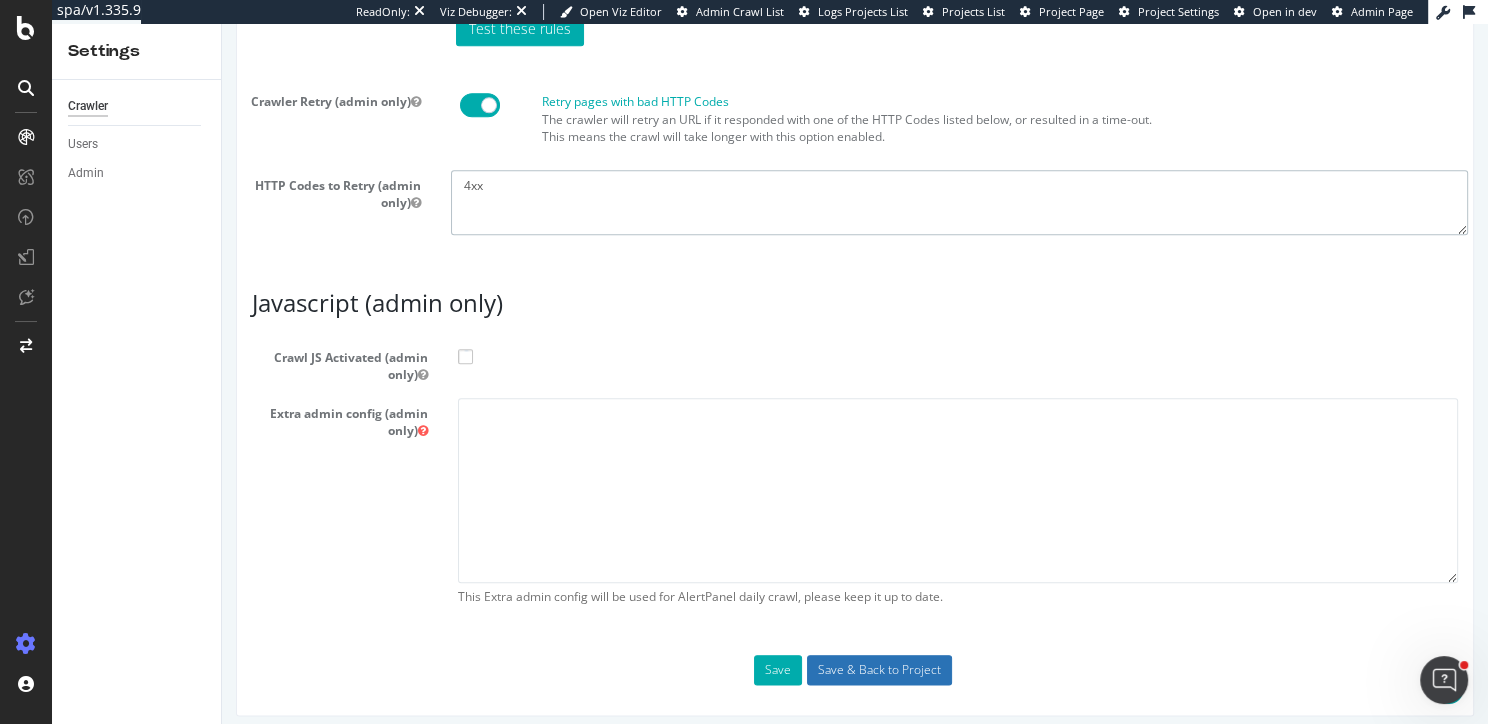 type on "4xx" 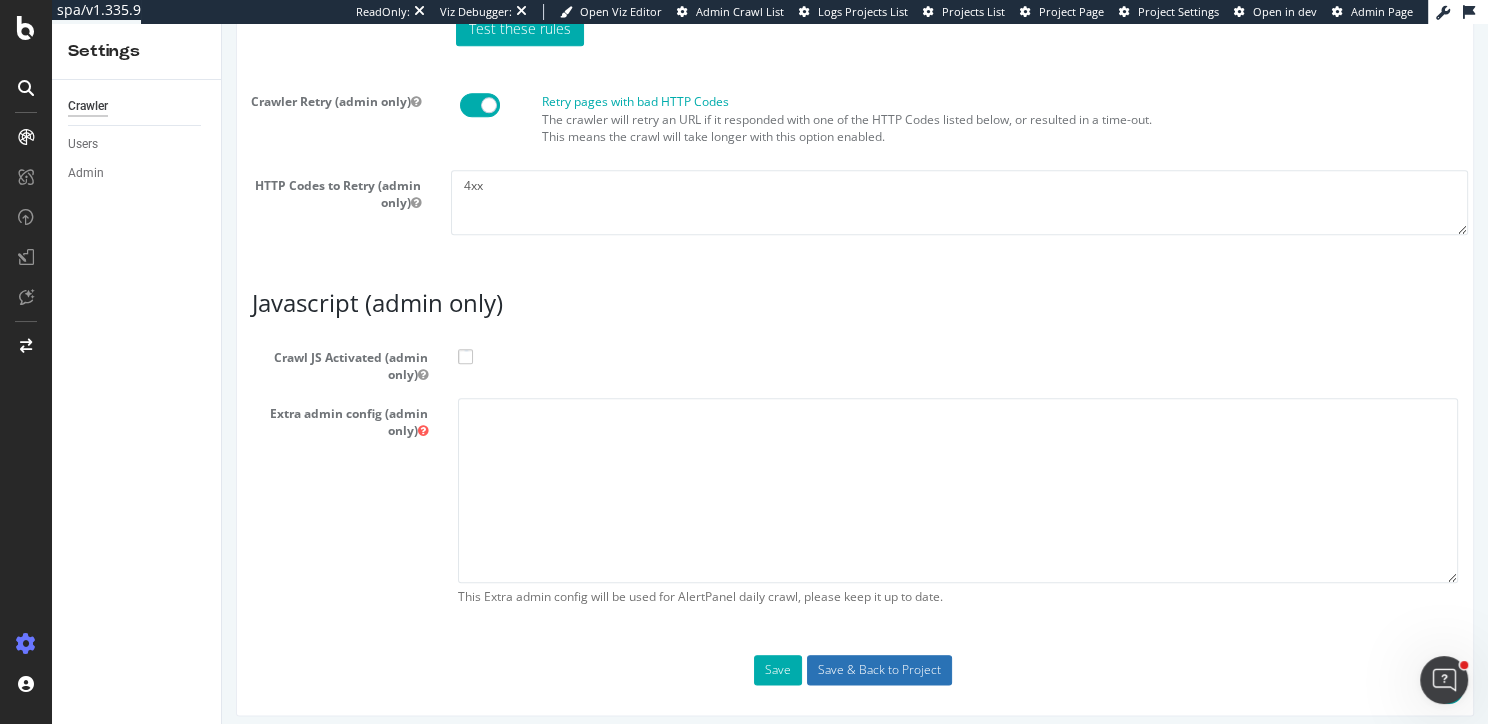 click on "Save & Back to Project" at bounding box center [879, 670] 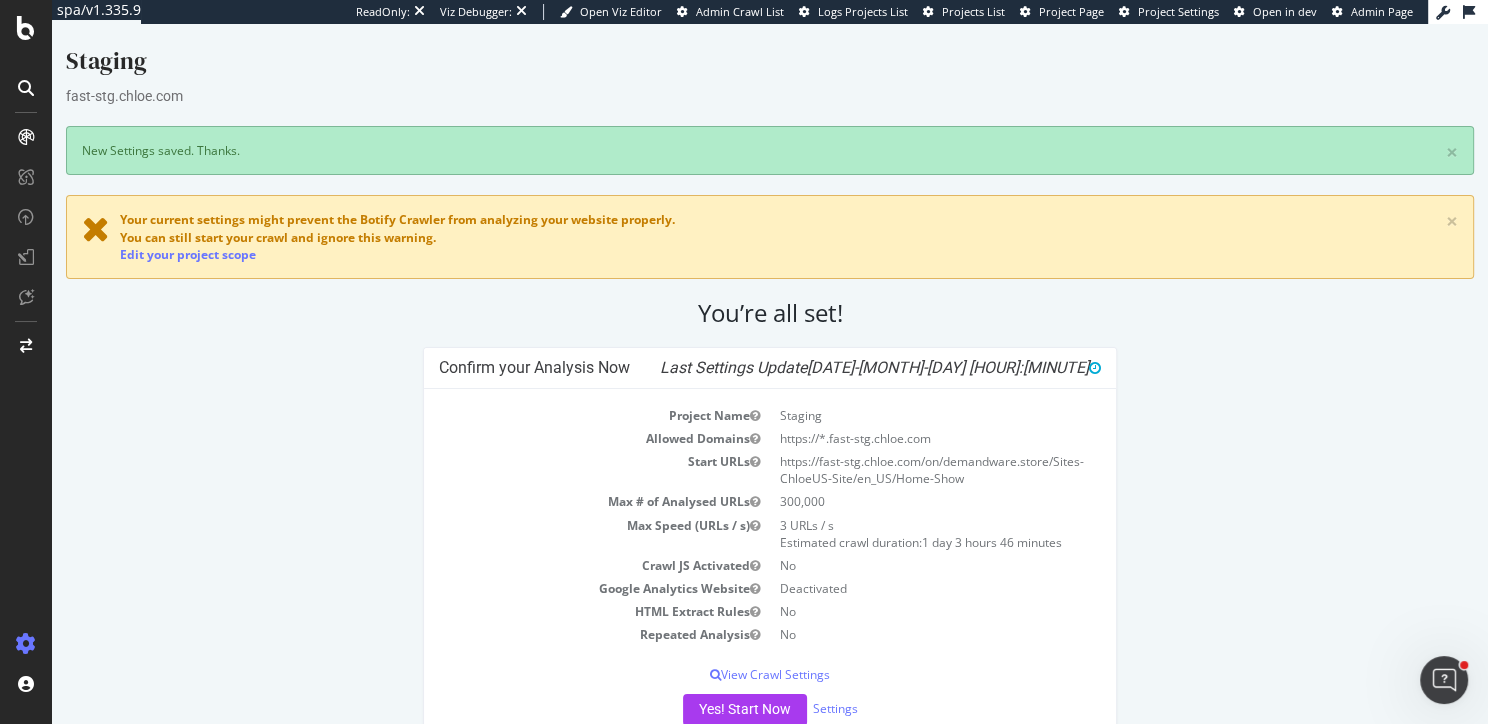 scroll, scrollTop: 48, scrollLeft: 0, axis: vertical 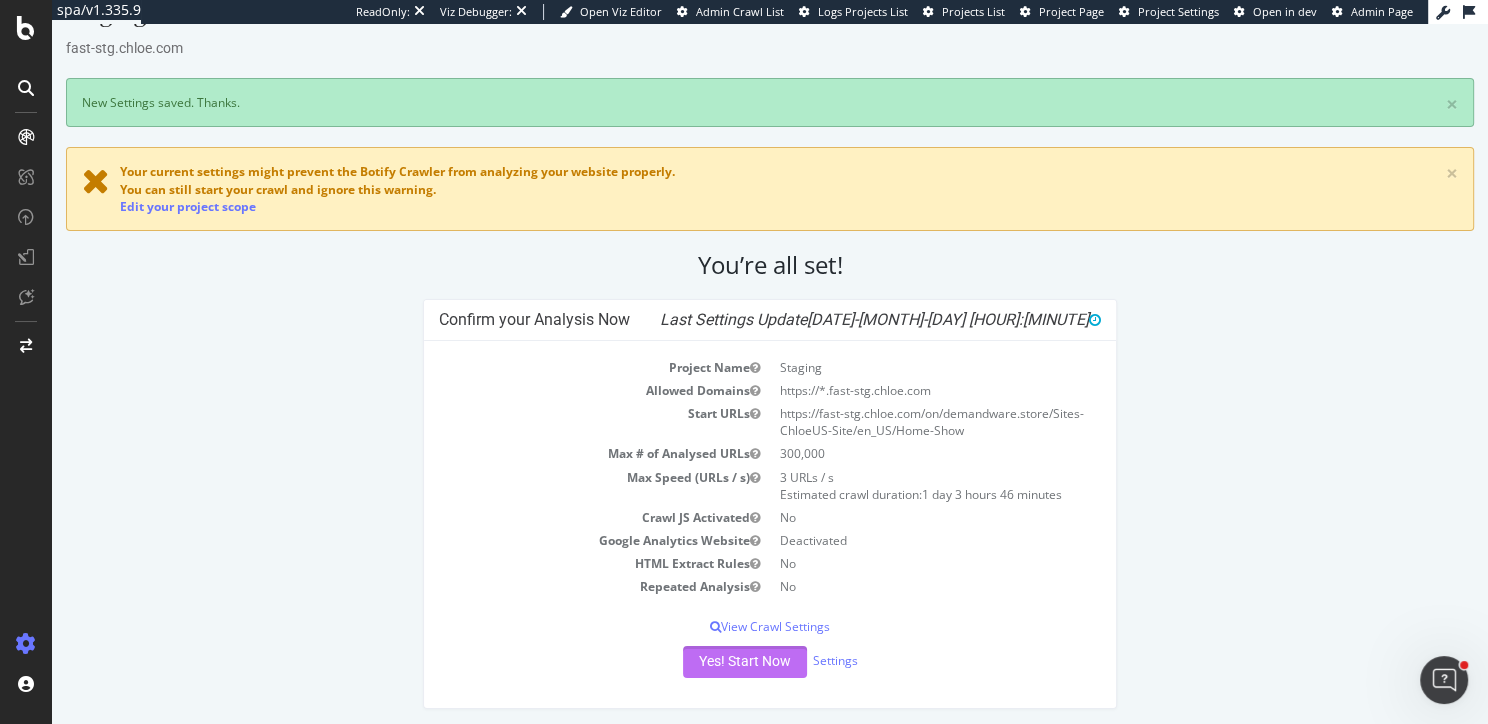 click on "Yes! Start Now" at bounding box center [745, 662] 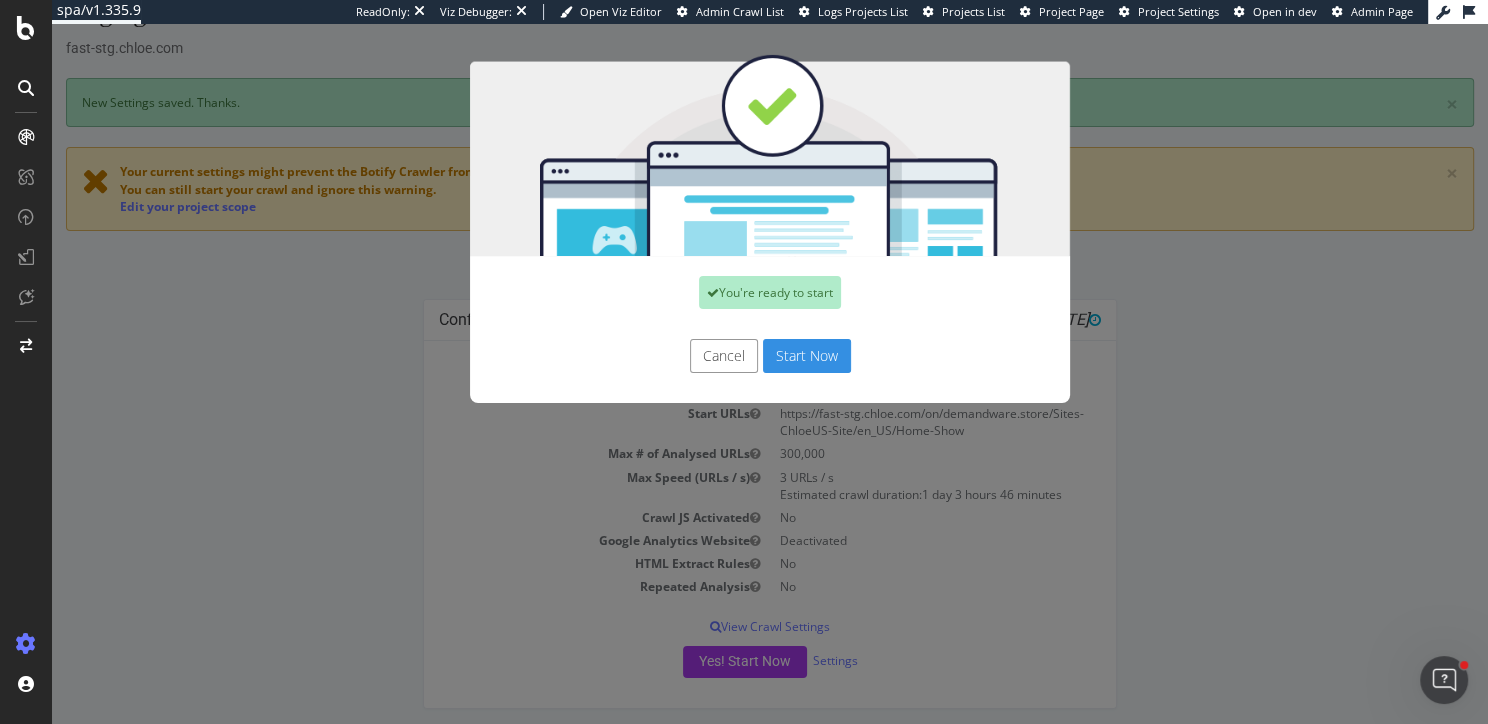 click on "Start Now" at bounding box center [807, 356] 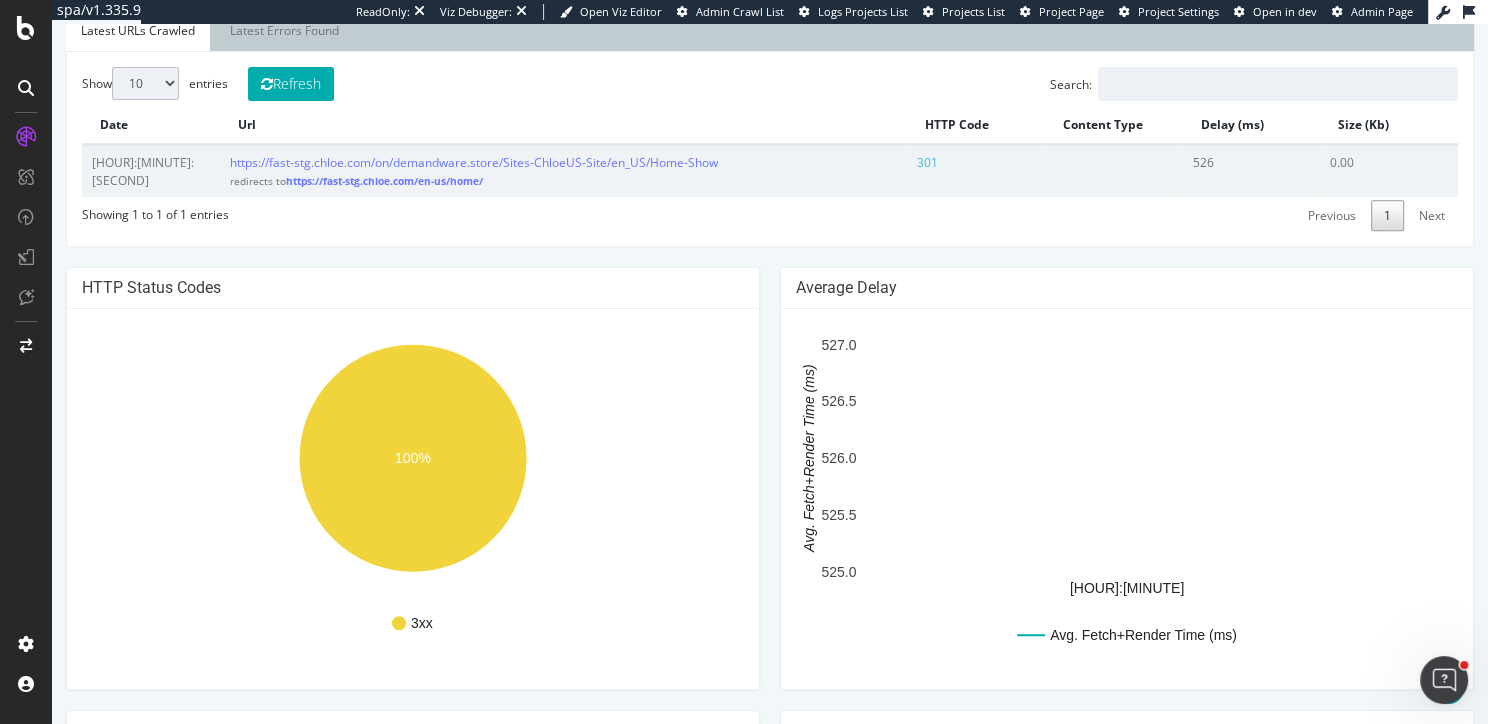 scroll, scrollTop: 755, scrollLeft: 0, axis: vertical 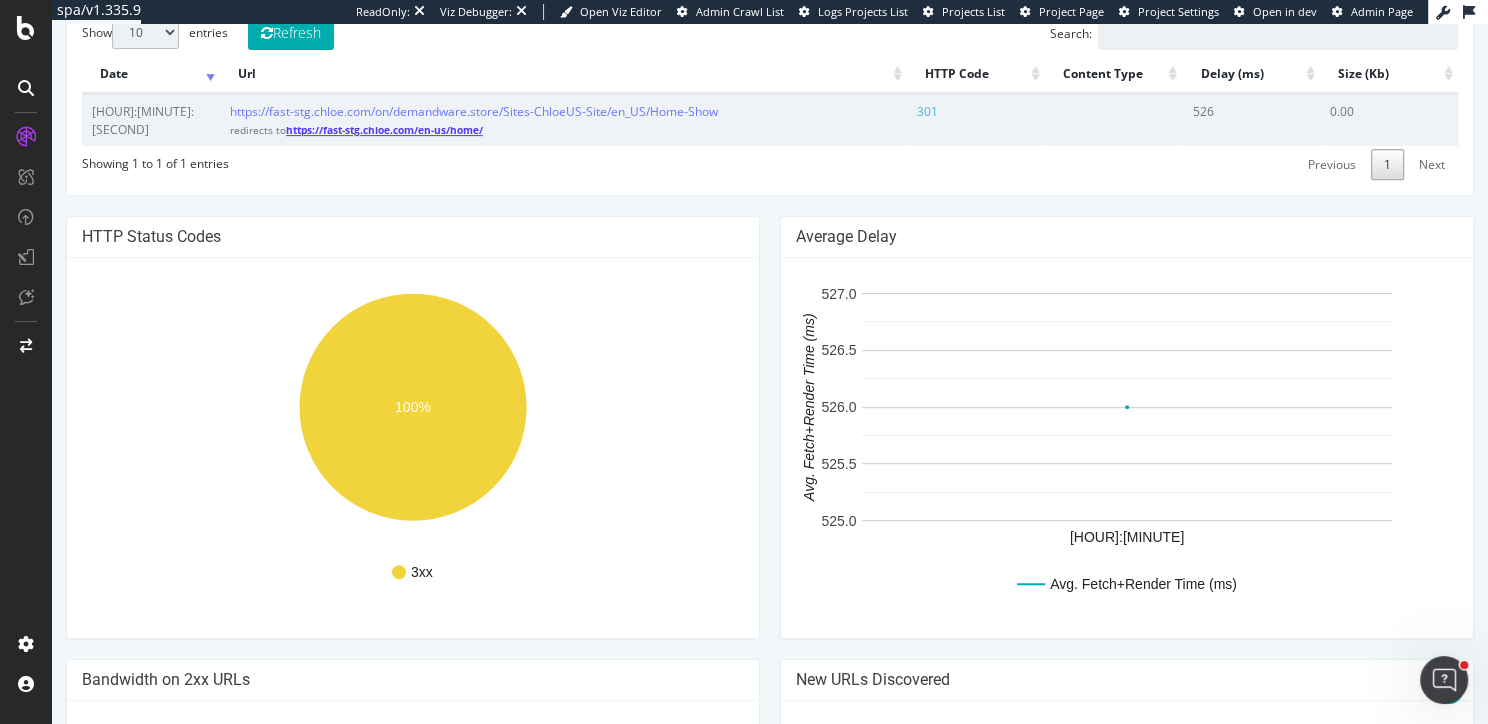 click on "https://fast-stg.chloe.com/en-us/home/" at bounding box center (384, 130) 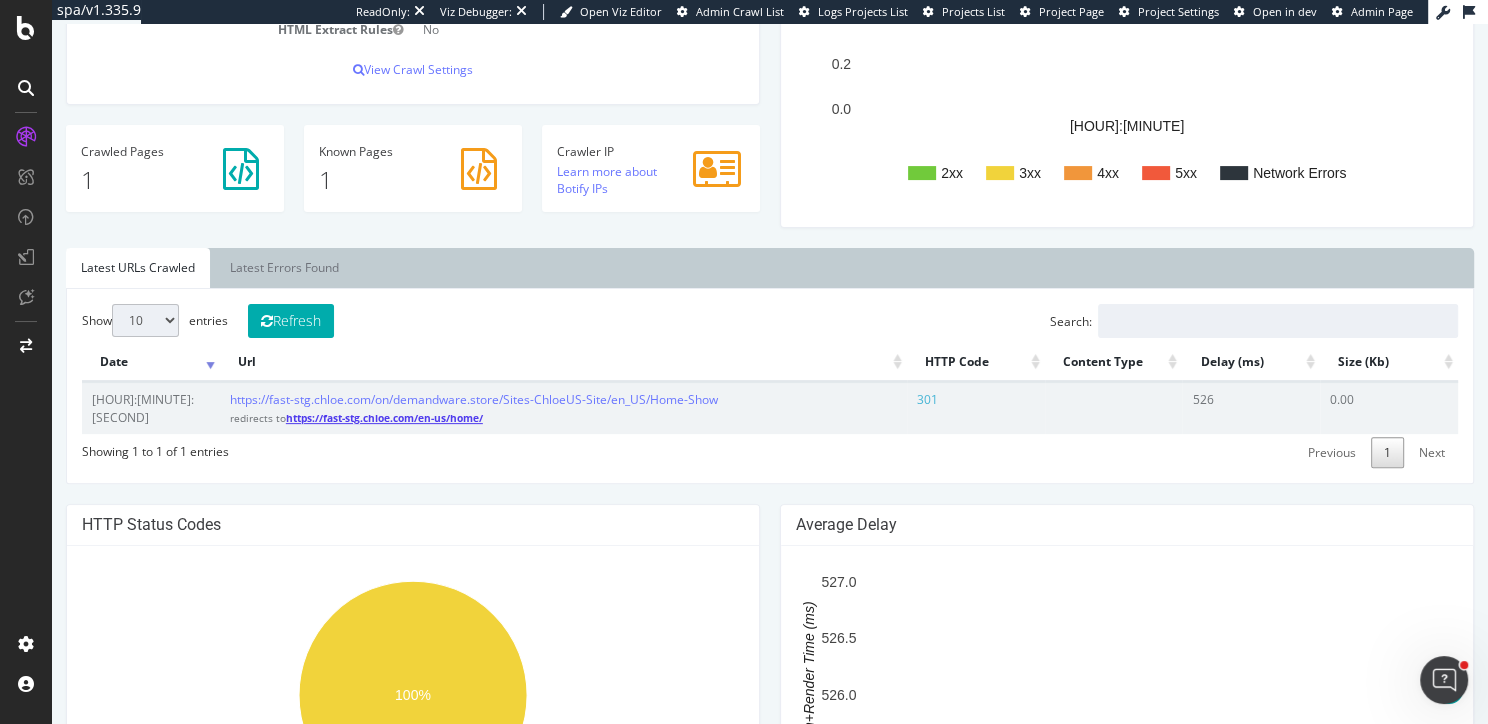 scroll, scrollTop: 474, scrollLeft: 0, axis: vertical 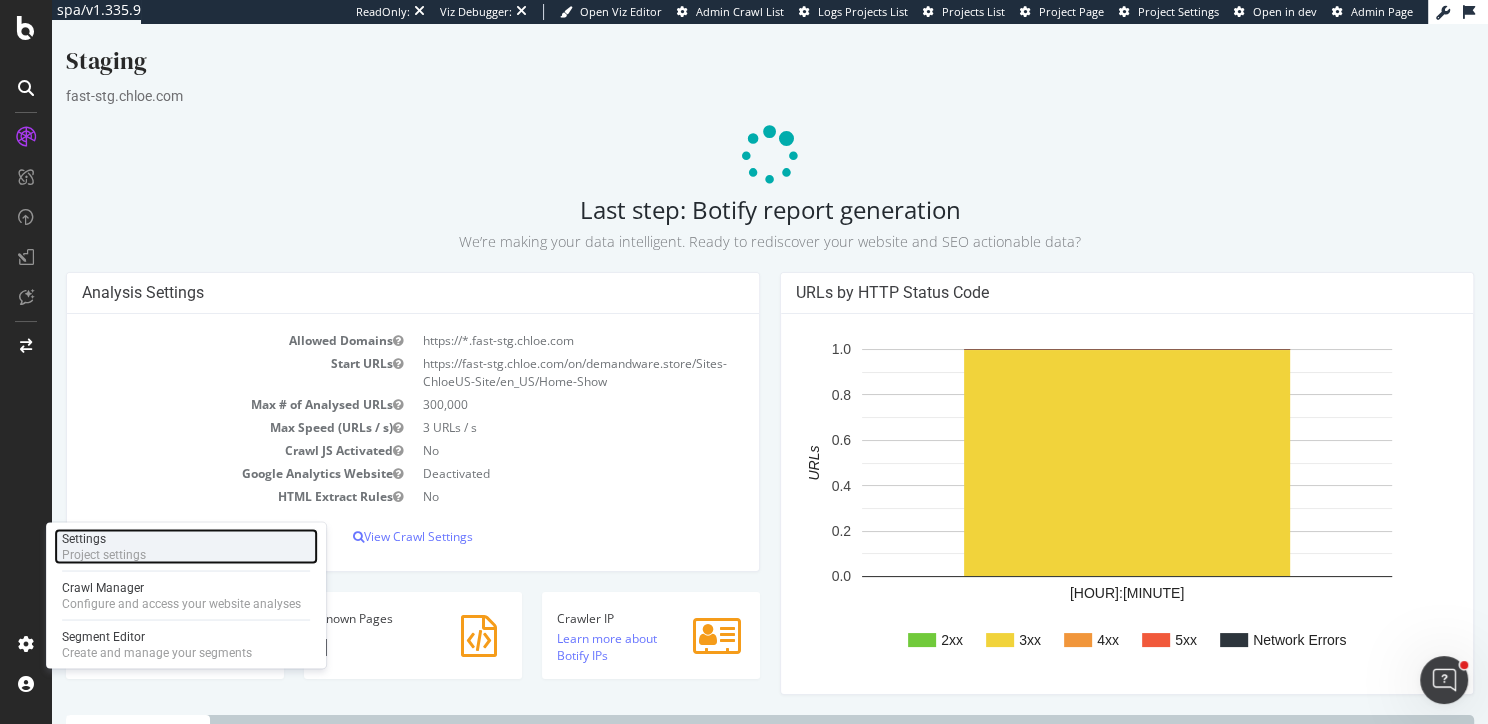 click on "Project settings" at bounding box center [104, 554] 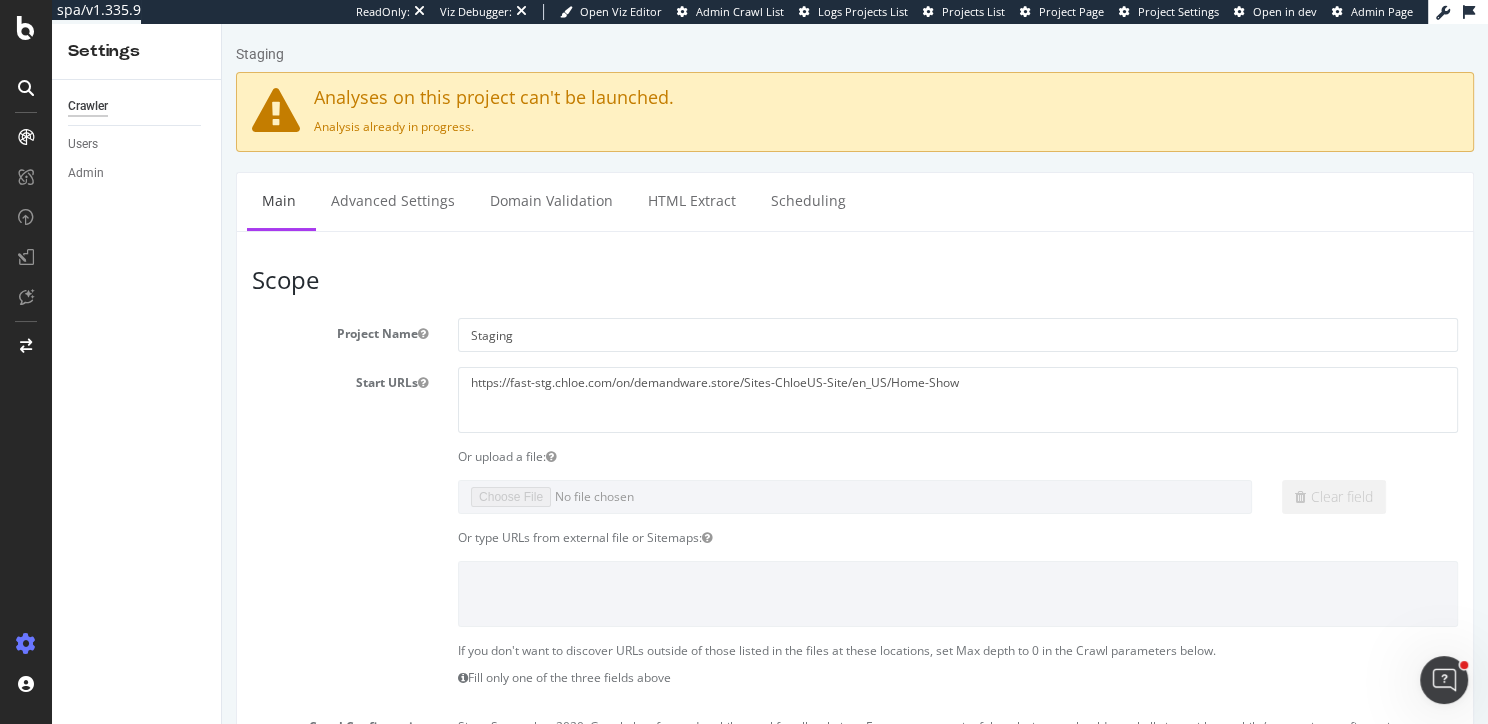 scroll, scrollTop: 0, scrollLeft: 0, axis: both 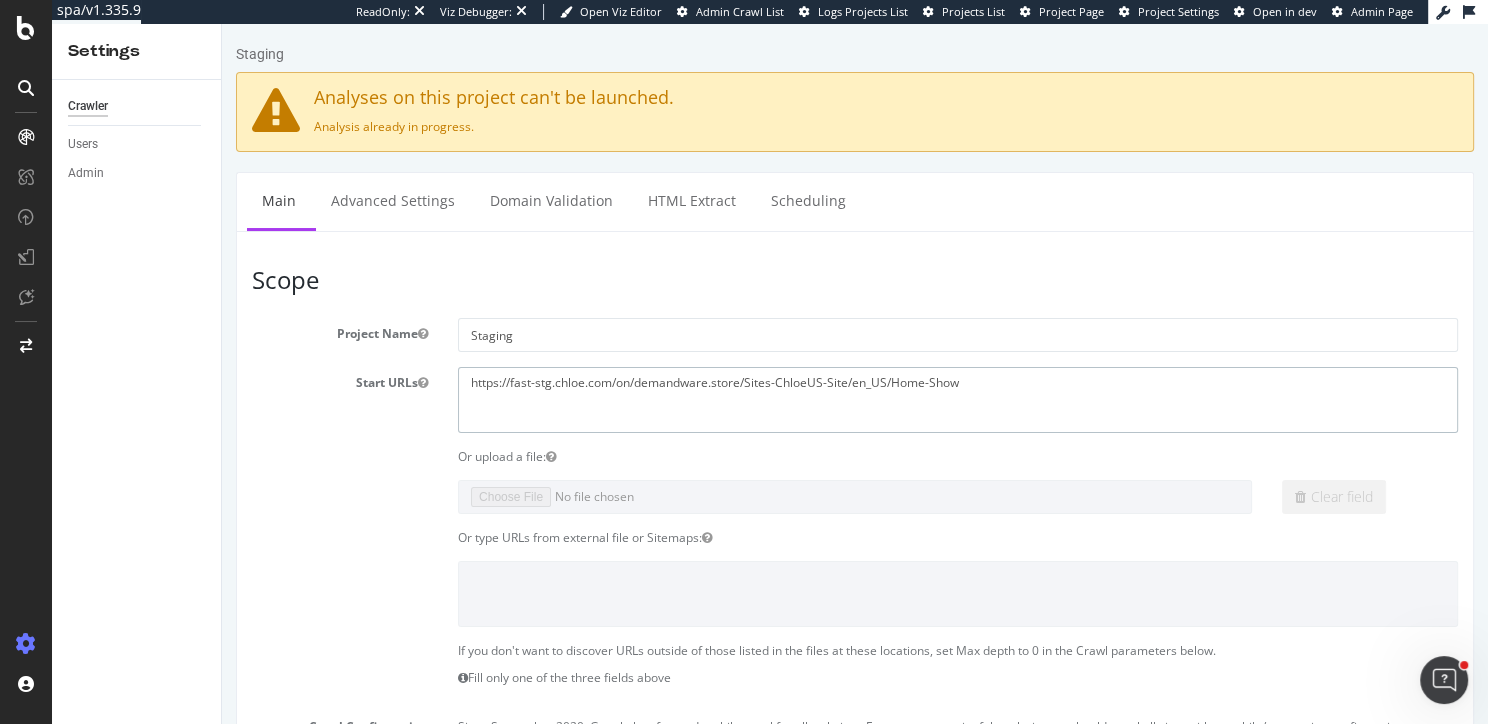 click on "https://fast-stg.chloe.com/on/demandware.store/Sites-ChloeUS-Site/en_US/Home-Show" at bounding box center (958, 399) 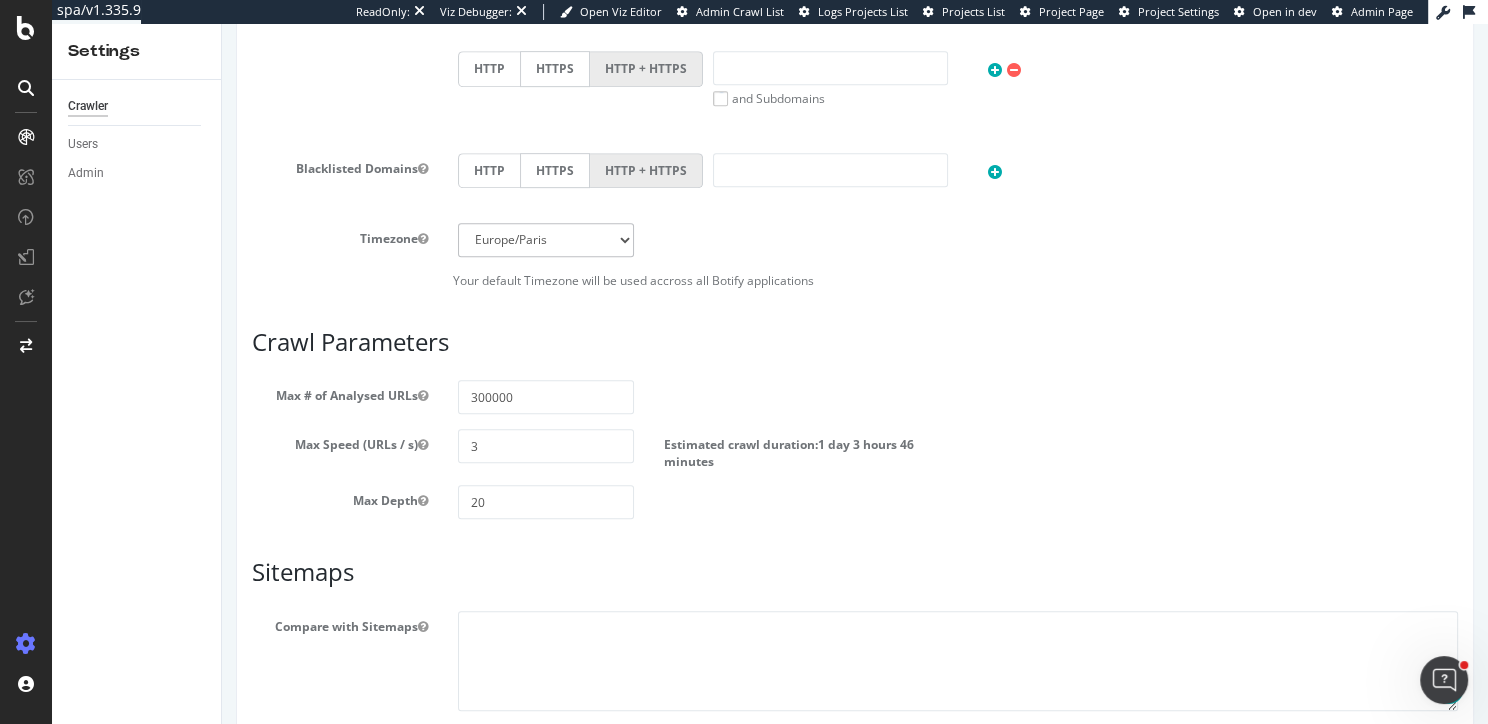 scroll, scrollTop: 995, scrollLeft: 0, axis: vertical 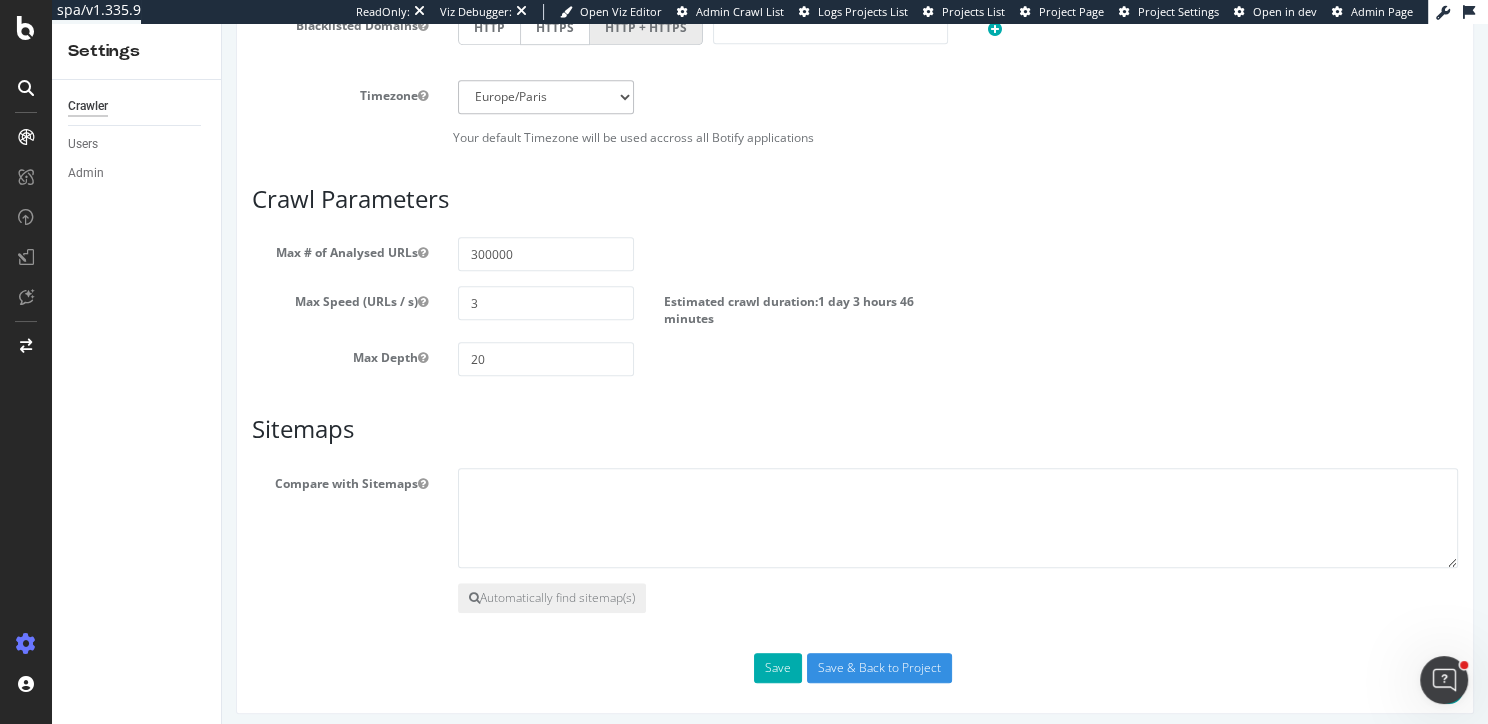 type on "https://fast-stg.chloe.com/en-us/home/" 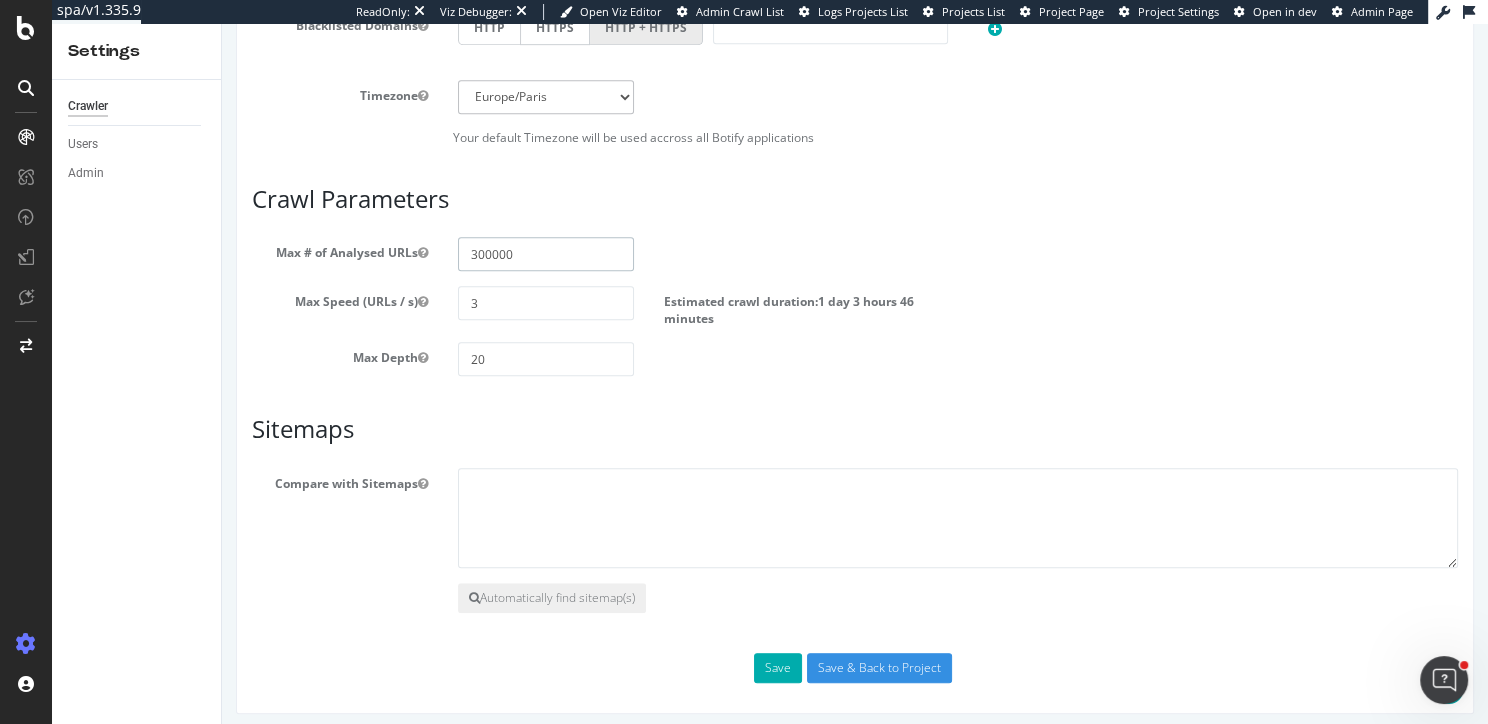 click on "300000" at bounding box center (546, 254) 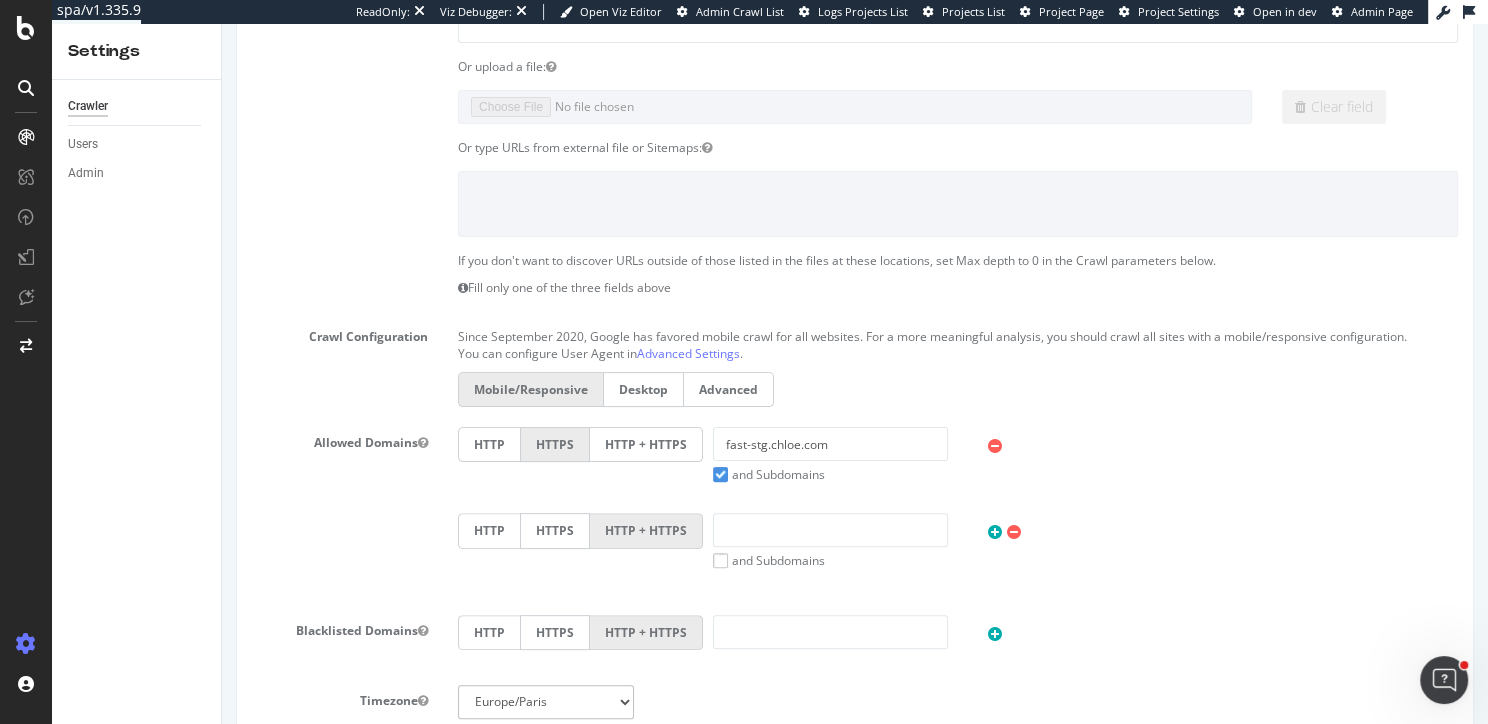 scroll, scrollTop: 995, scrollLeft: 0, axis: vertical 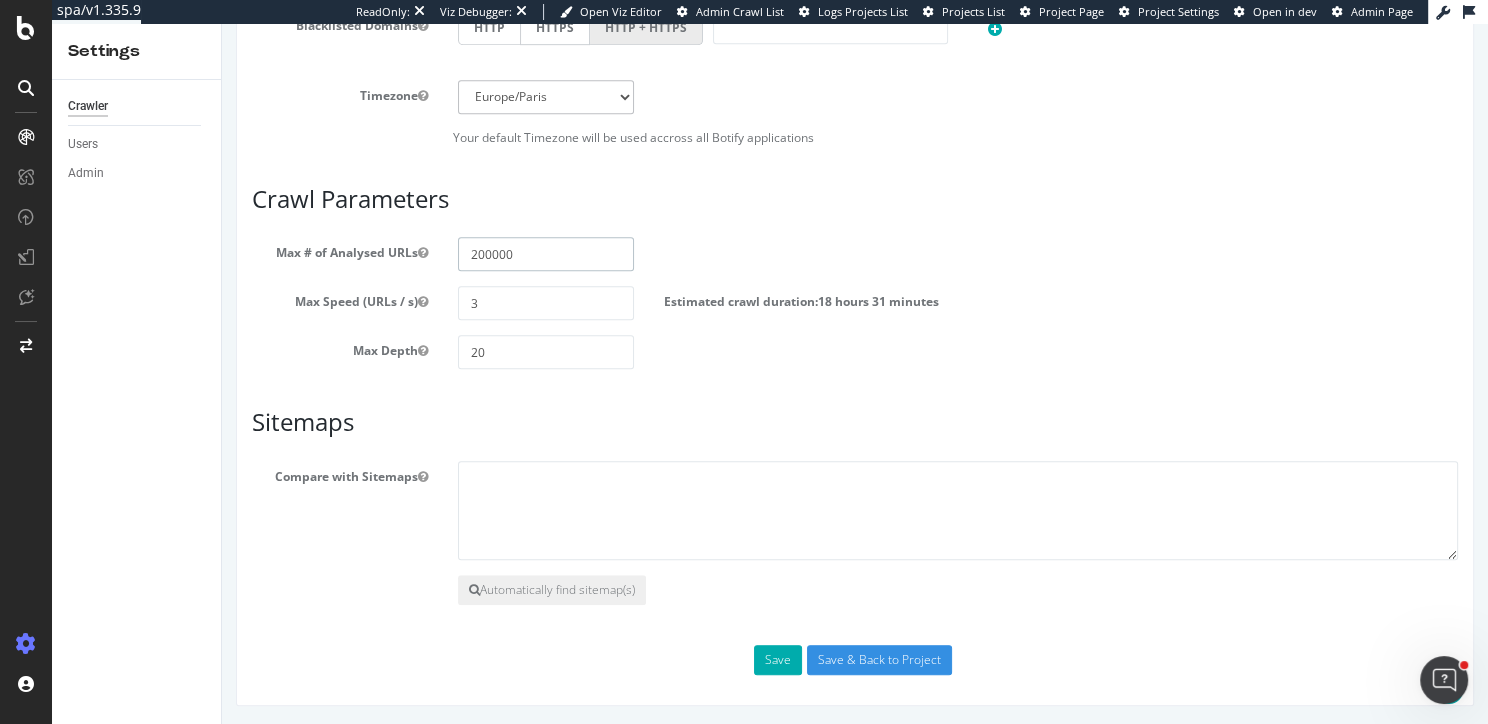 type on "200000" 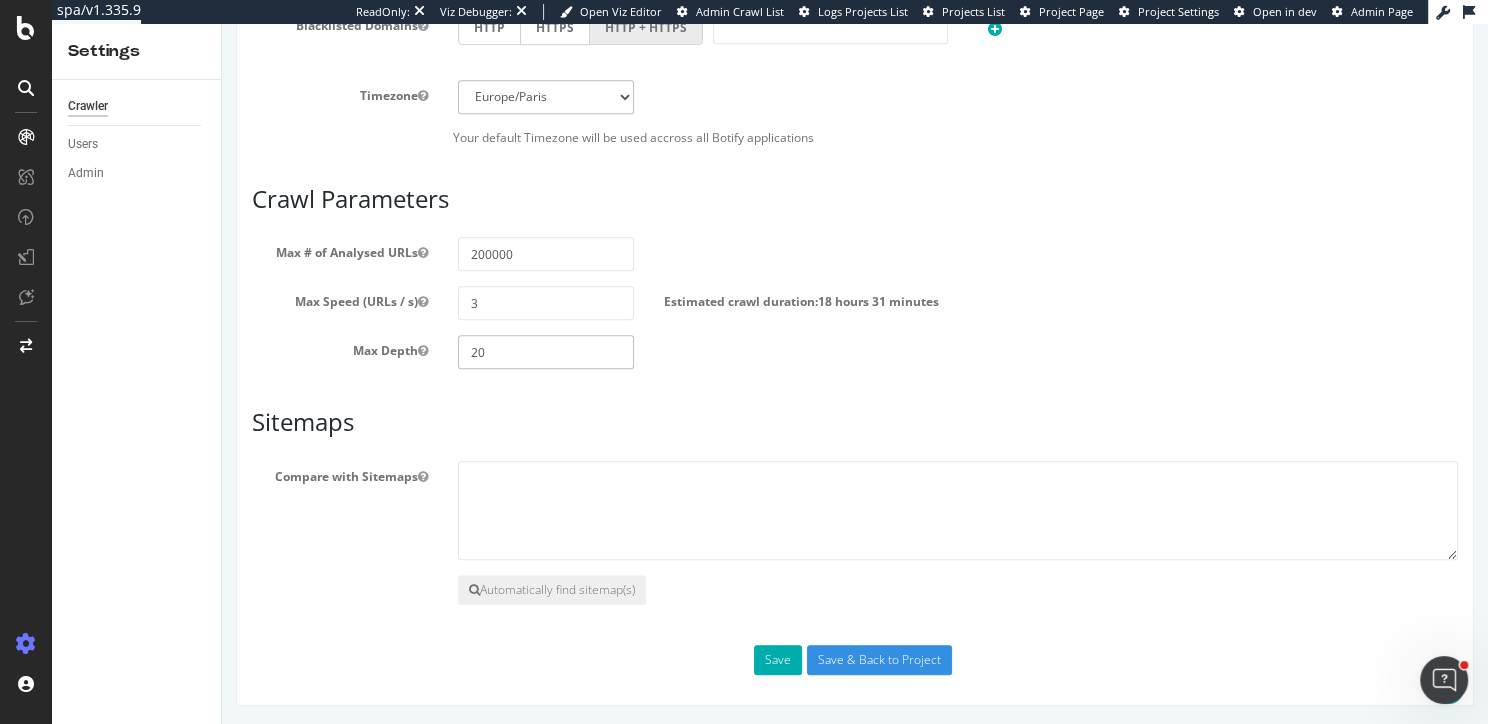 click on "20" at bounding box center [546, 352] 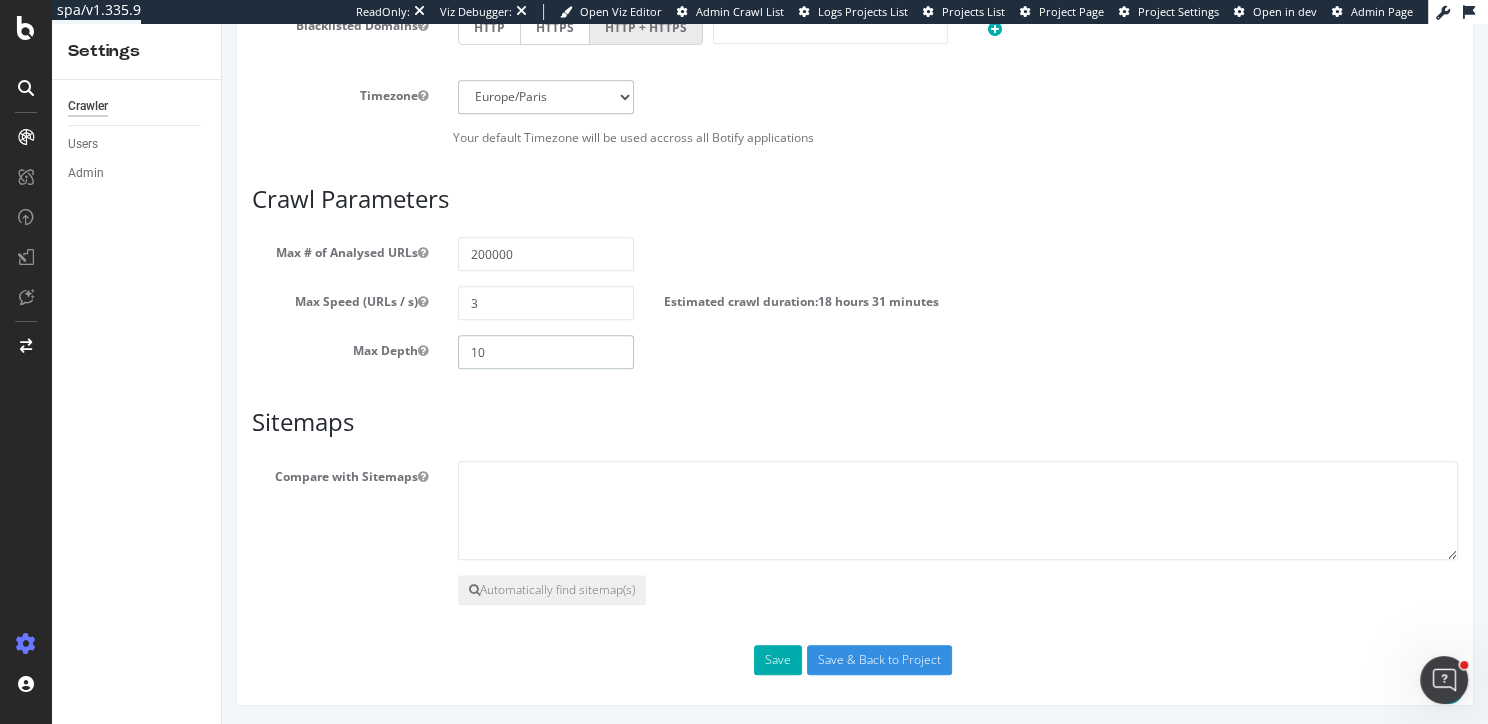 type on "10" 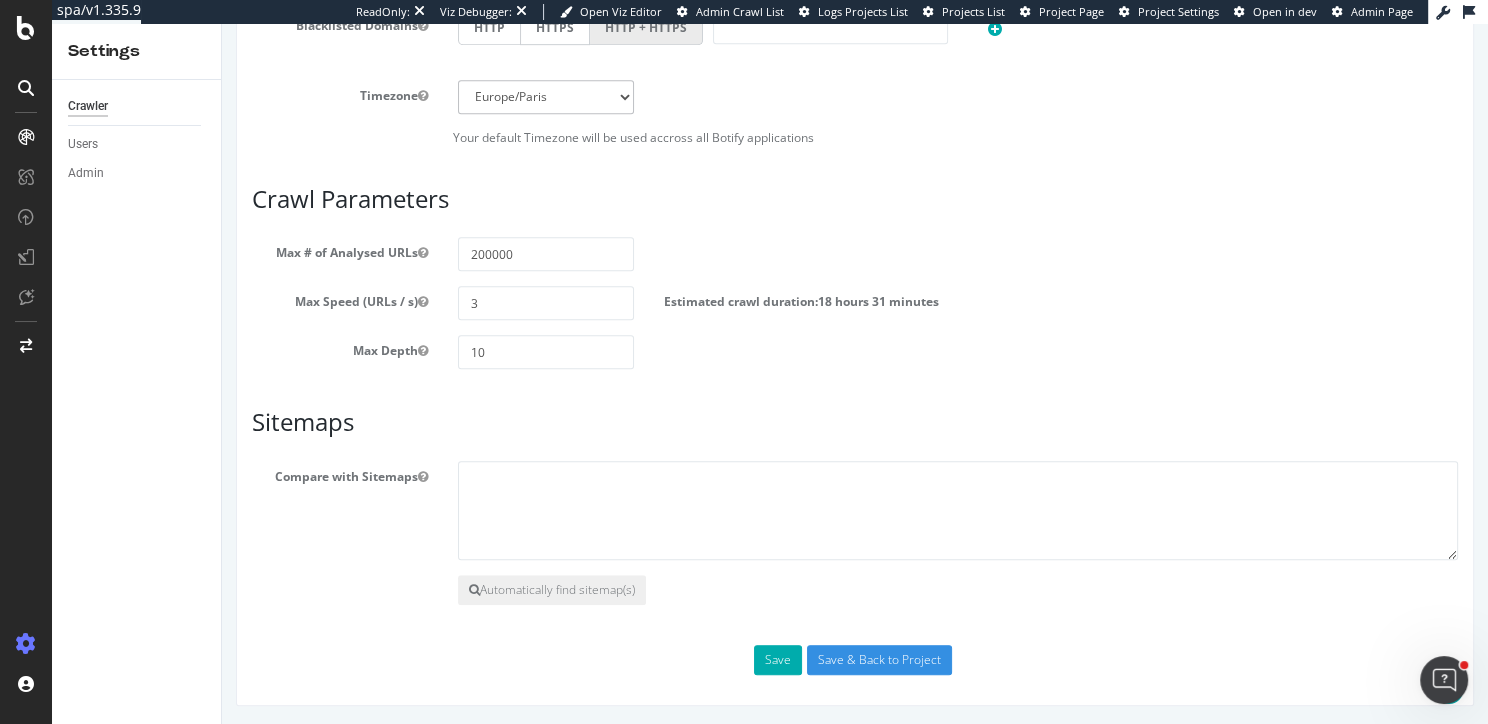 click on "Scope Project Name
Staging Start URLs
https://fast-stg.chloe.com/on/demandware.store/Sites-ChloeUS-Site/en_US/Home-Show Or upload a file:
Clear field
Or type URLs from external file or Sitemaps:
If you don't want to discover URLs outside of those listed in the files at these locations, set Max depth to 0 in the Crawl parameters below.
Fill only one of the three fields above
Crawl Configuration  Since September 2020, Google has favored mobile crawl for all websites. For a more meaningful analysis, you should crawl all sites with a mobile/responsive configuration.
You can configure User Agent in  Advanced Settings .
Mobile/Responsive Desktop Advanced HTTP HTTPS GB" at bounding box center [855, -27] 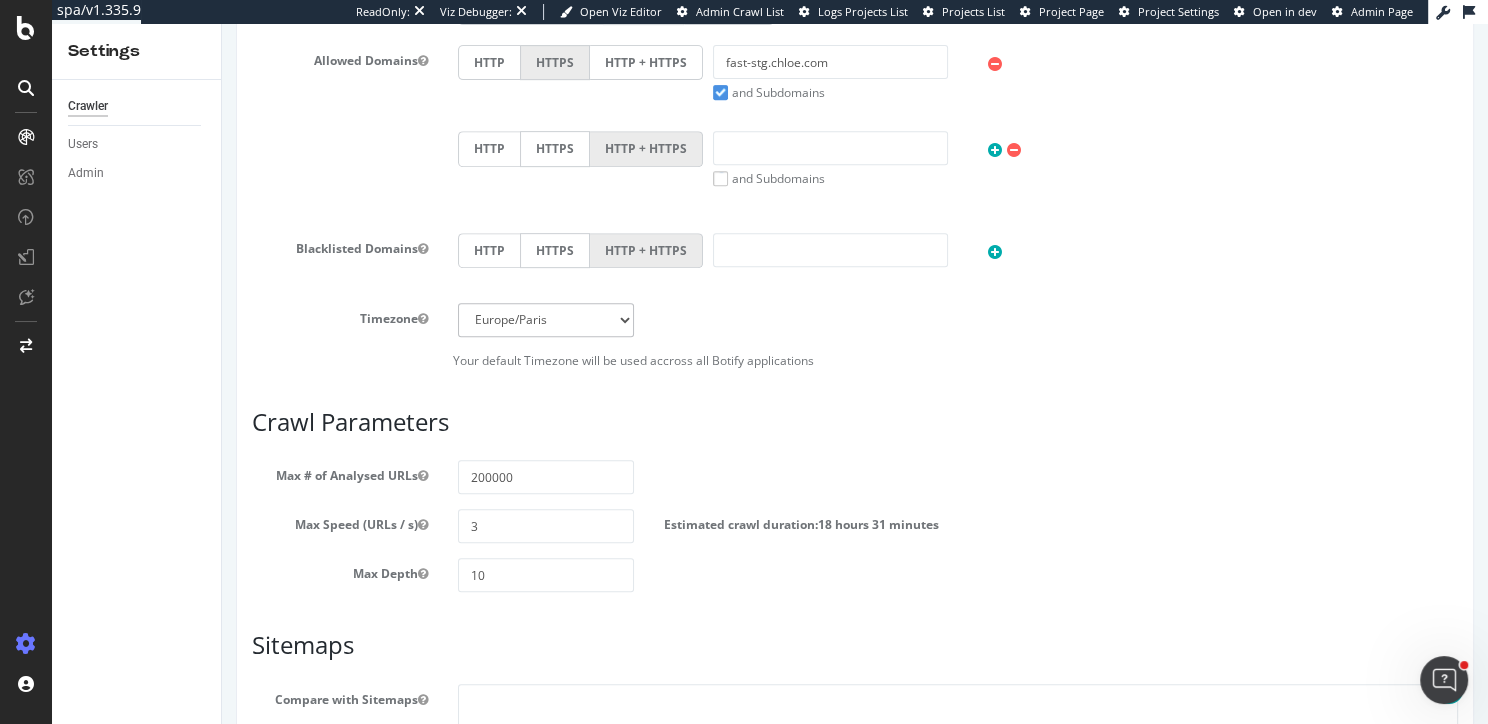 scroll, scrollTop: 995, scrollLeft: 0, axis: vertical 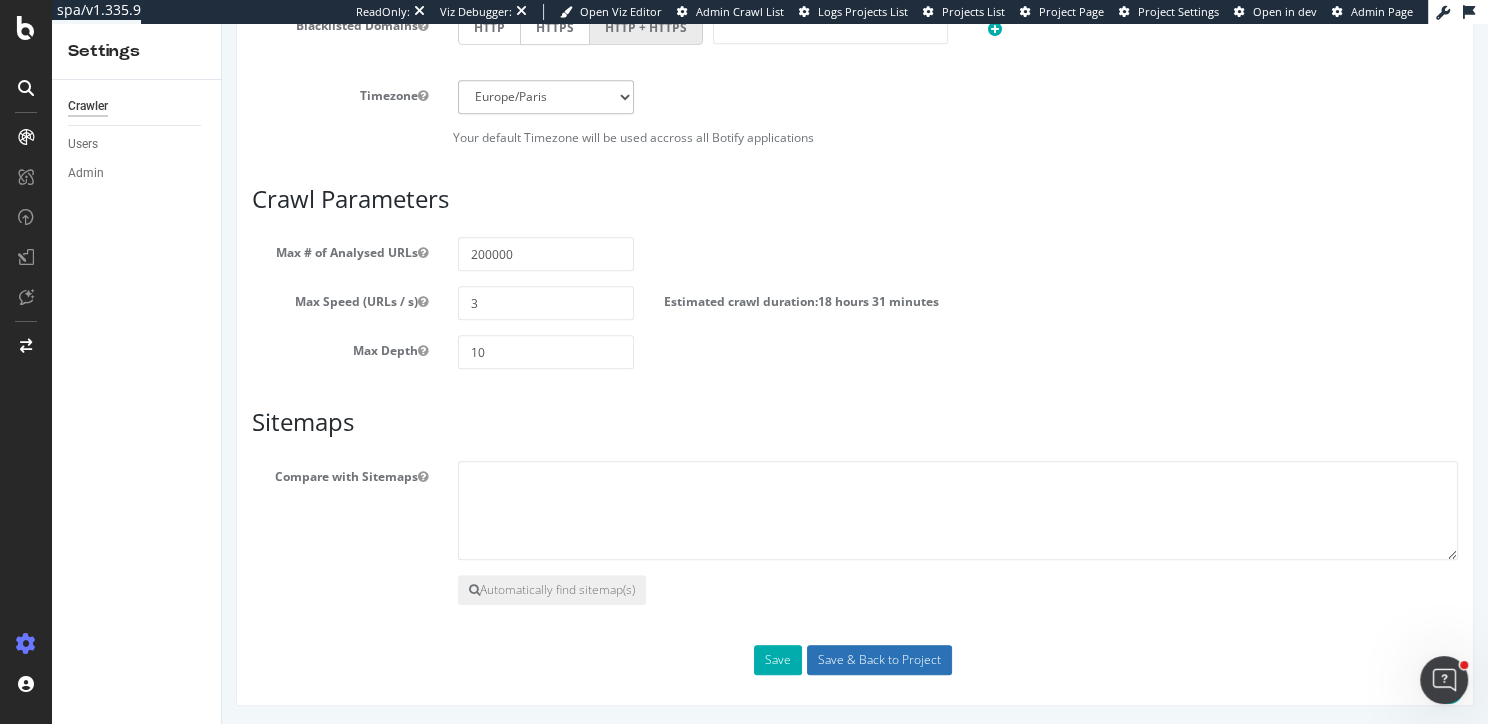 click on "Save & Back to Project" at bounding box center (879, 660) 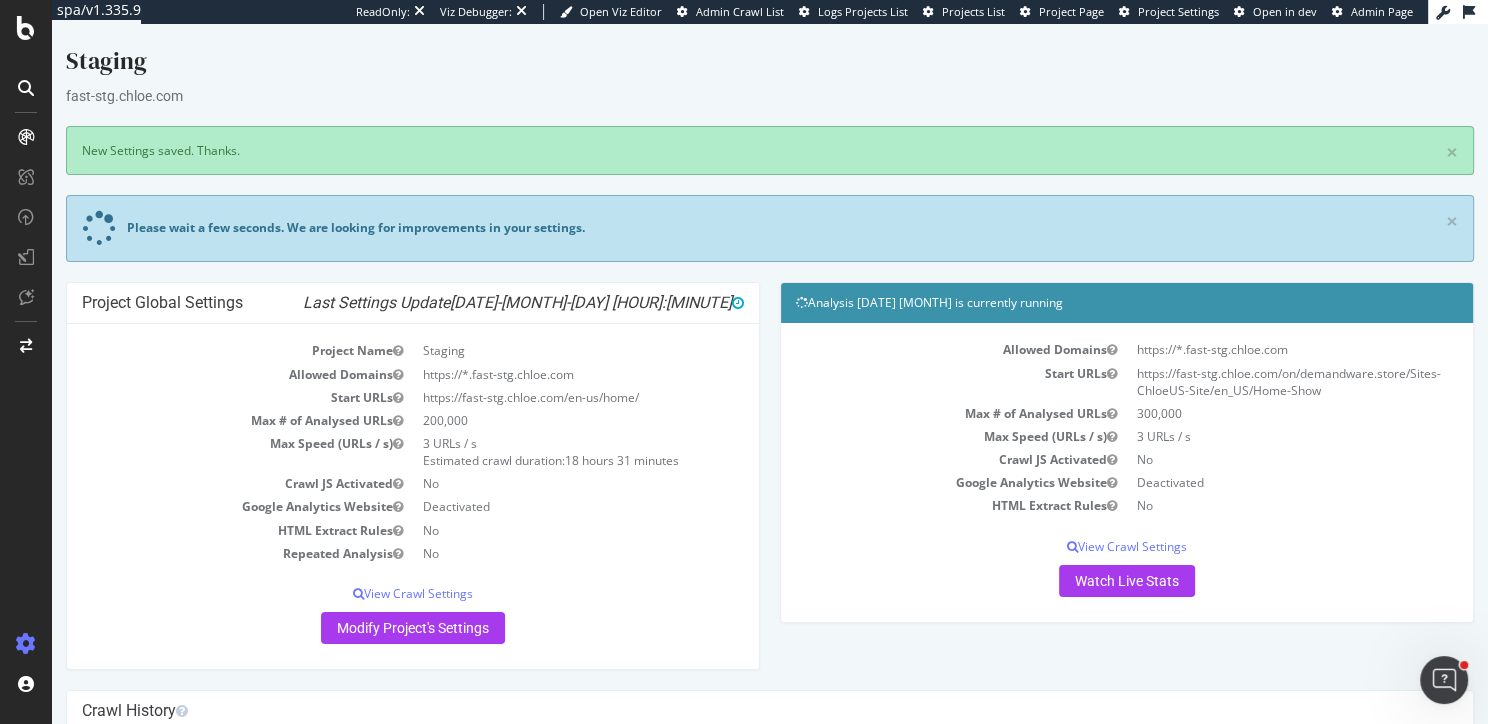 scroll, scrollTop: 0, scrollLeft: 0, axis: both 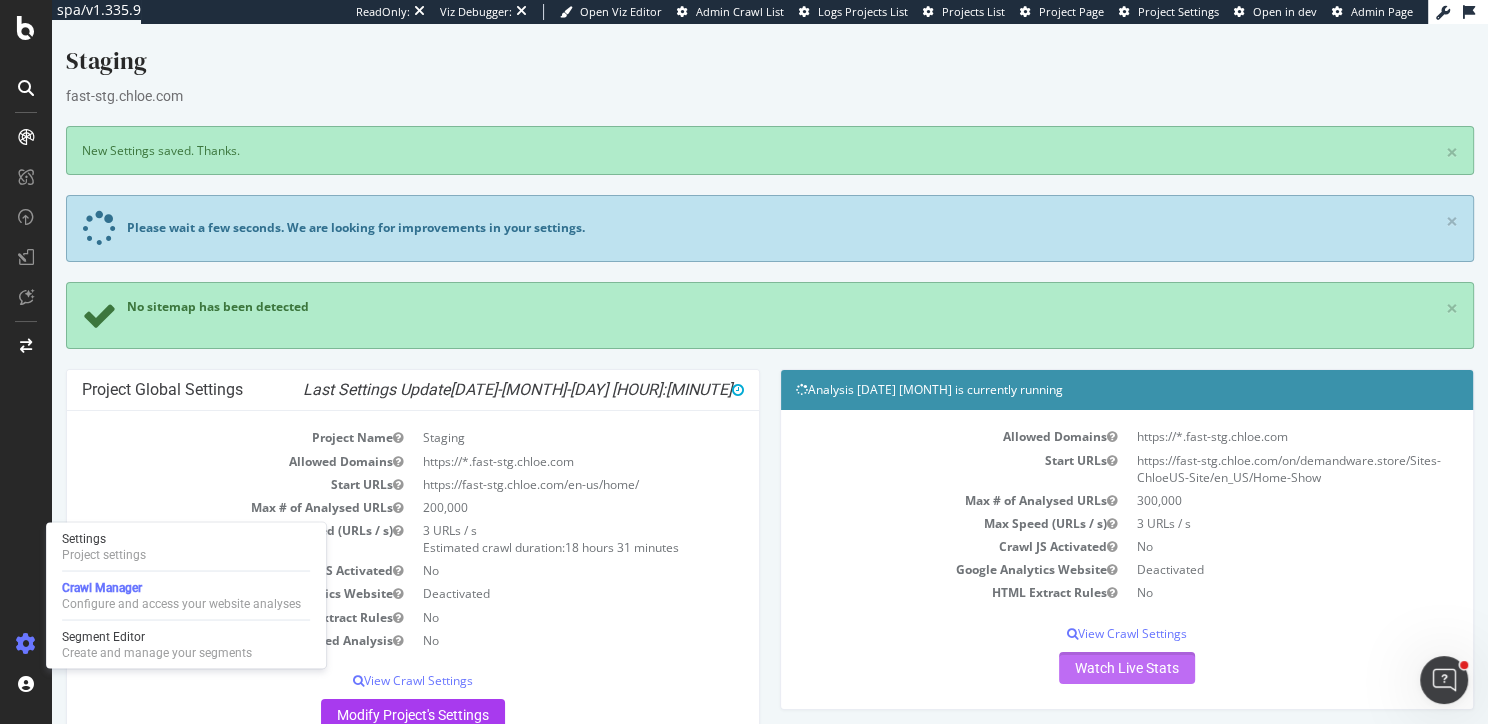 click on "Watch Live Stats" at bounding box center (1127, 668) 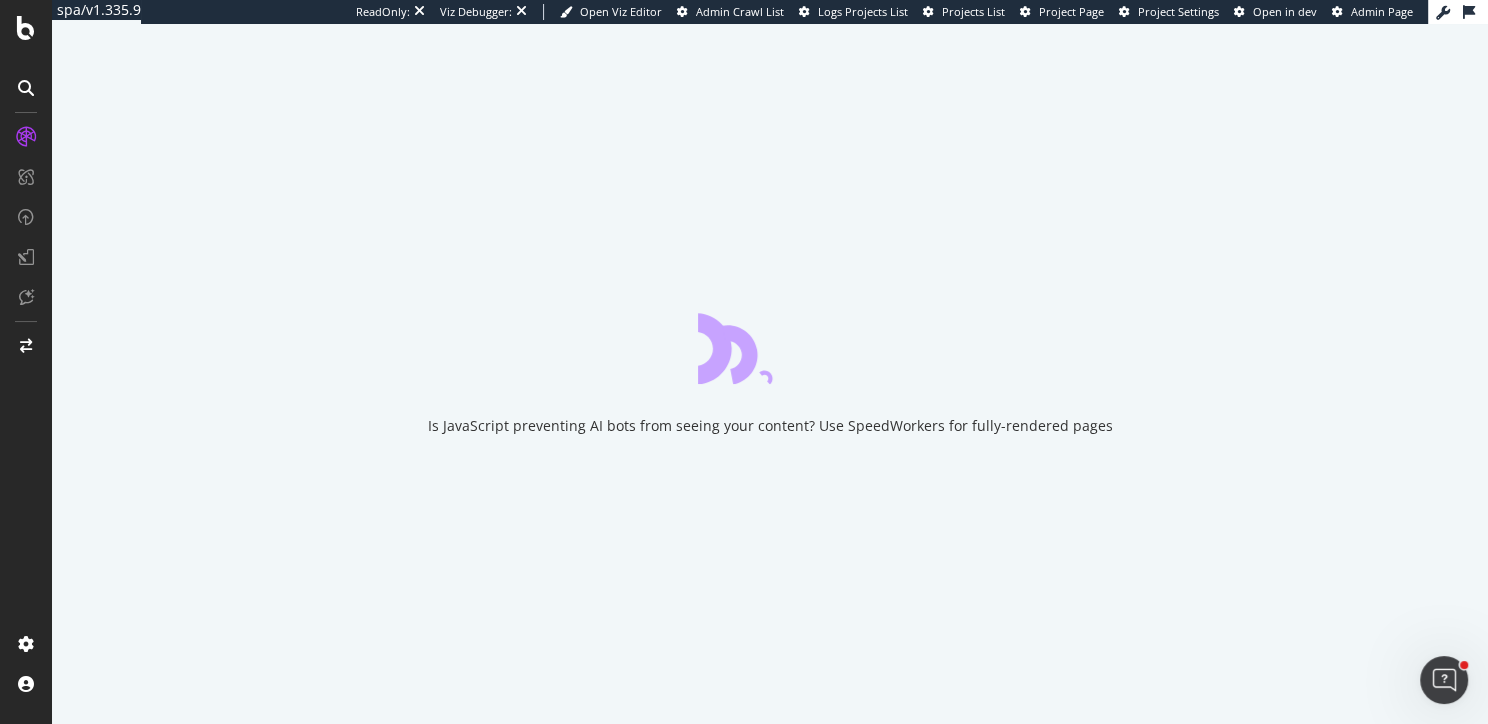 scroll, scrollTop: 0, scrollLeft: 0, axis: both 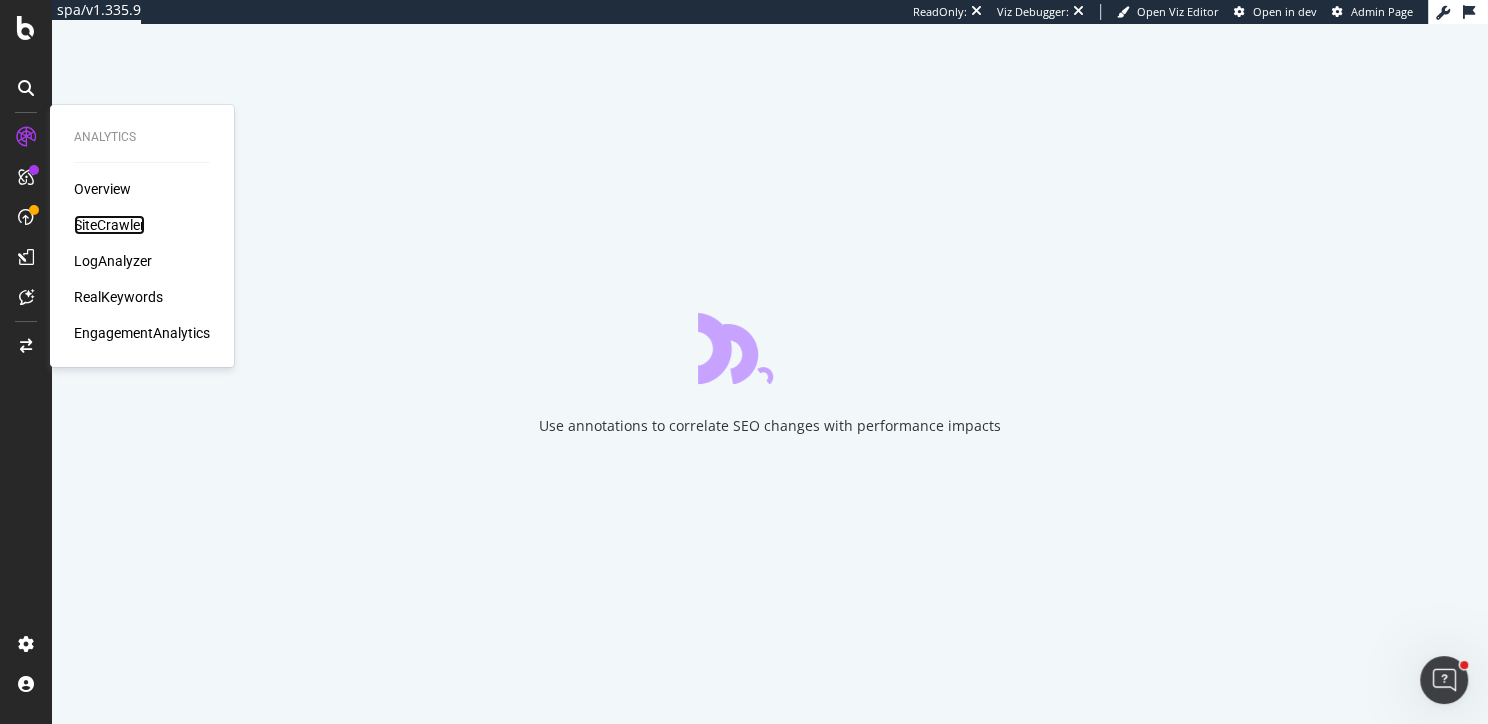 click on "SiteCrawler" at bounding box center (109, 225) 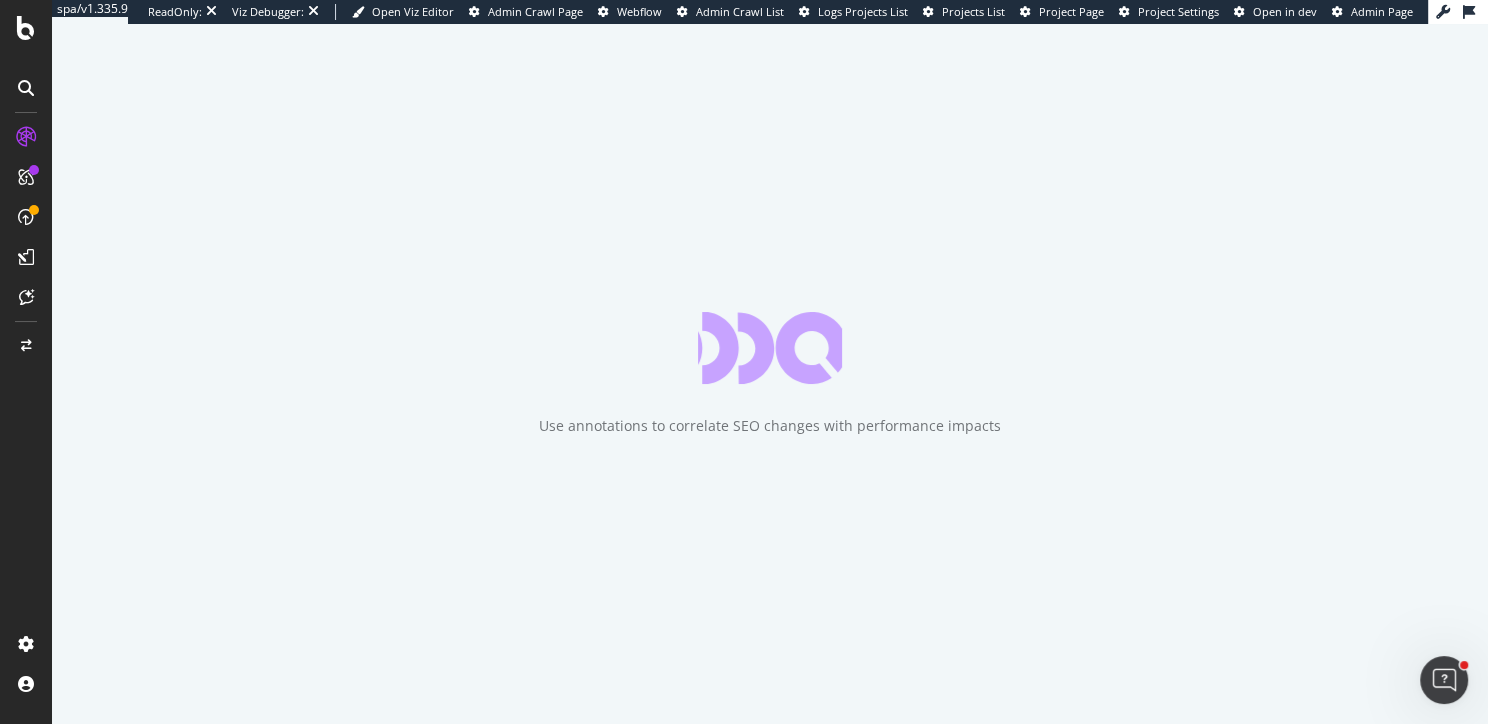 click on "Project Page" at bounding box center (1071, 11) 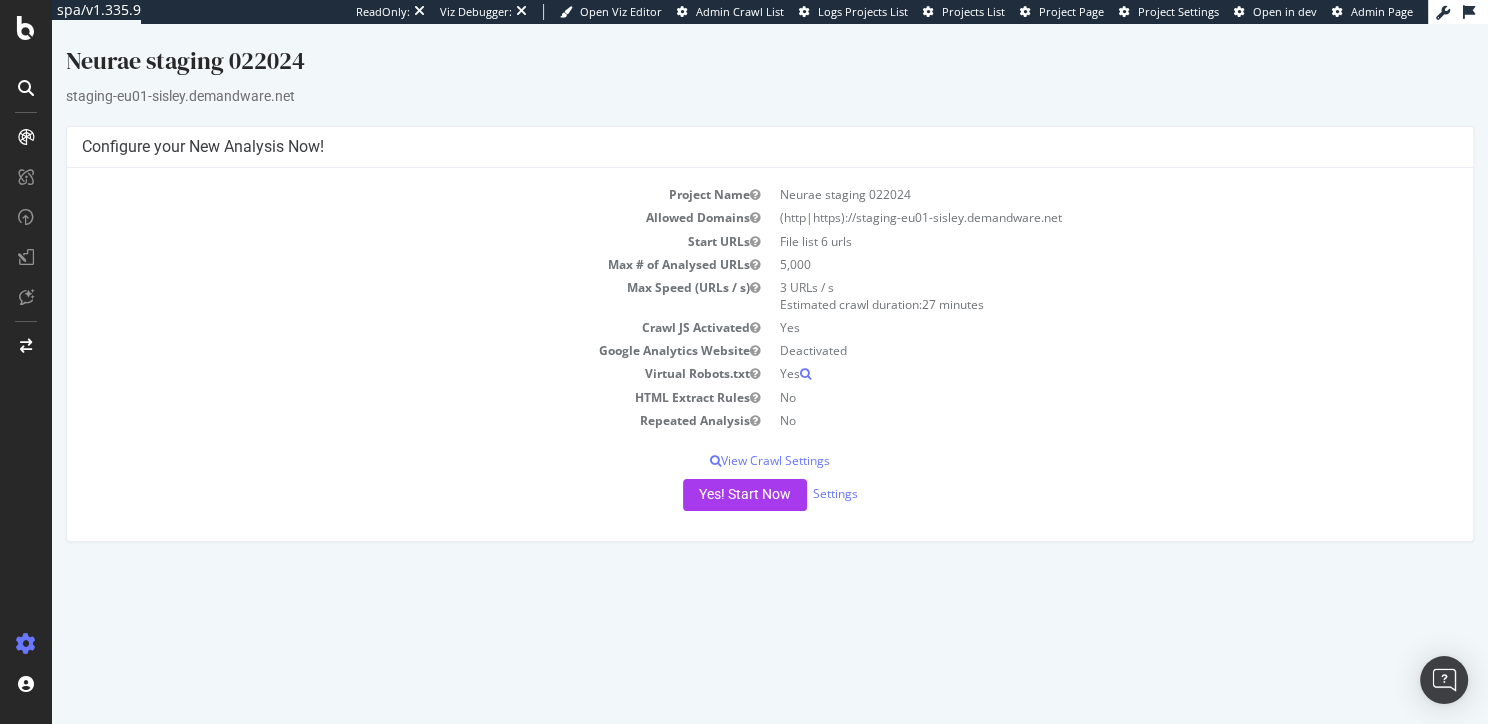 scroll, scrollTop: 0, scrollLeft: 0, axis: both 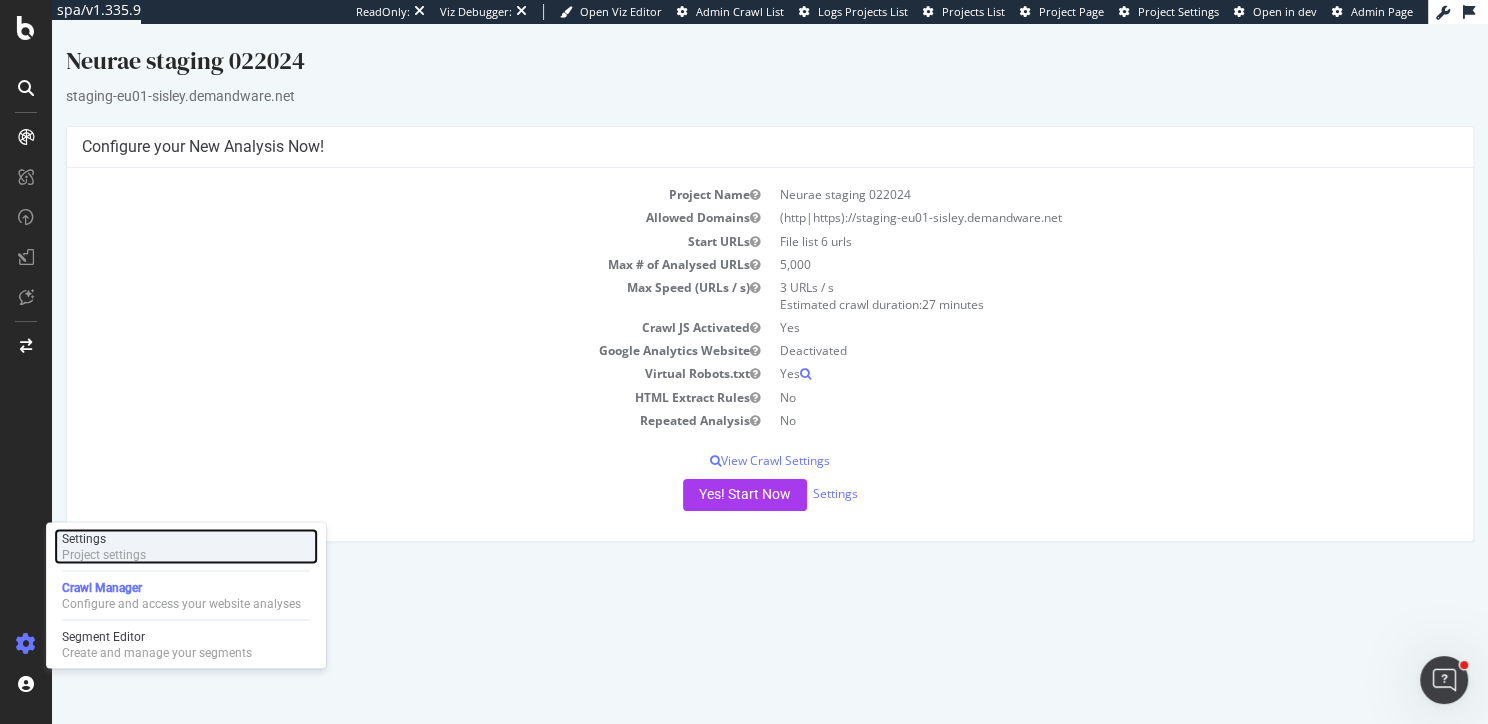 click on "Project settings" at bounding box center (104, 554) 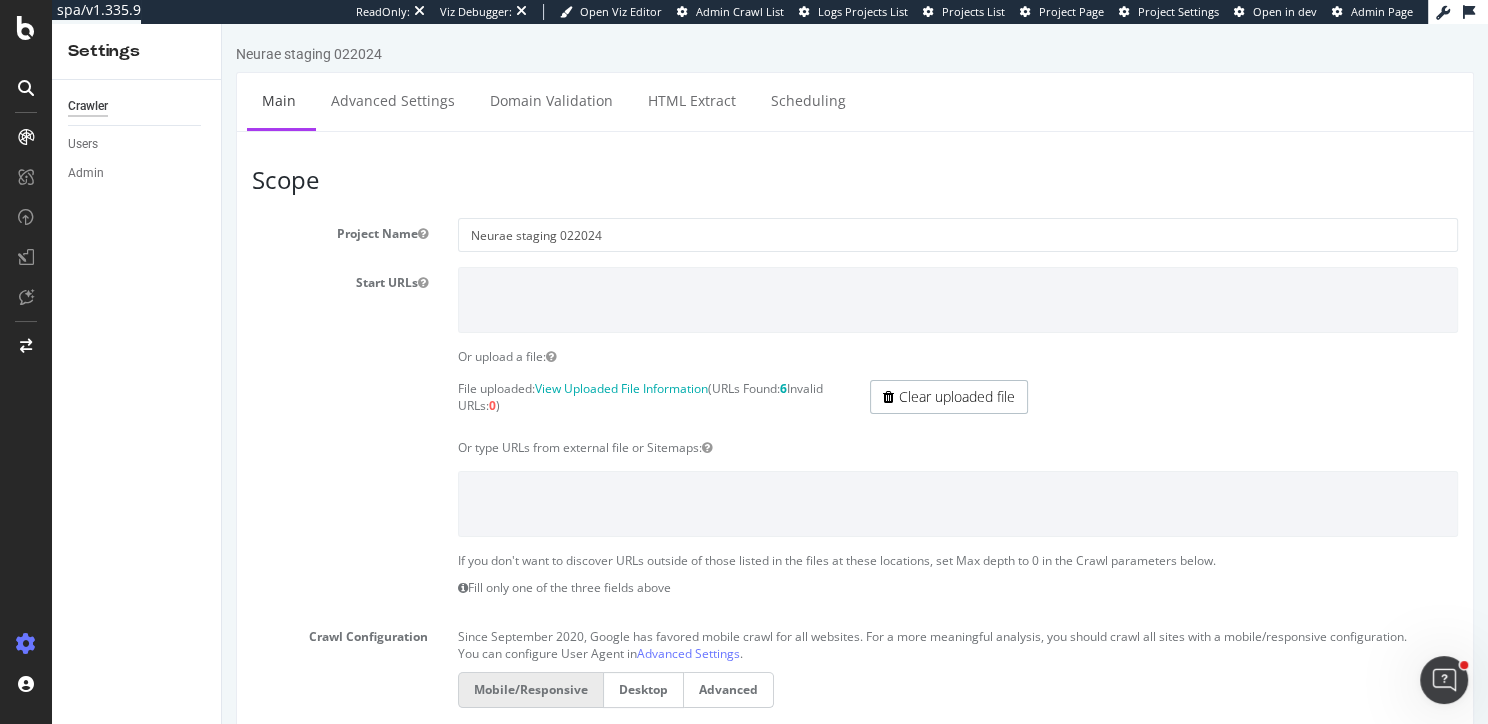 scroll, scrollTop: 0, scrollLeft: 0, axis: both 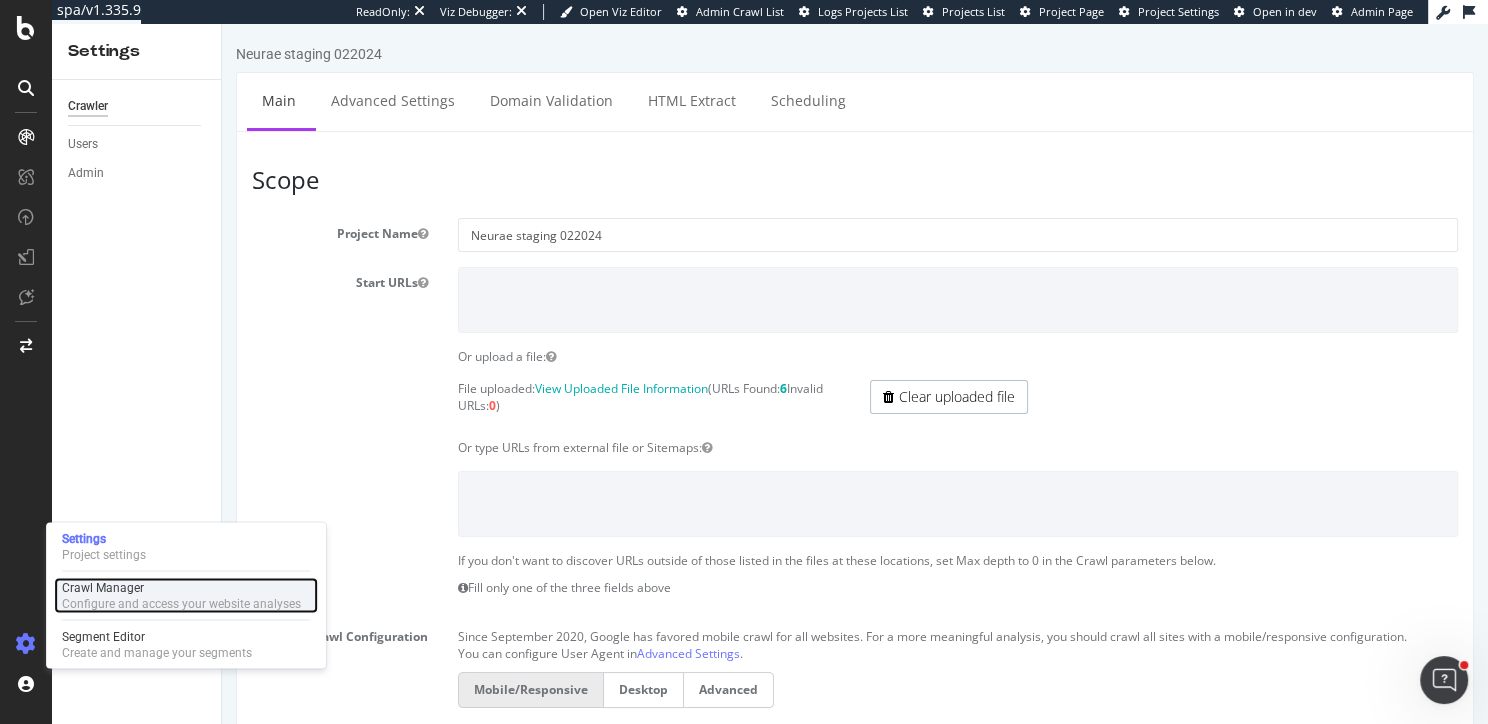 click on "Crawl Manager" at bounding box center (181, 587) 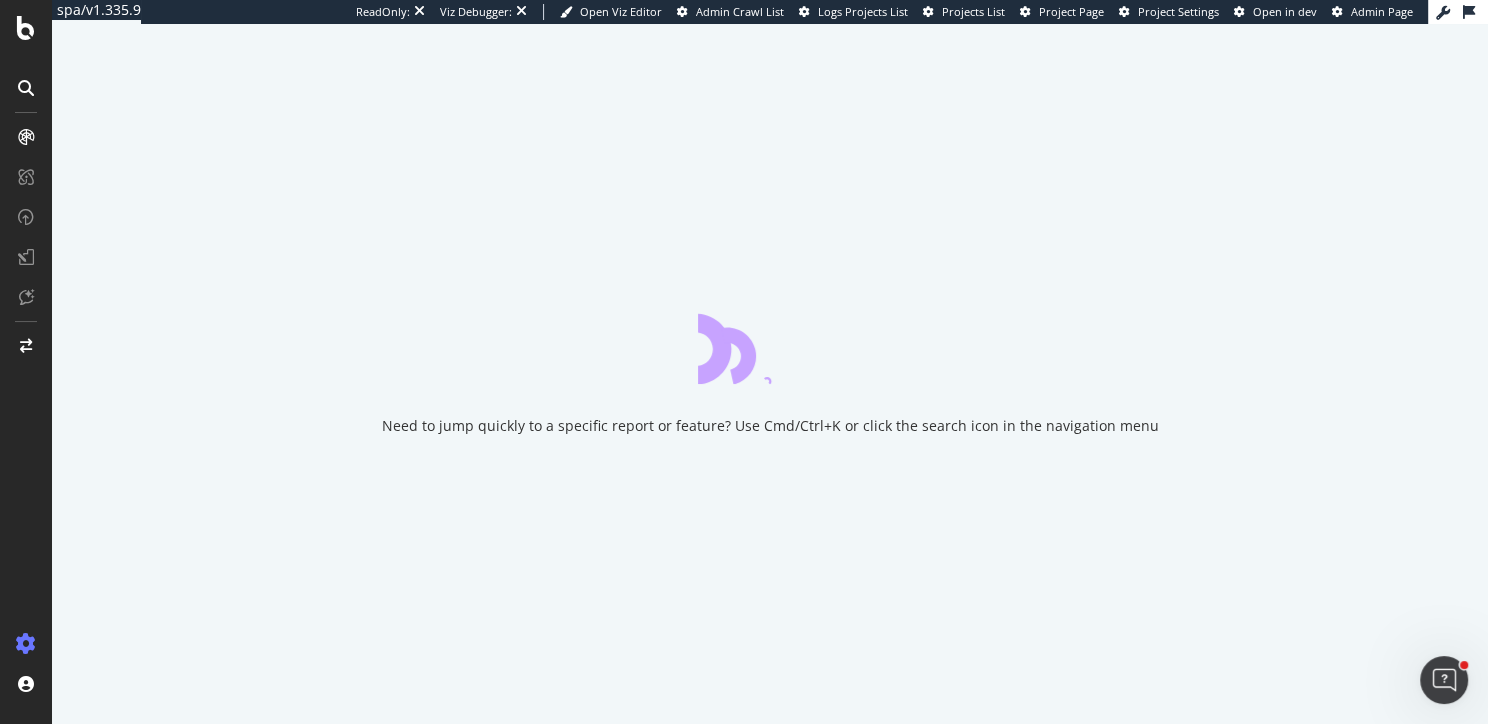 scroll, scrollTop: 0, scrollLeft: 0, axis: both 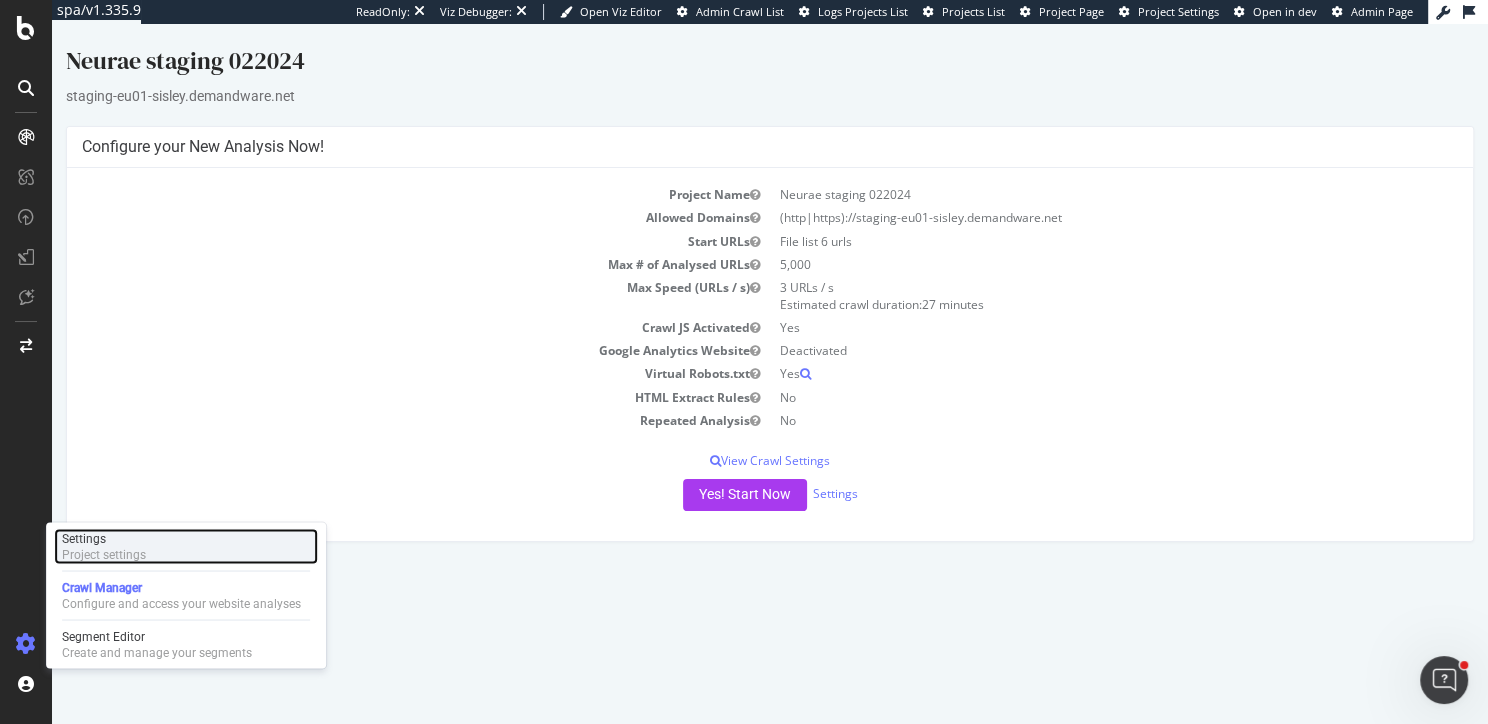 click on "Settings" at bounding box center [104, 538] 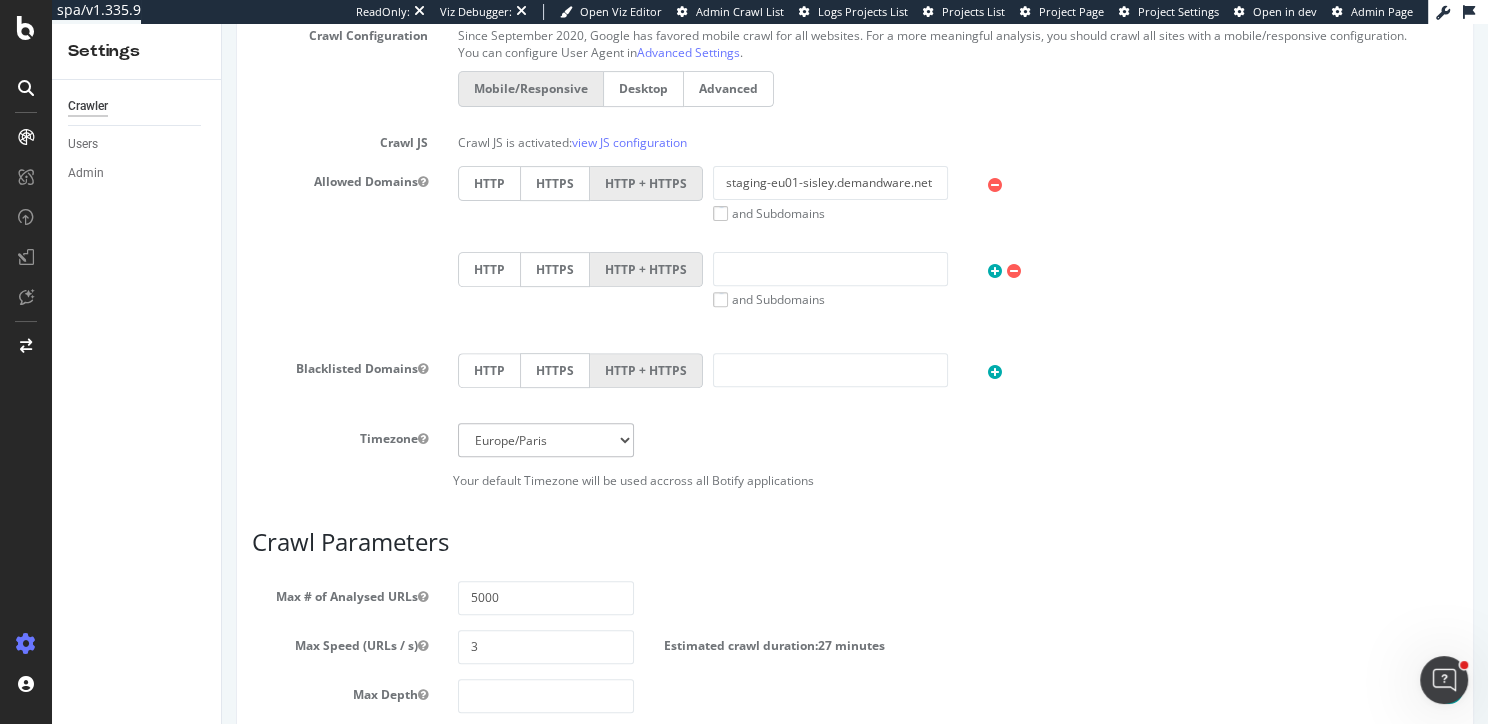 scroll, scrollTop: 0, scrollLeft: 0, axis: both 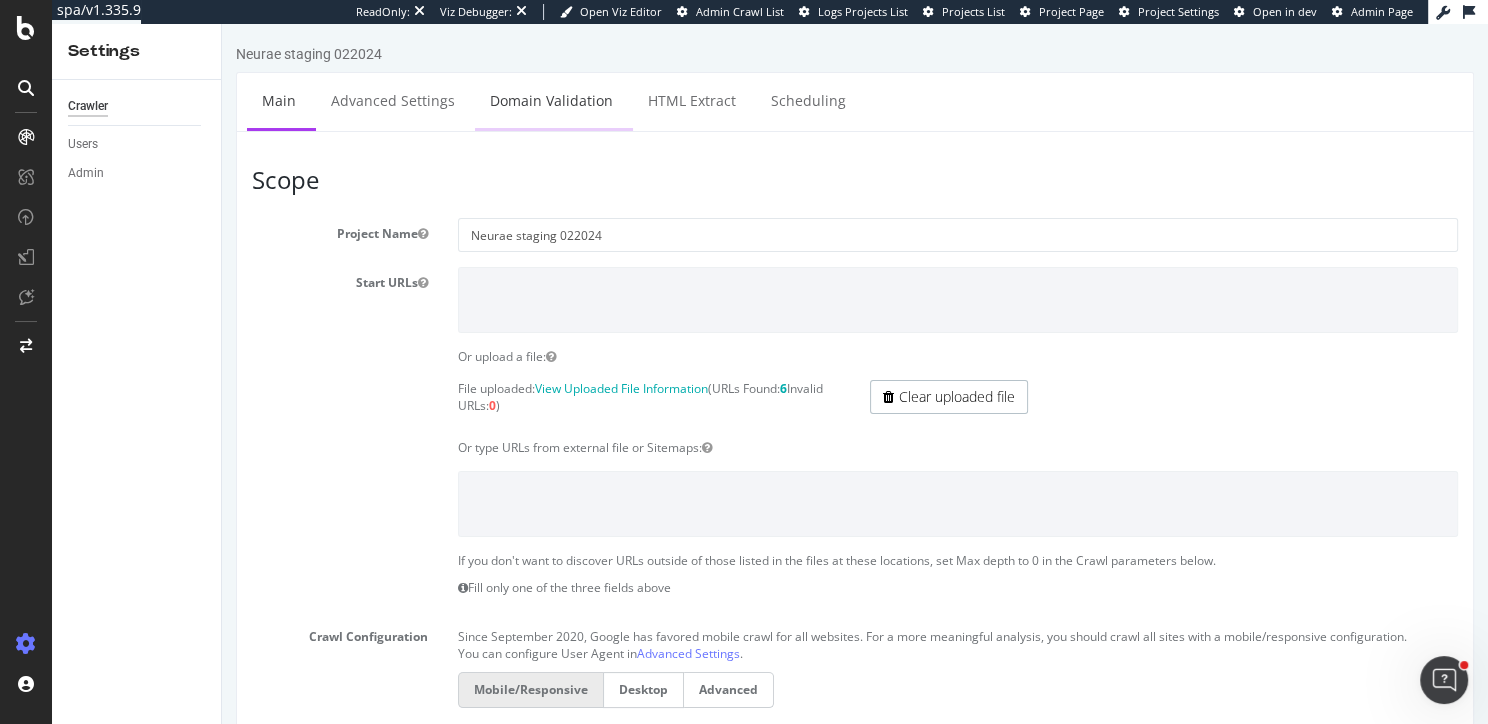 click on "Domain Validation" at bounding box center [551, 100] 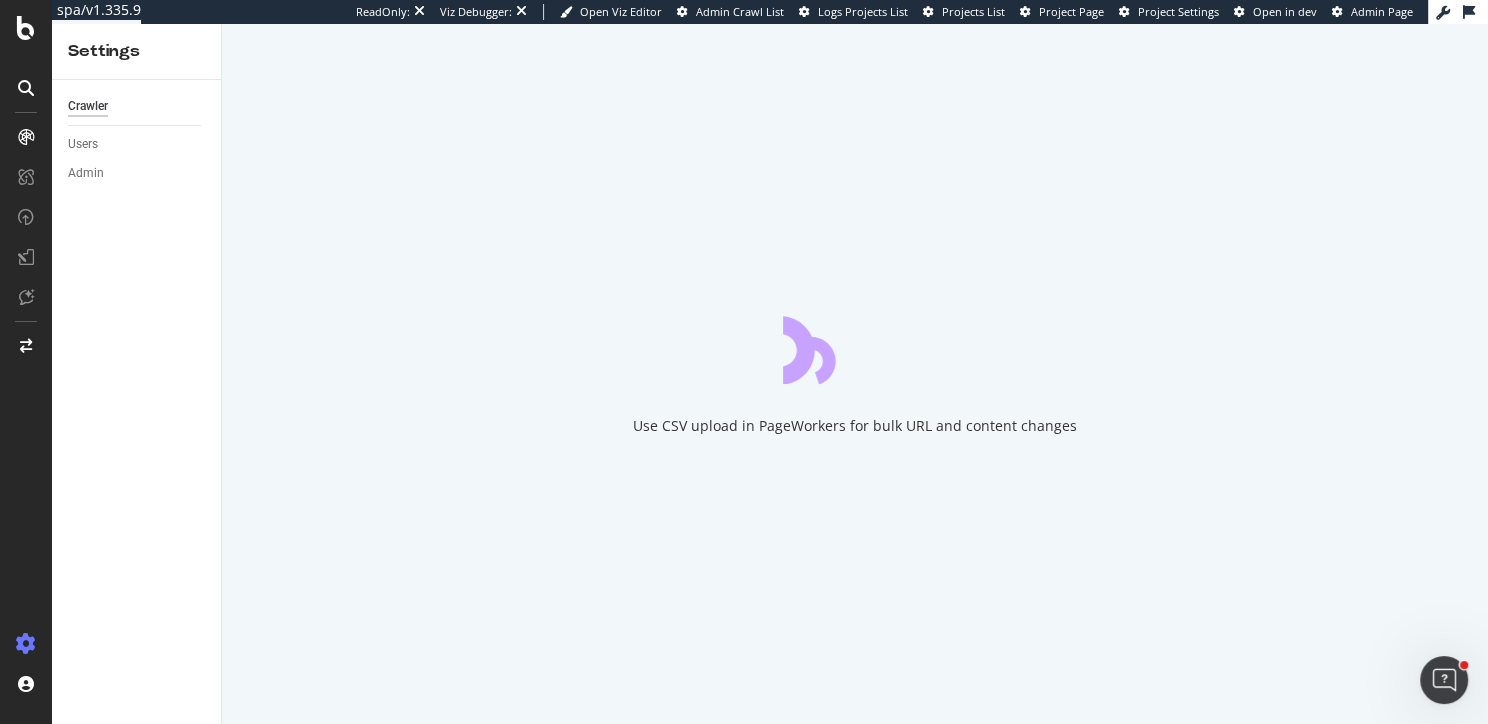 scroll, scrollTop: 0, scrollLeft: 0, axis: both 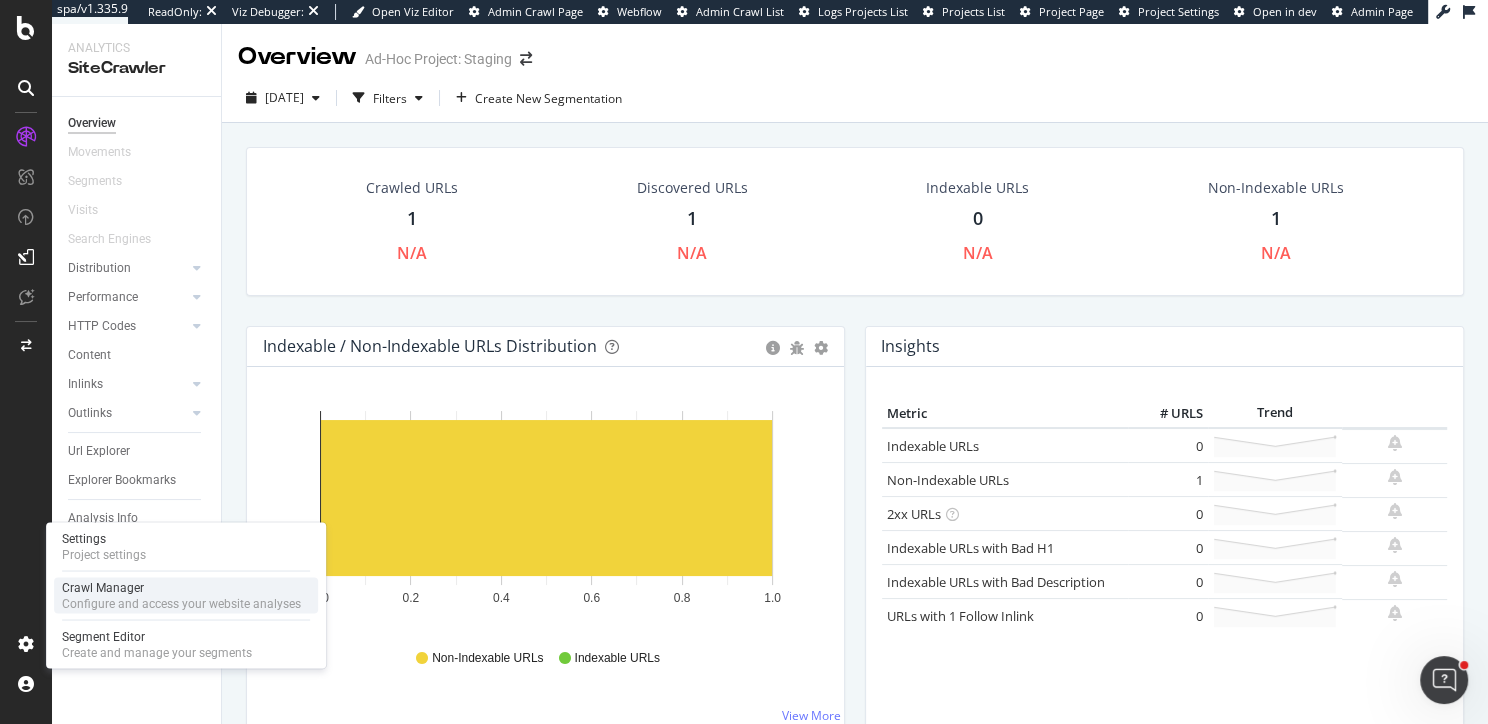 click on "Crawl Manager" at bounding box center (181, 587) 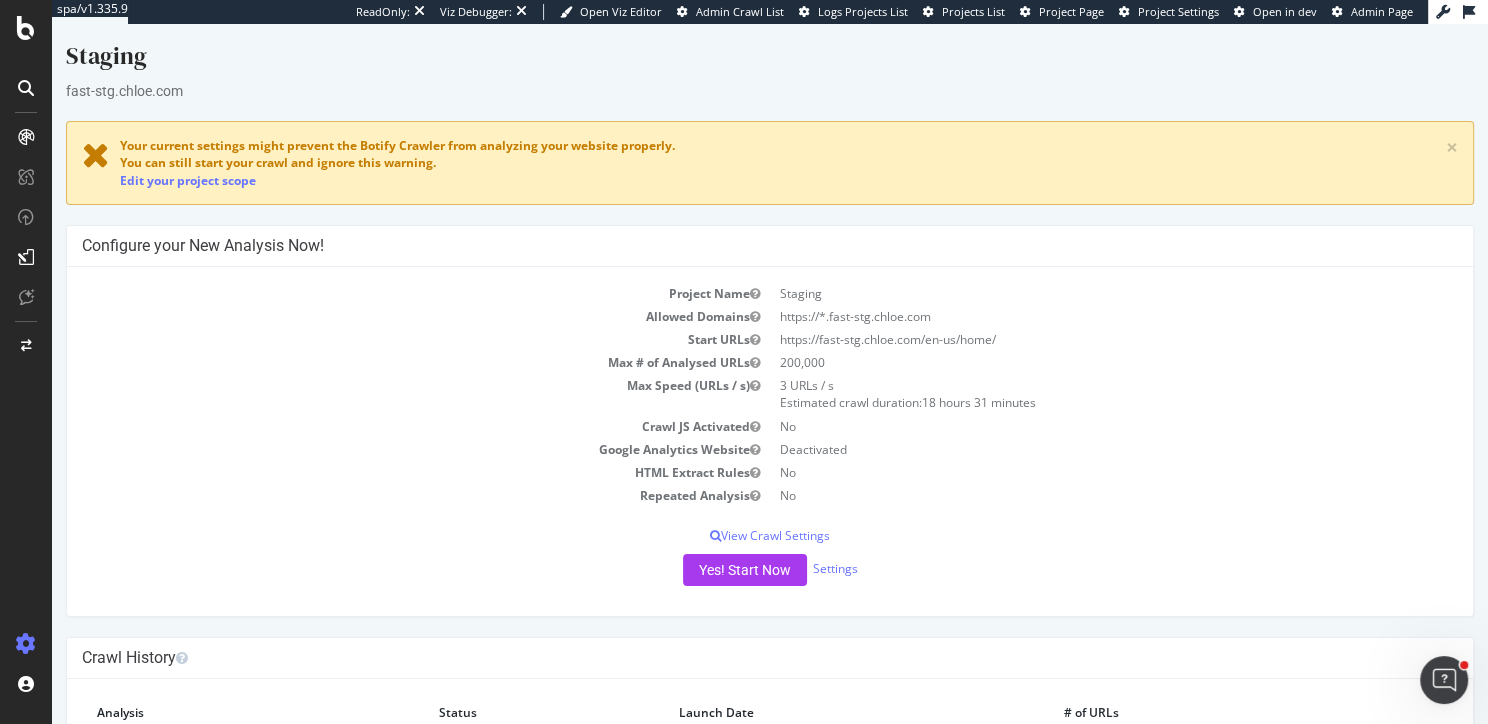 scroll, scrollTop: 0, scrollLeft: 0, axis: both 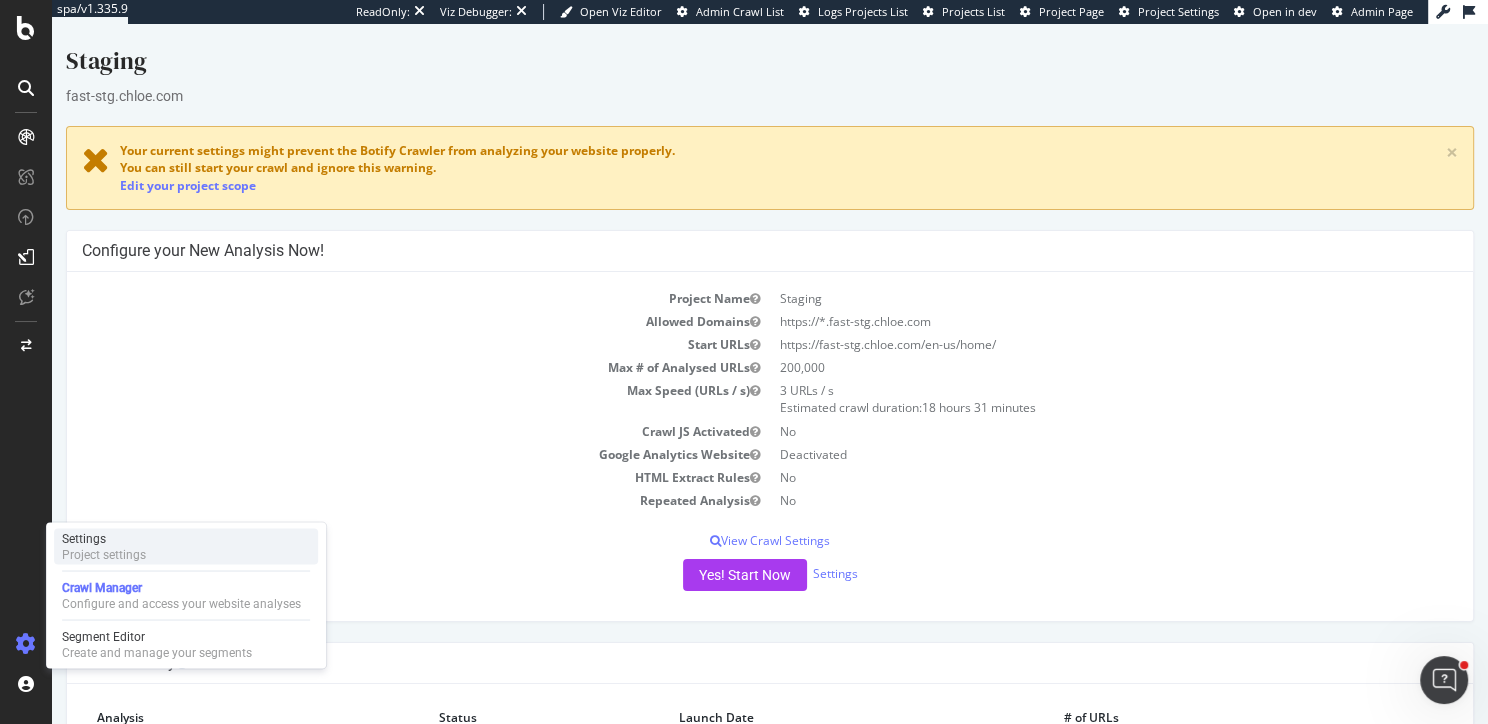 click on "Settings" at bounding box center (104, 538) 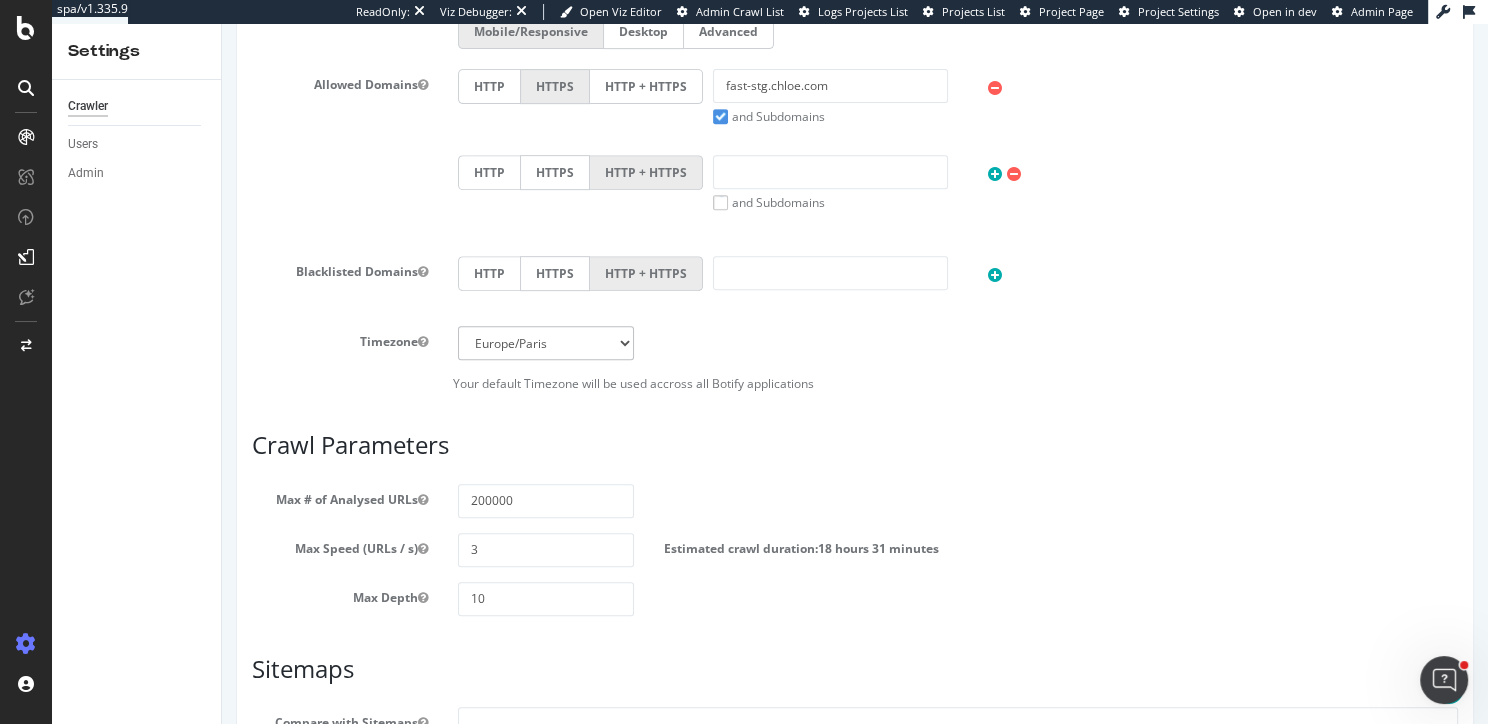 scroll, scrollTop: 998, scrollLeft: 0, axis: vertical 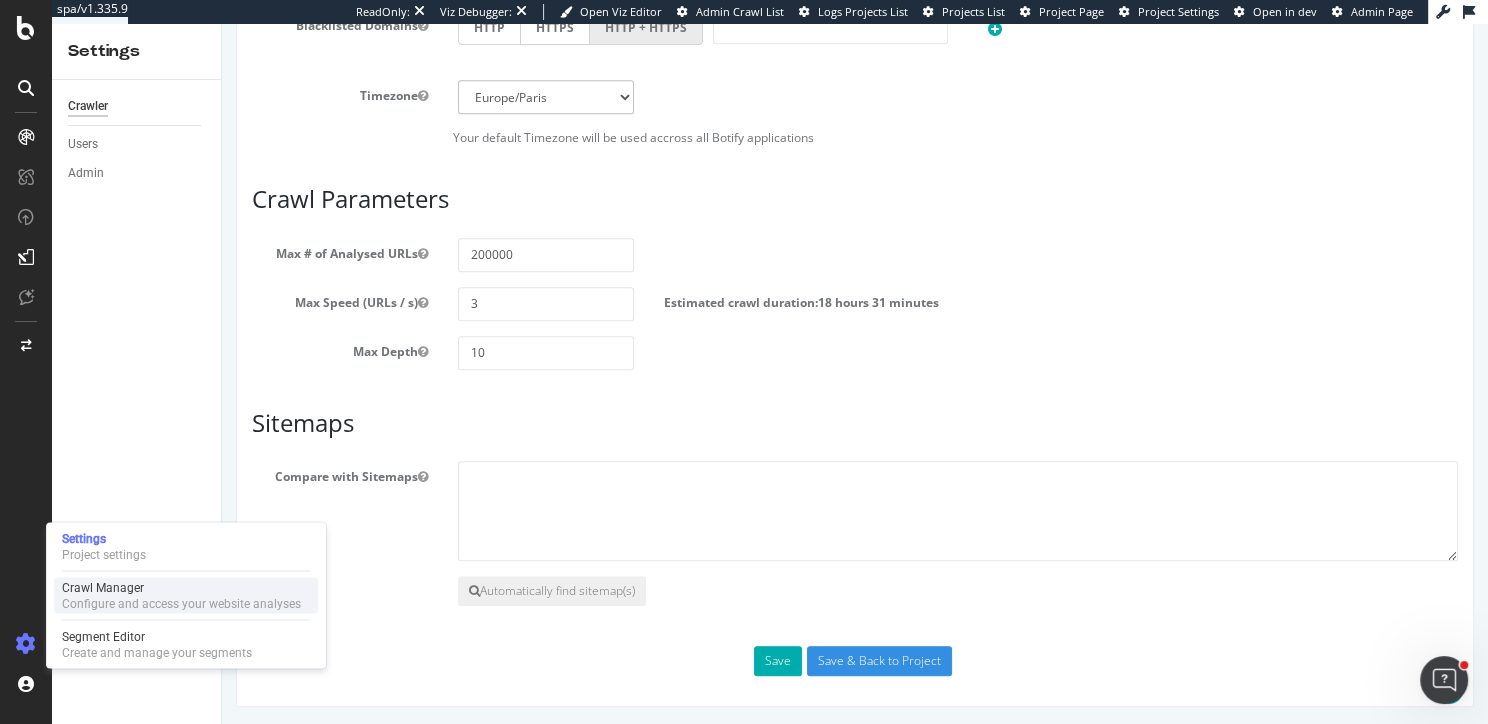 click on "Crawl Manager" at bounding box center (181, 587) 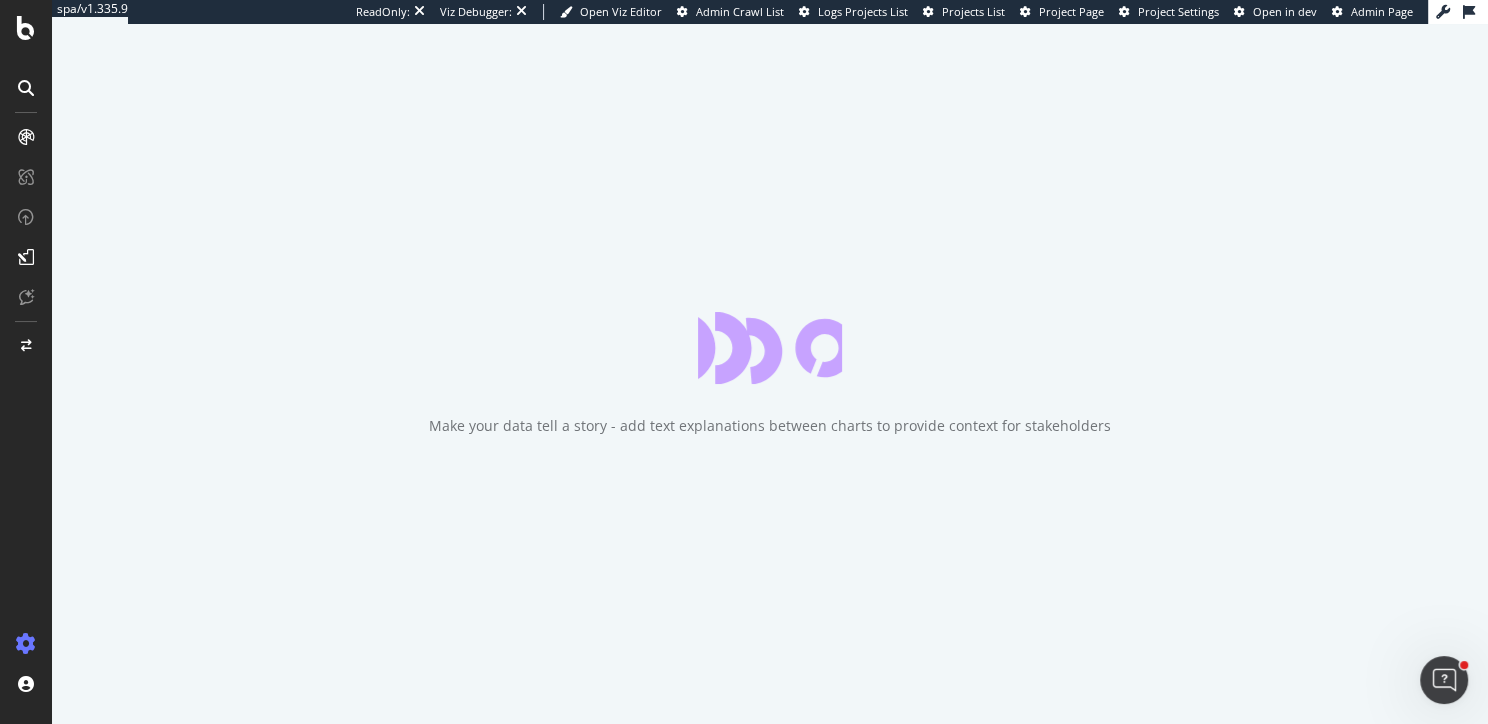 scroll, scrollTop: 0, scrollLeft: 0, axis: both 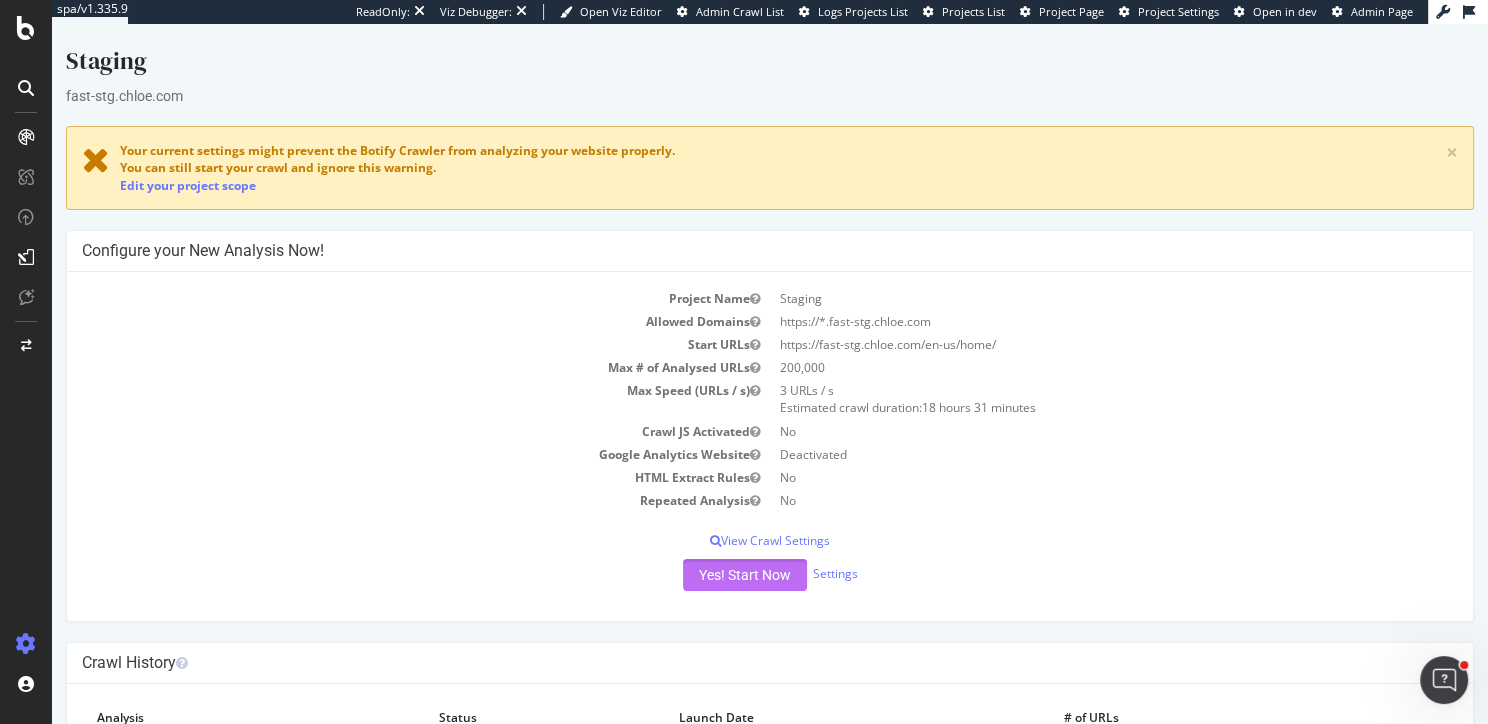 click on "Yes! Start Now" at bounding box center [745, 575] 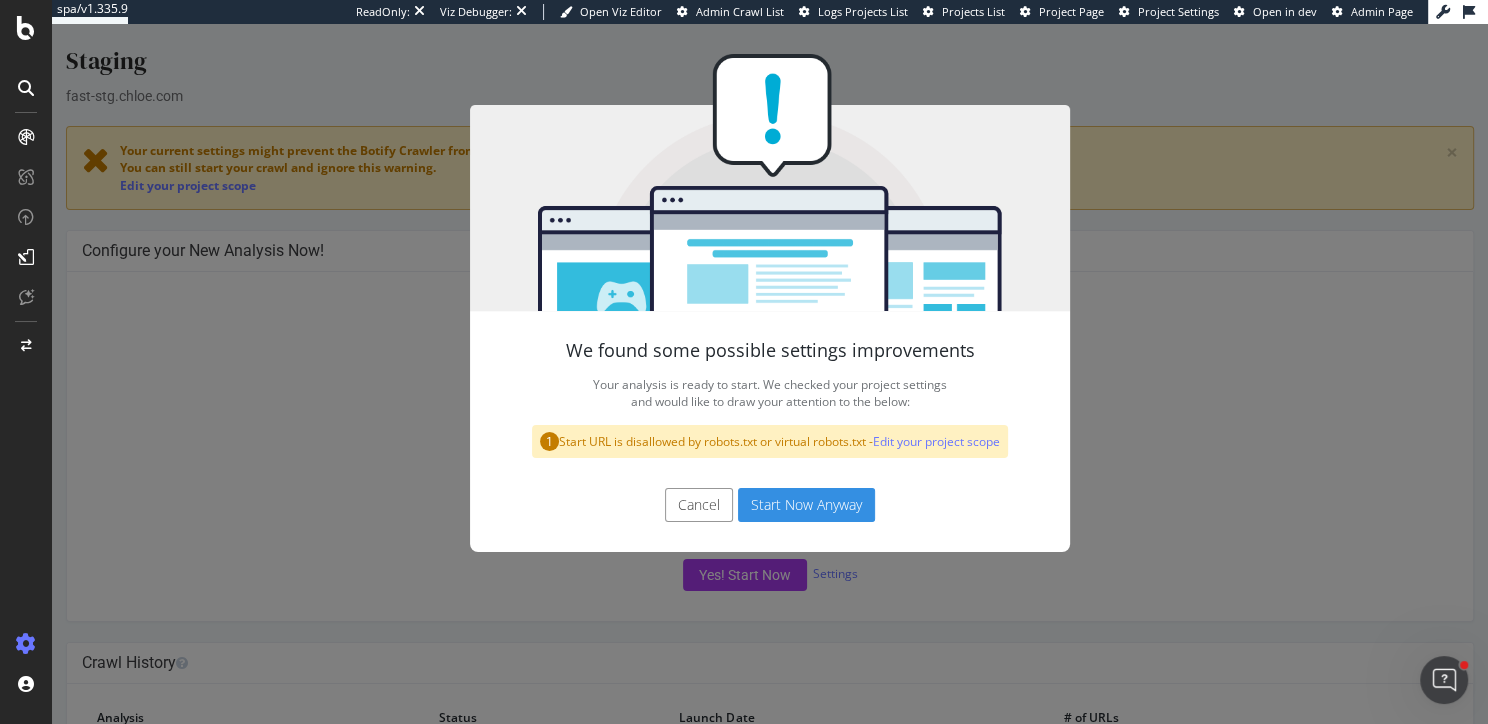 drag, startPoint x: 819, startPoint y: 504, endPoint x: 906, endPoint y: 504, distance: 87 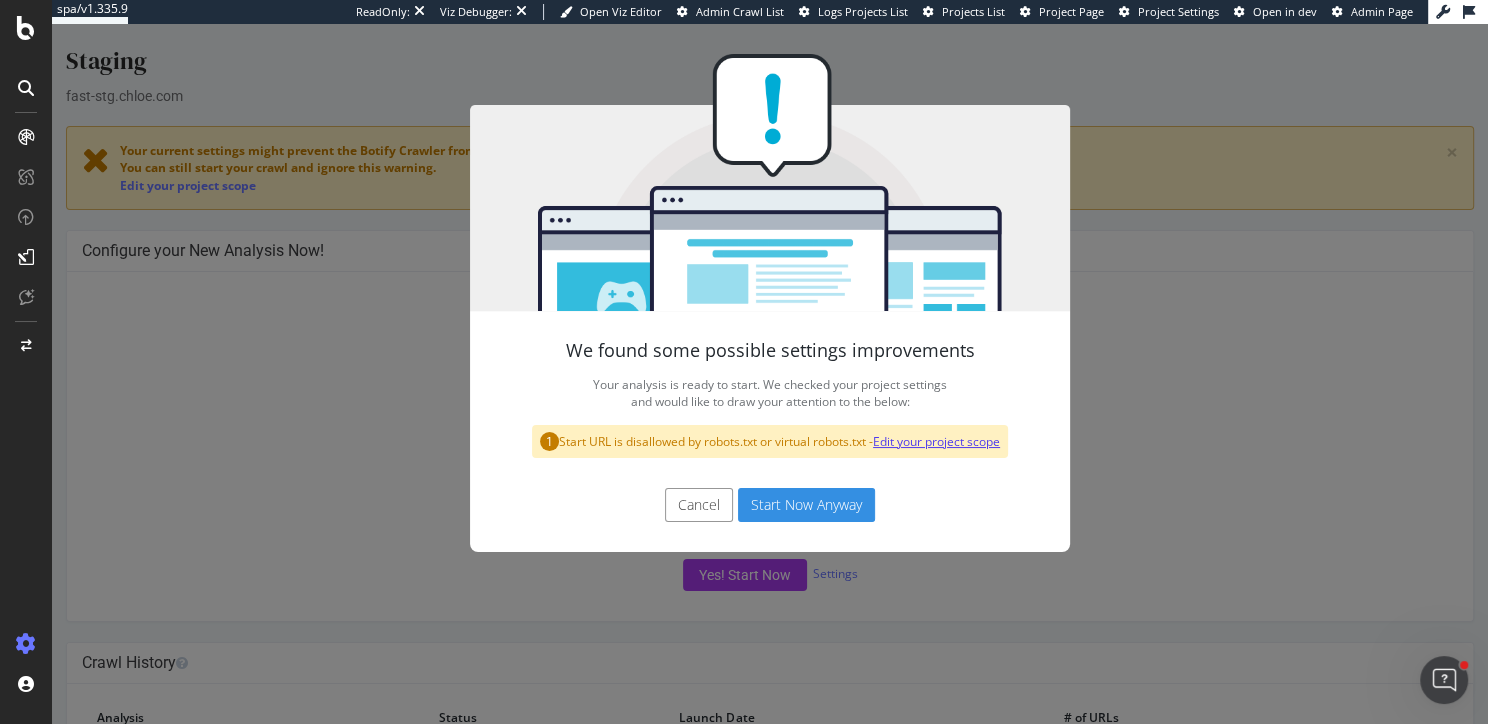 click on "Edit your project scope" at bounding box center [936, 441] 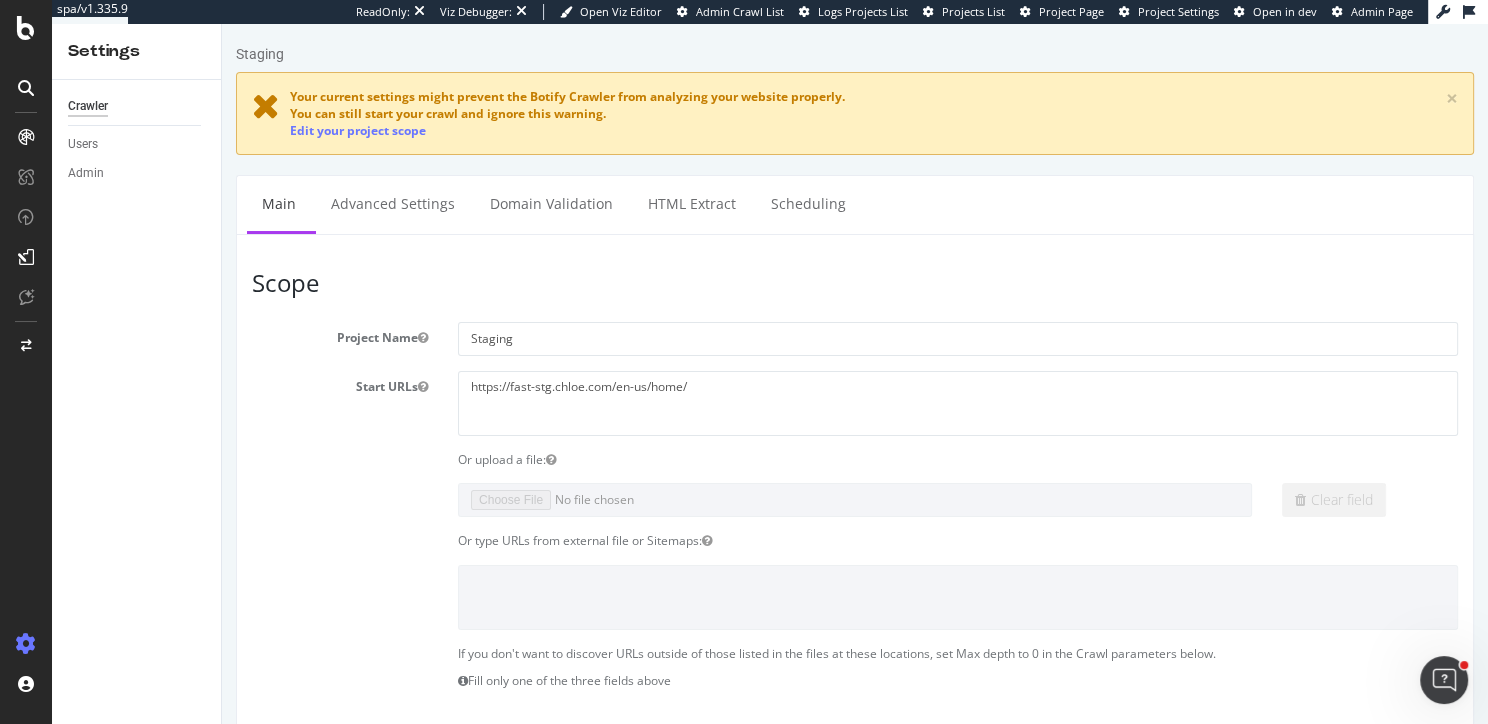 scroll, scrollTop: 0, scrollLeft: 0, axis: both 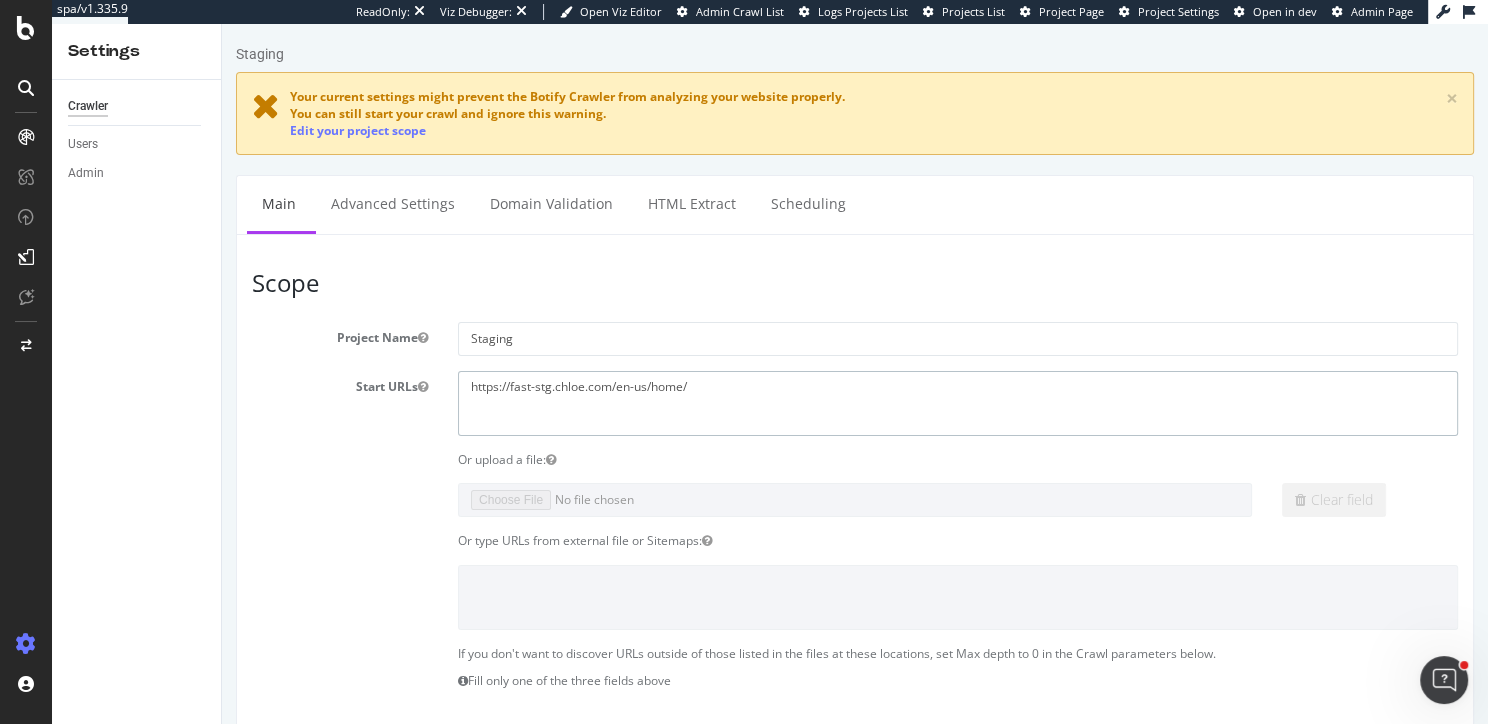 click on "https://fast-stg.chloe.com/en-us/home/" at bounding box center (958, 403) 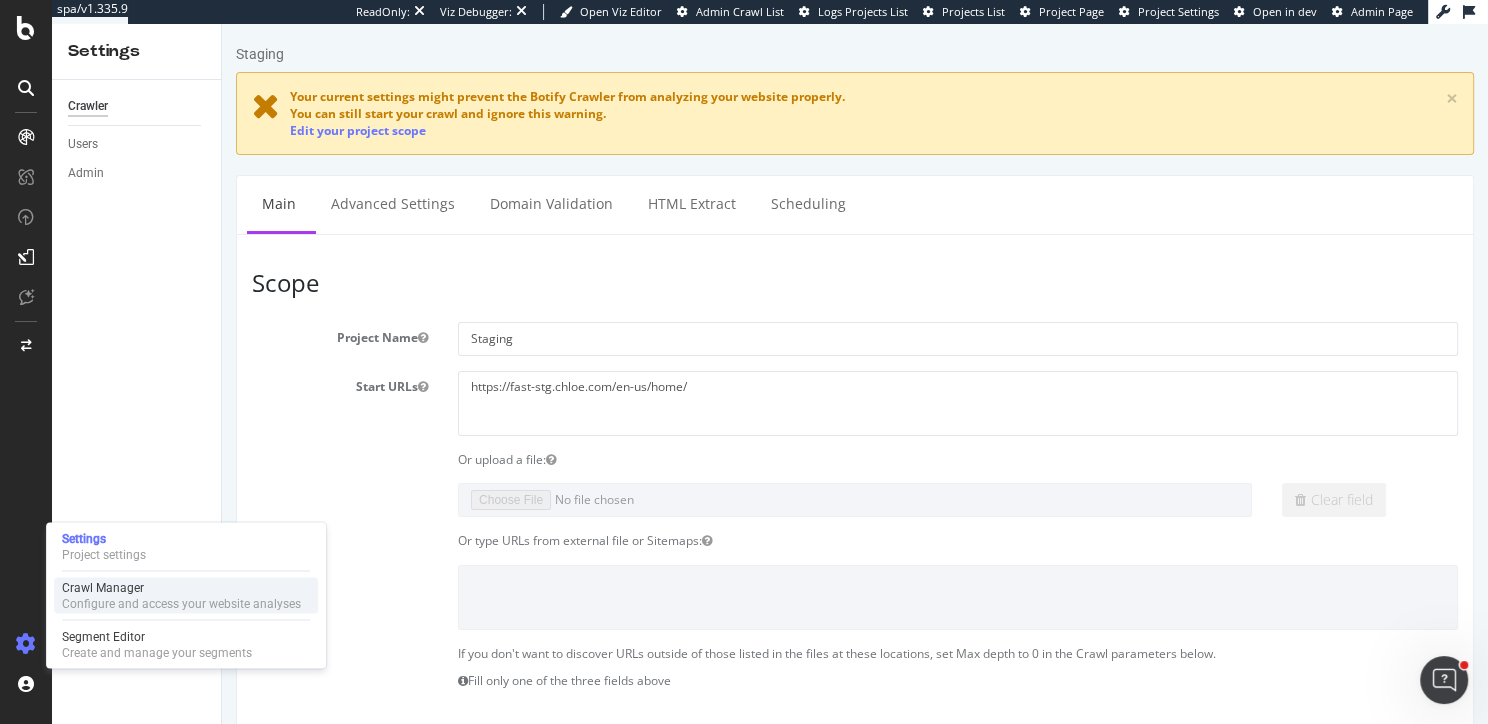 click on "Configure and access your website analyses" at bounding box center [181, 603] 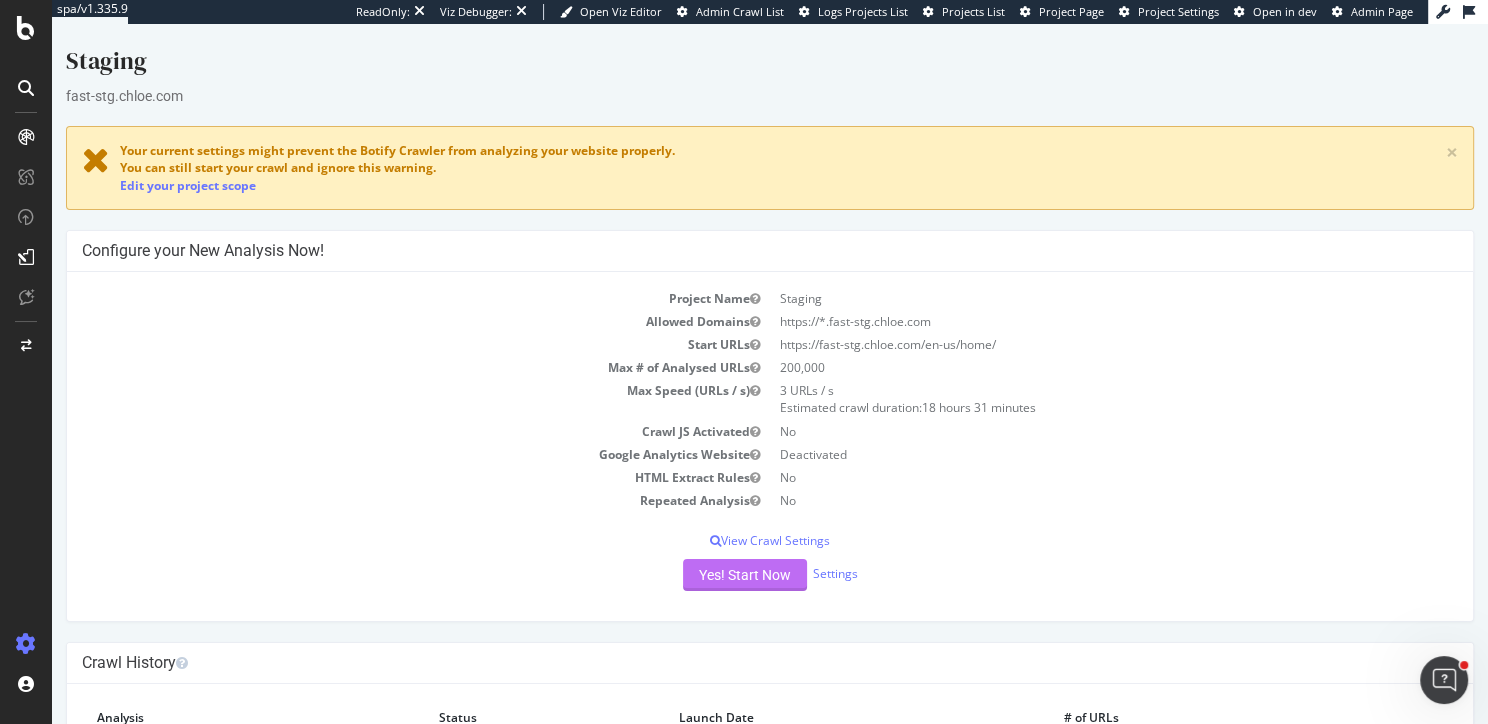 scroll, scrollTop: 105, scrollLeft: 0, axis: vertical 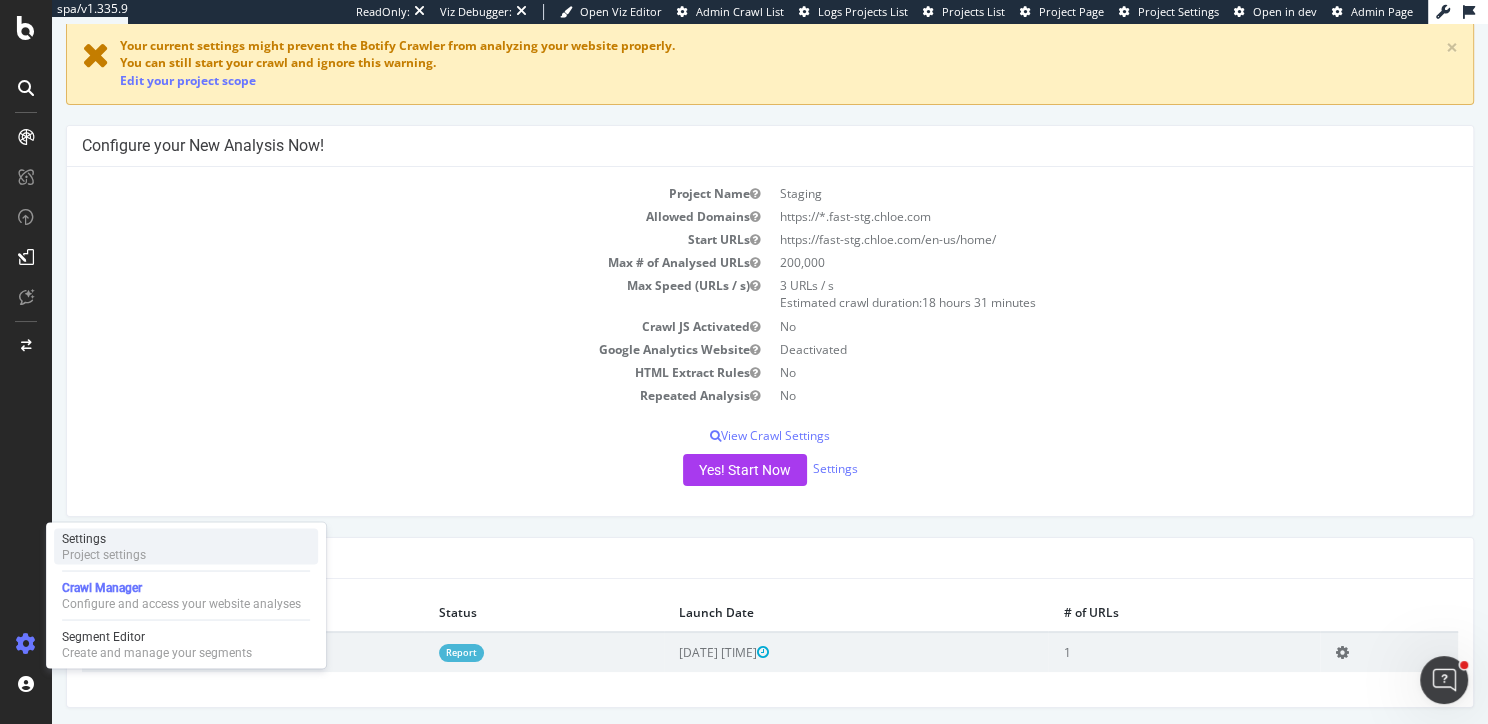 click on "Project settings" at bounding box center [104, 554] 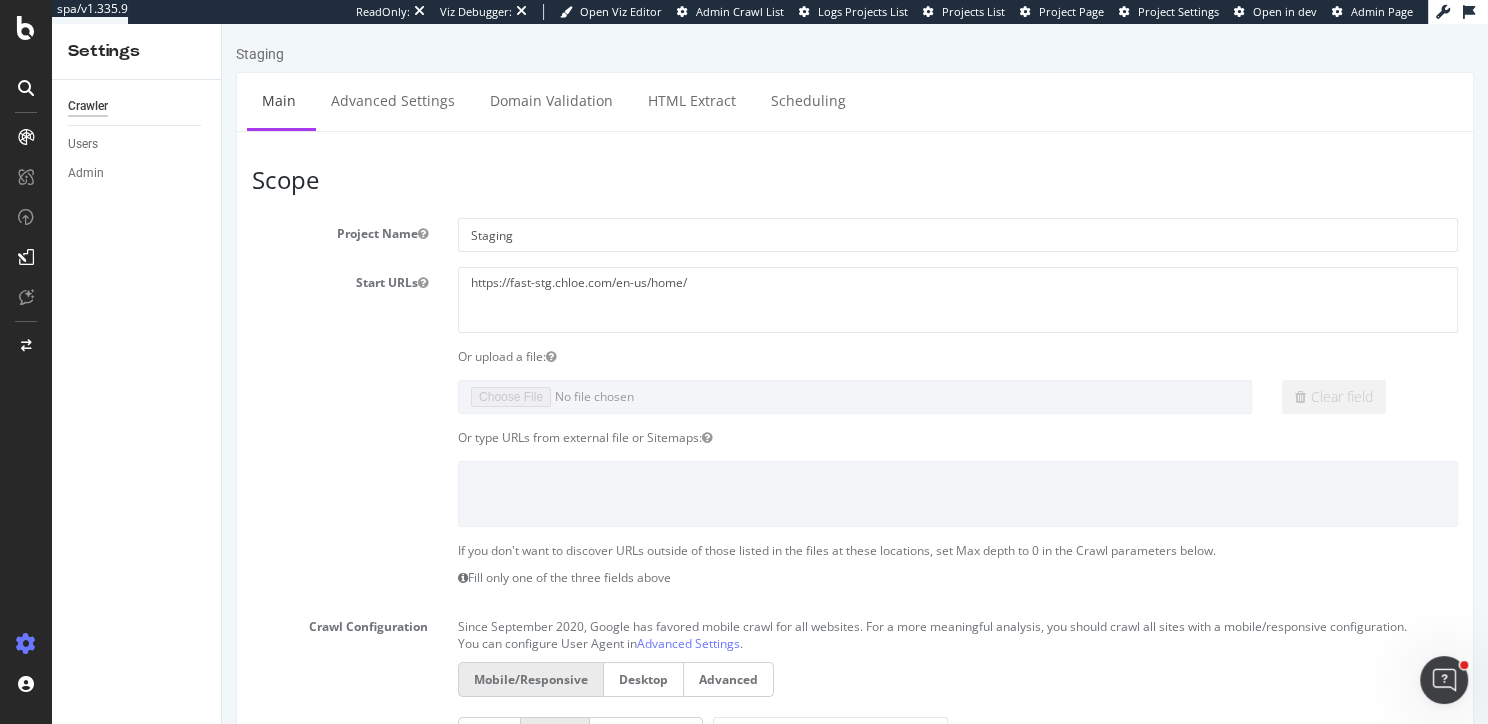 scroll, scrollTop: 0, scrollLeft: 0, axis: both 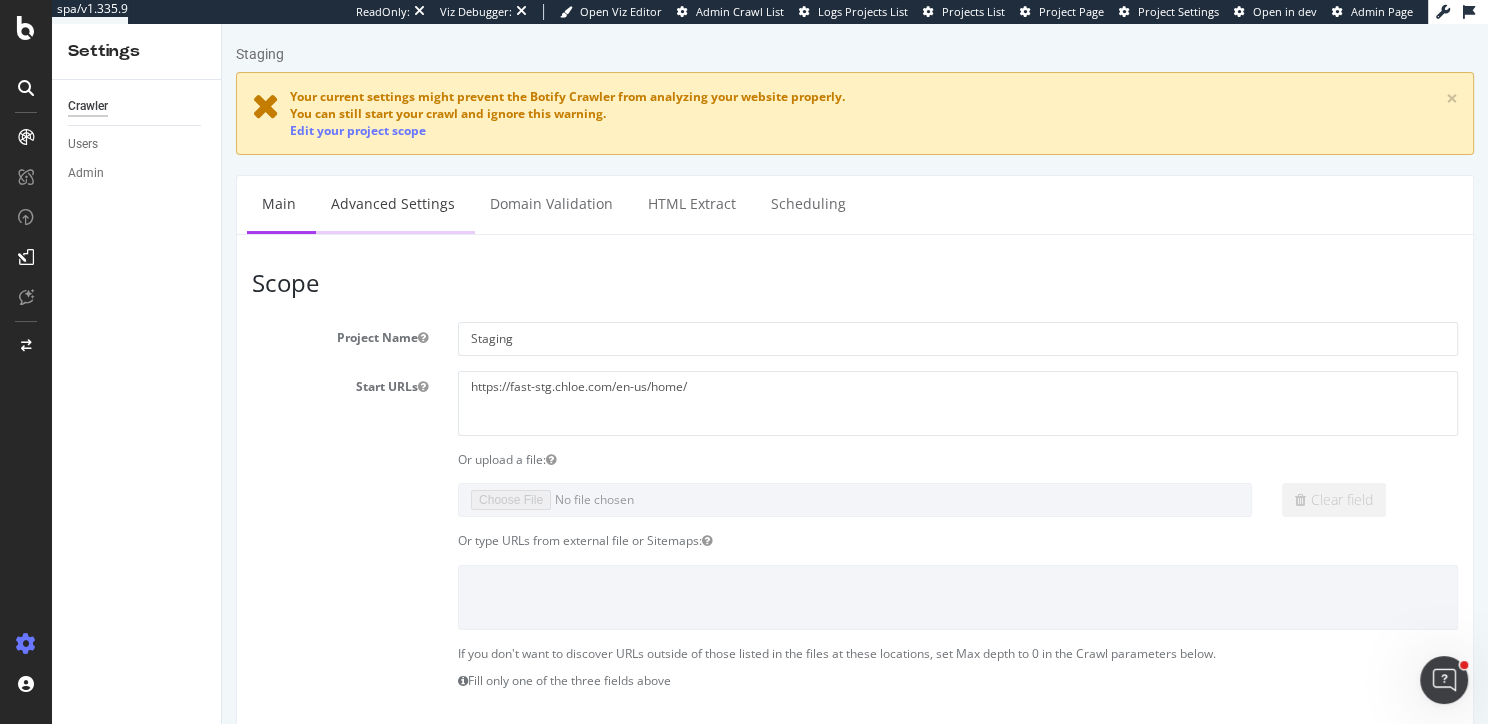 click on "Advanced Settings" at bounding box center [393, 203] 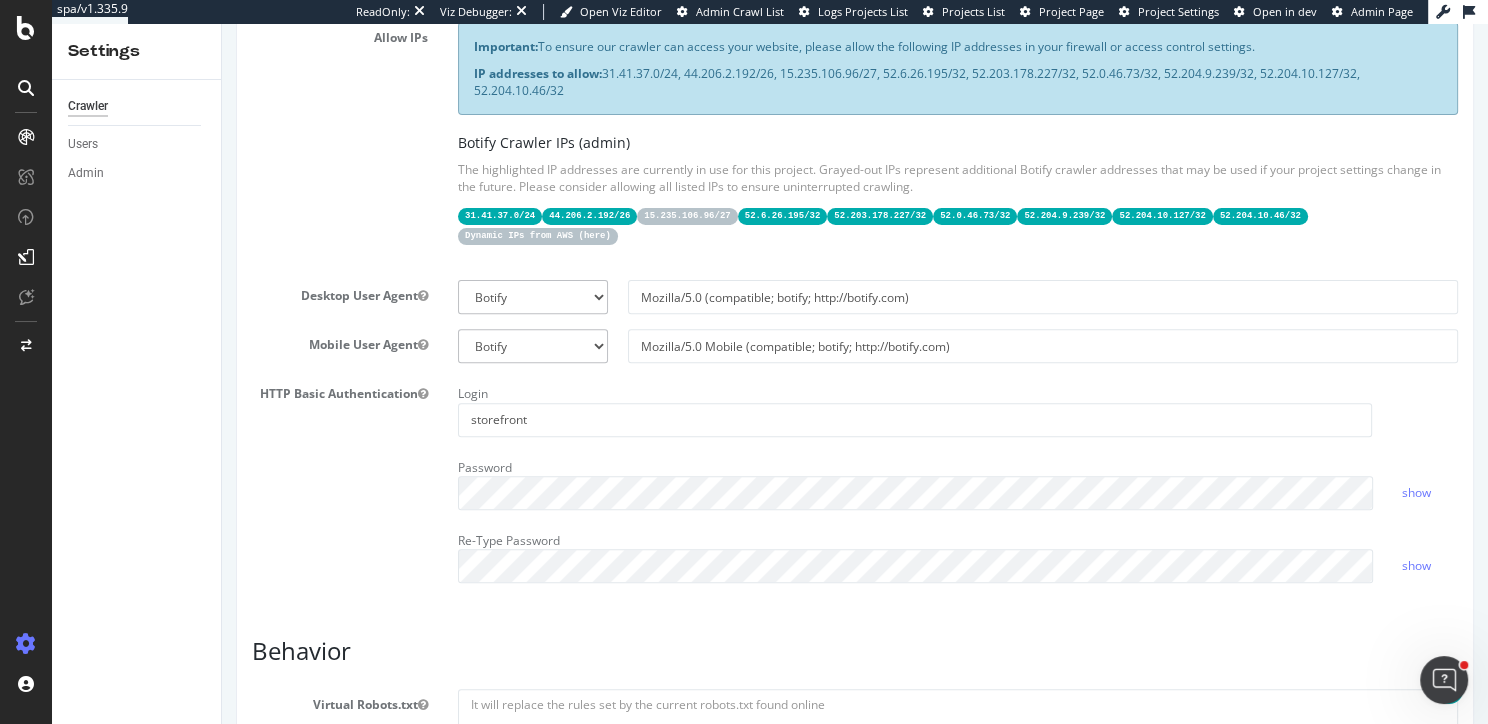 scroll, scrollTop: 564, scrollLeft: 0, axis: vertical 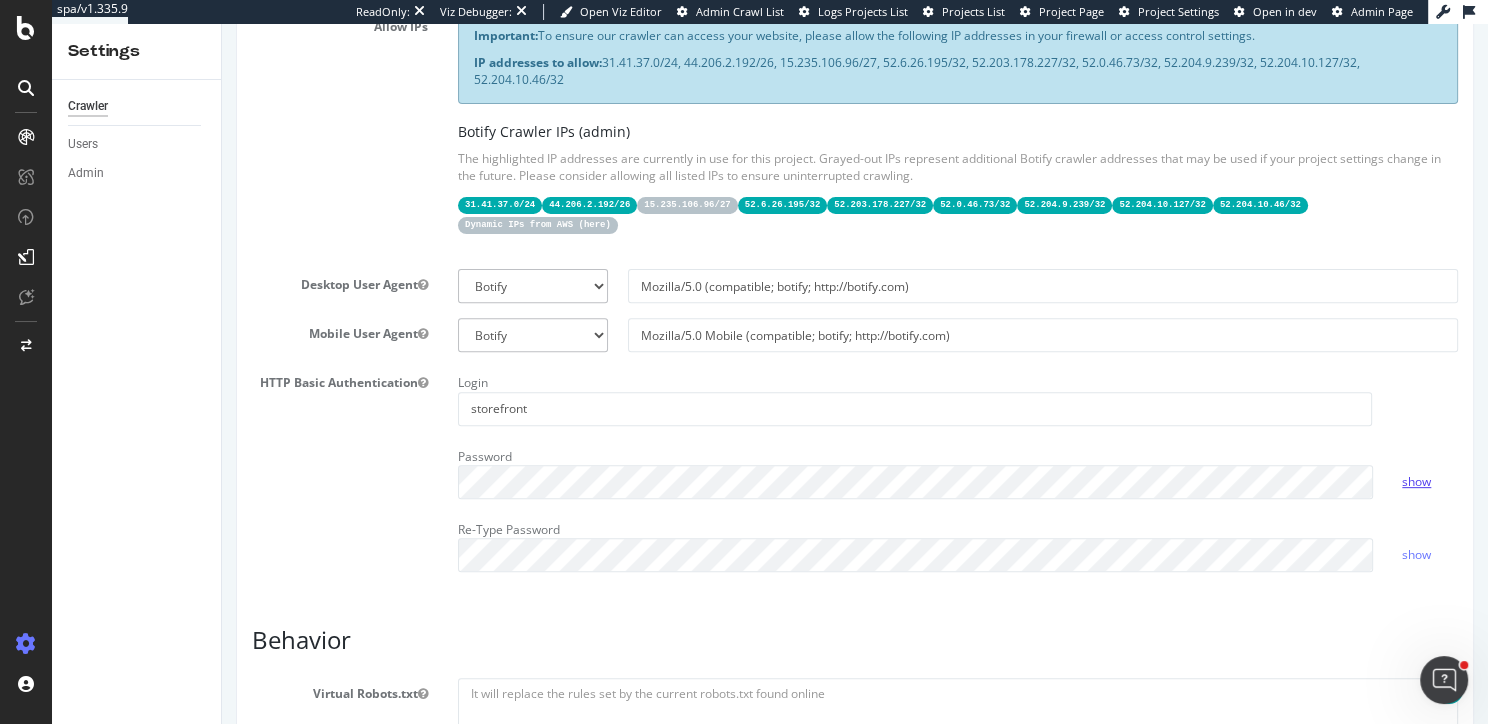 click on "show" at bounding box center (1416, 481) 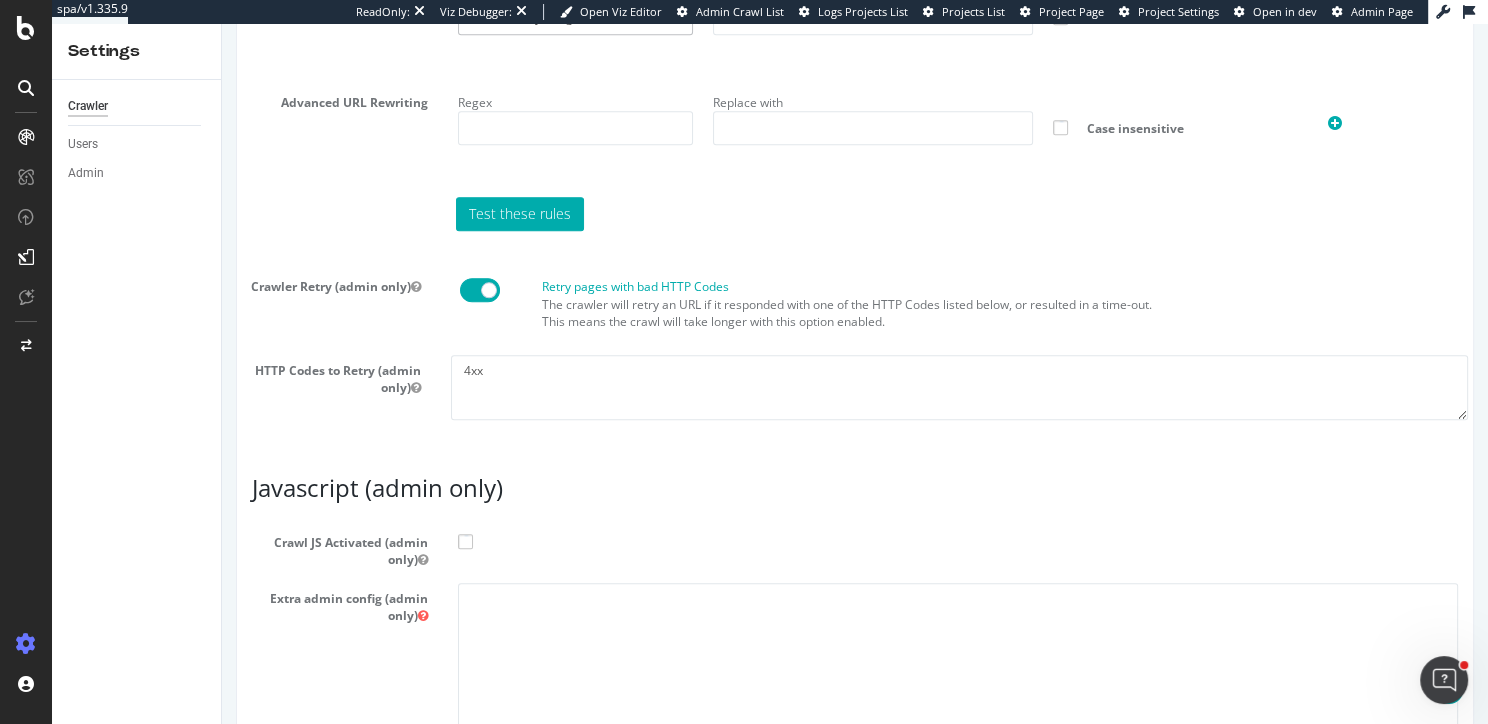 scroll, scrollTop: 1873, scrollLeft: 0, axis: vertical 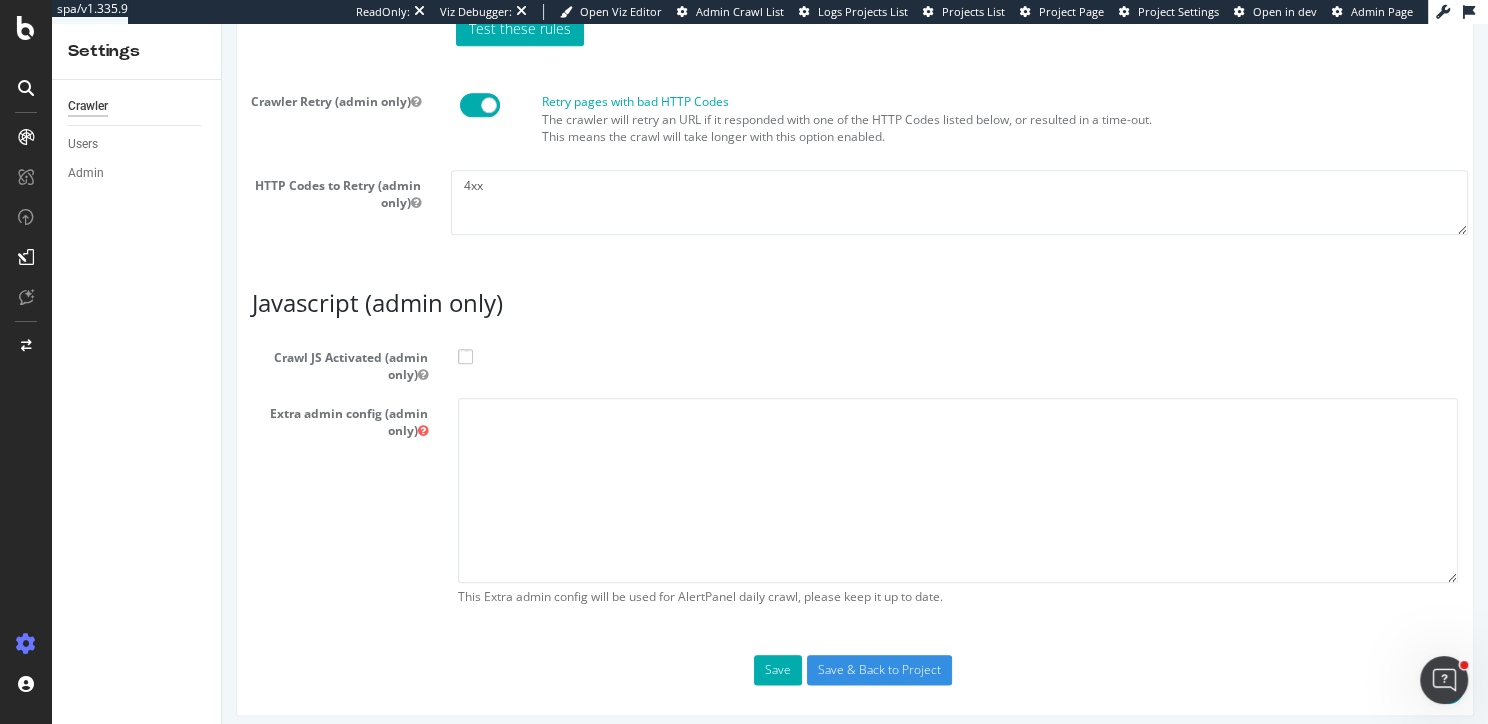 click at bounding box center (465, 356) 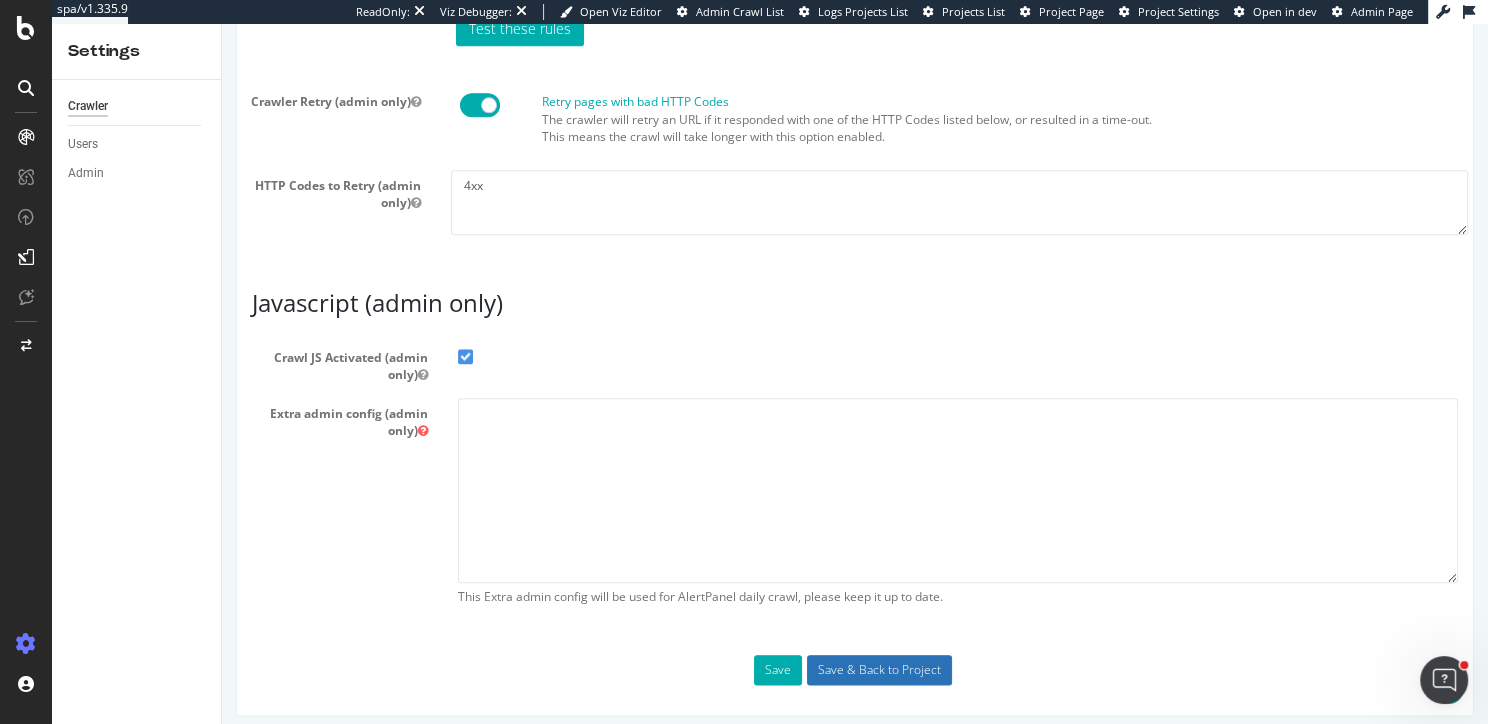 click on "Save & Back to Project" at bounding box center (879, 670) 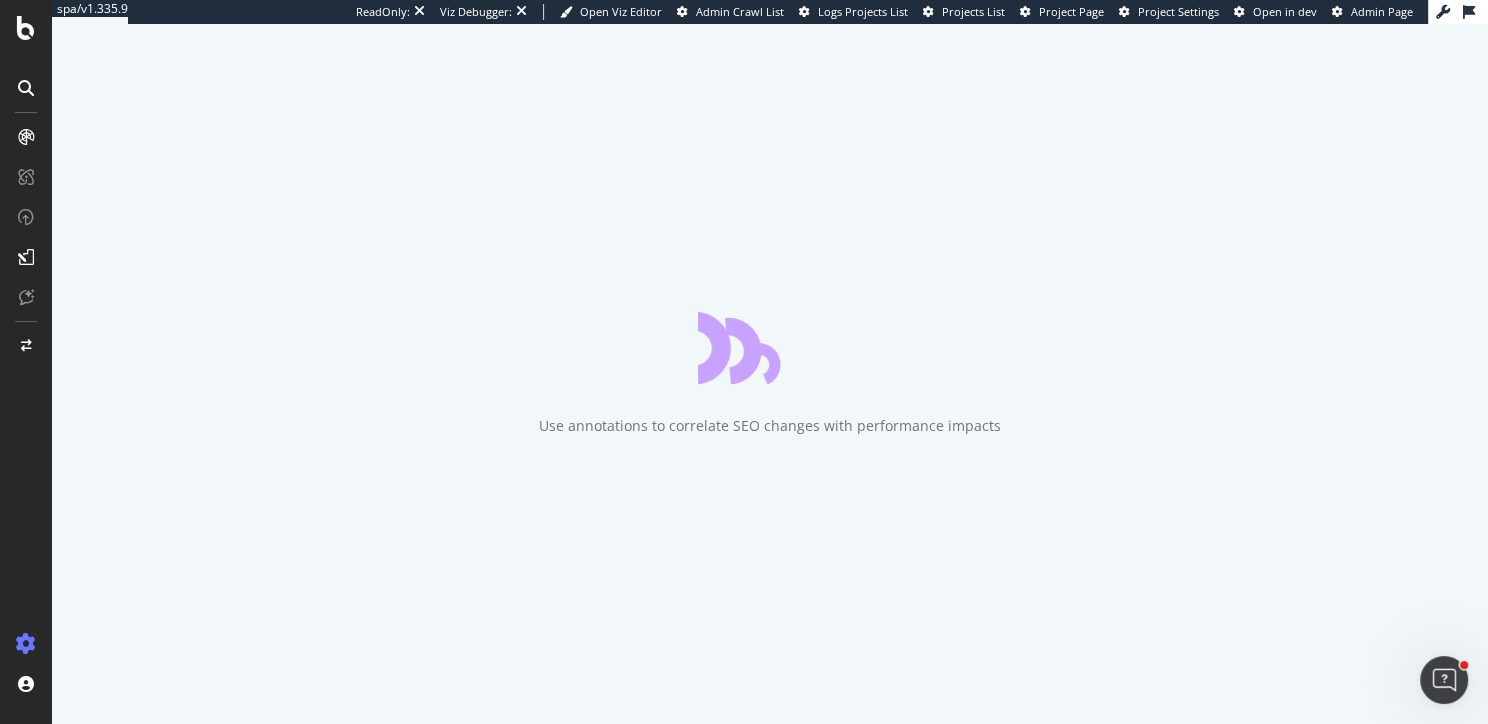 scroll, scrollTop: 0, scrollLeft: 0, axis: both 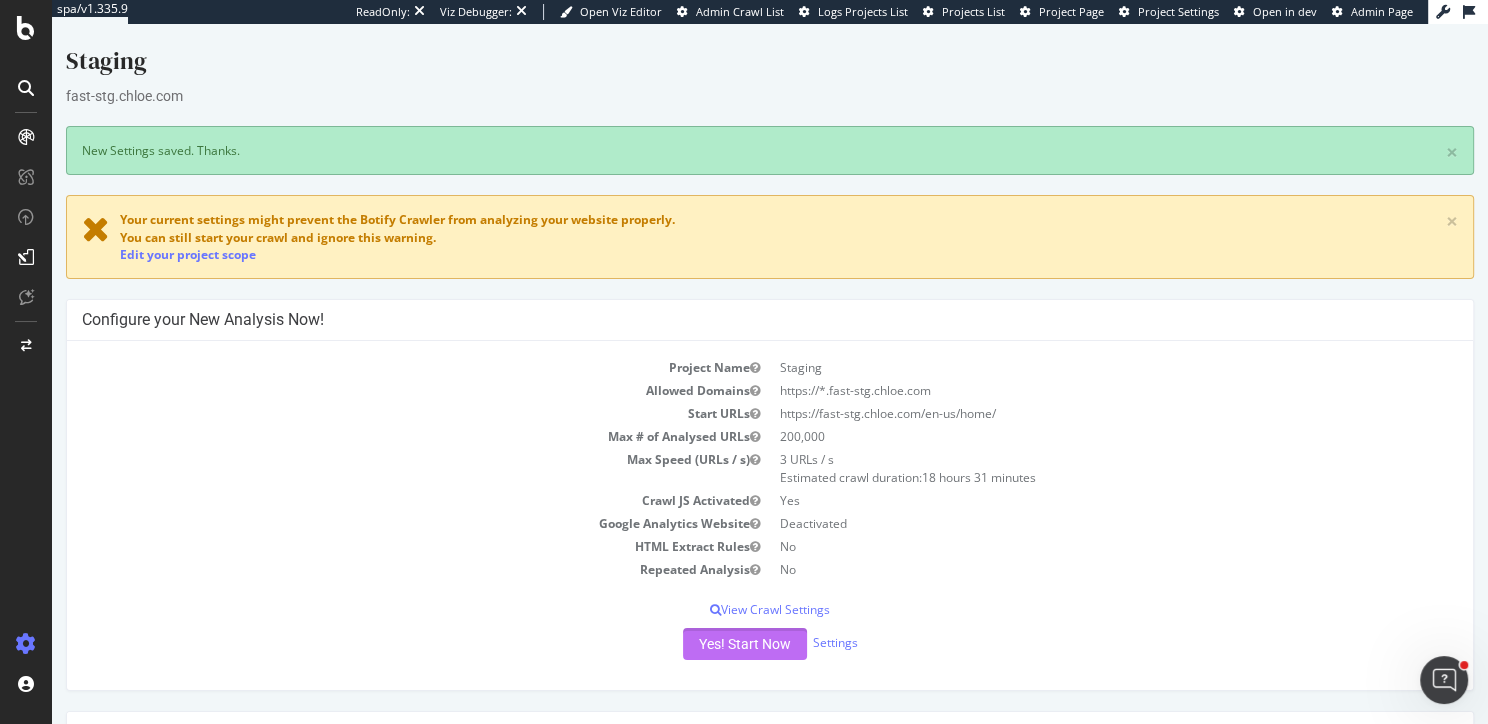 click on "Yes! Start Now" at bounding box center [745, 644] 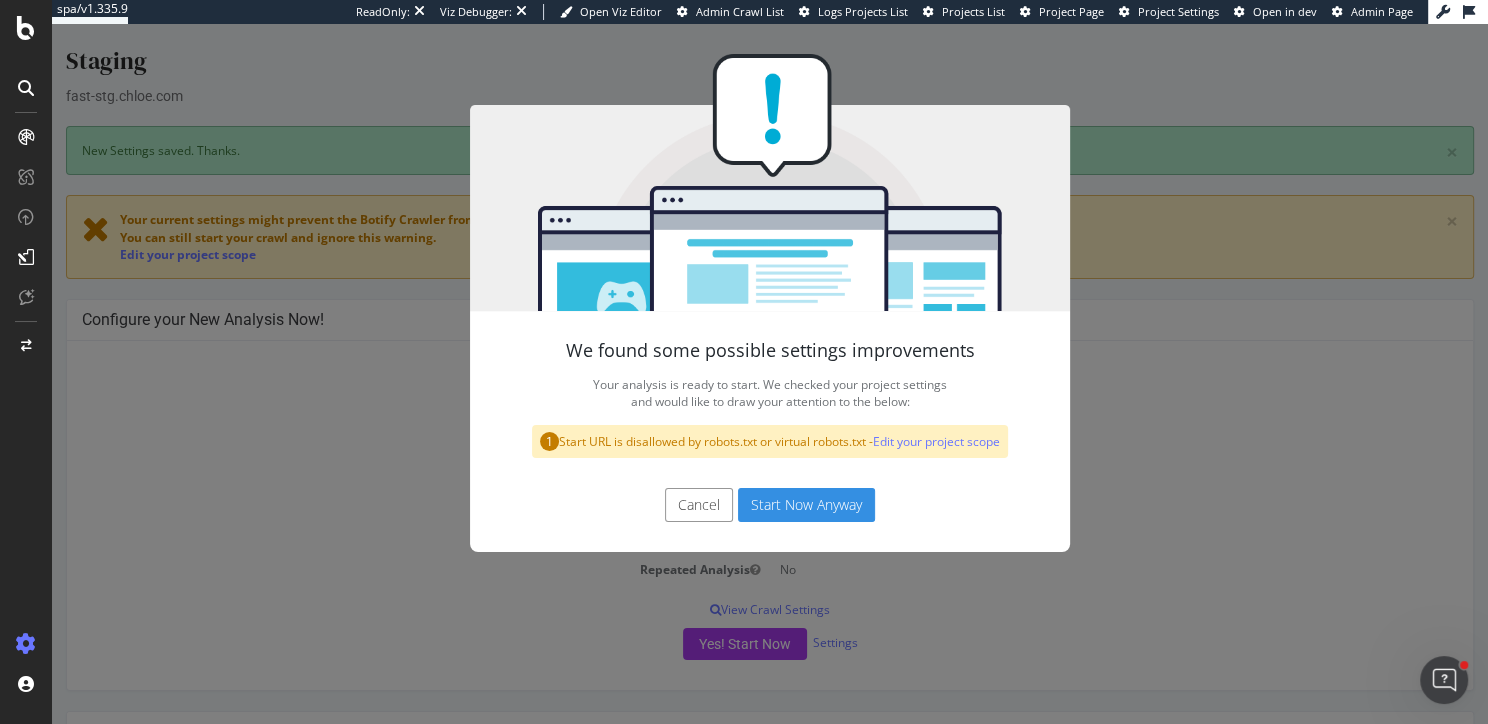 click on "Start Now Anyway" at bounding box center [806, 505] 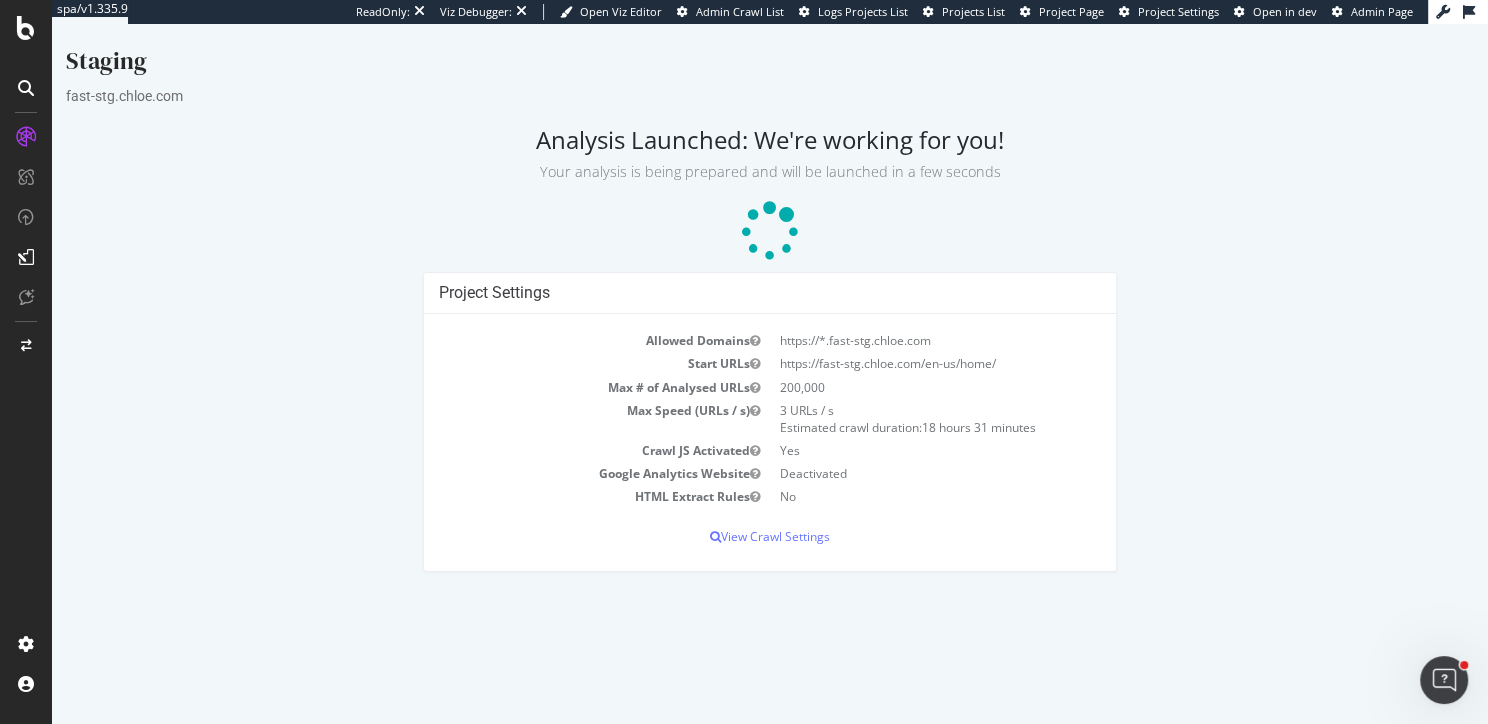 scroll, scrollTop: 0, scrollLeft: 0, axis: both 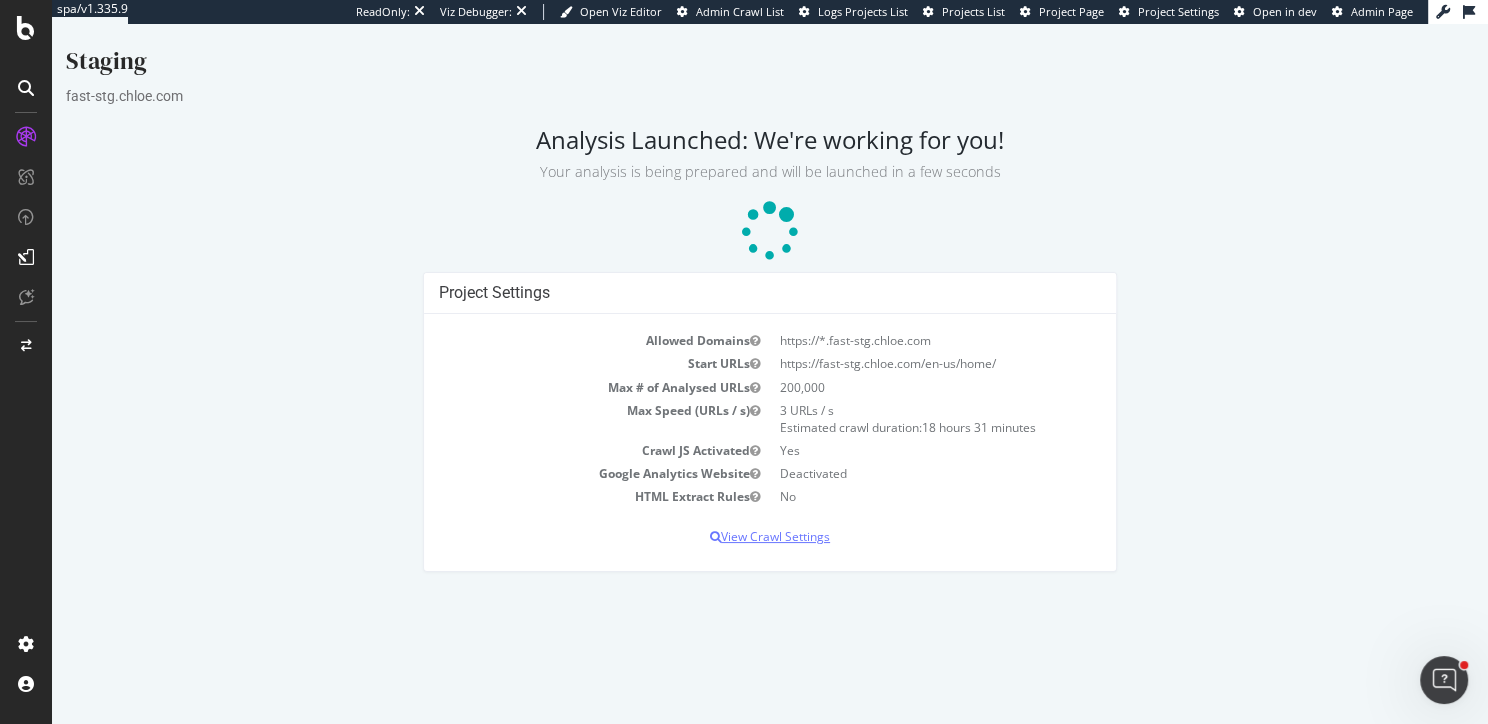 click on "View Crawl Settings" at bounding box center [770, 536] 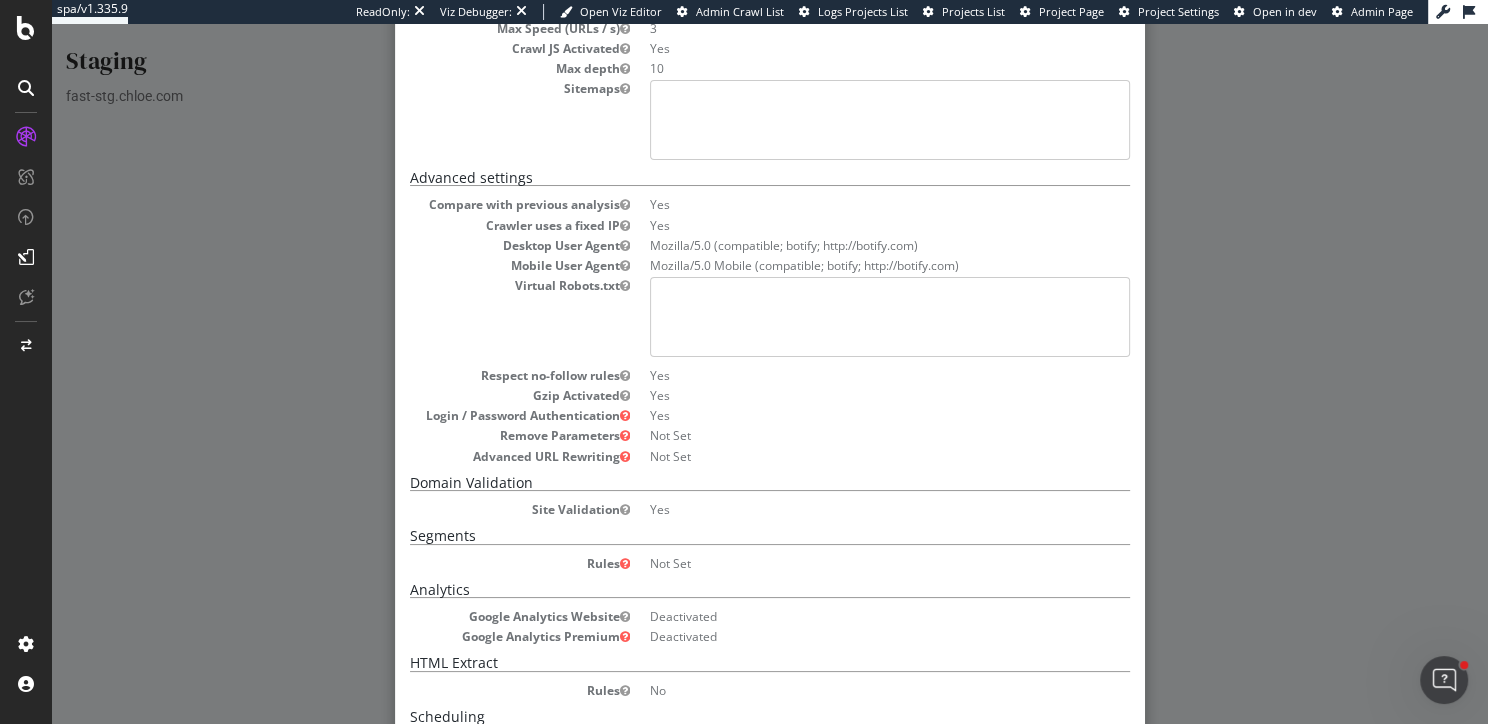 scroll, scrollTop: 0, scrollLeft: 0, axis: both 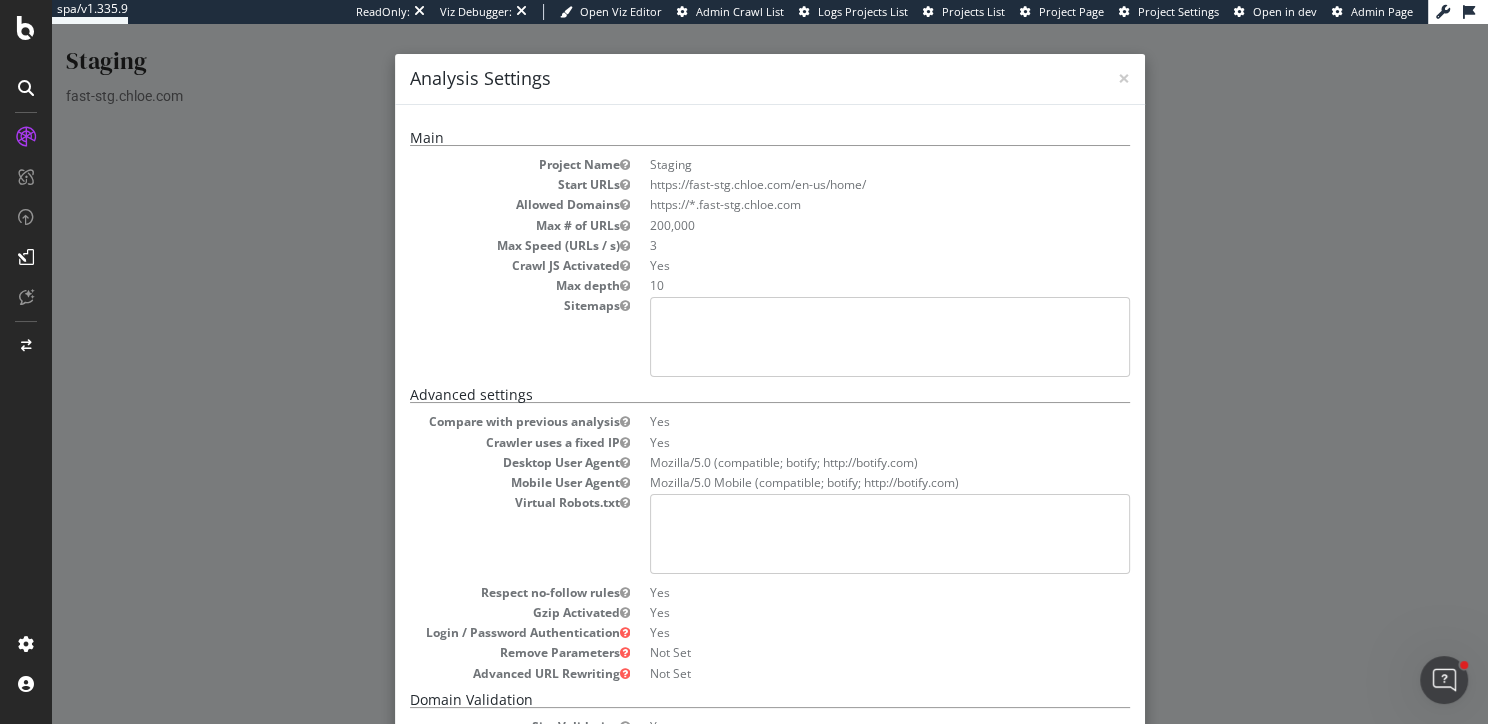 click on "× Close
Analysis Settings
Main Project Name
Staging Start URLs
https://fast-stg.chloe.com/en-us/home/
Allowed Domains
https://*.fast-stg.chloe.com Max # of URLs
200,000 Max Speed (URLs / s)
3
Crawl JS Activated
Yes Max depth
10
Sitemaps
Advanced settings Compare with previous analysis
Yes Crawler uses a fixed IP
Yes Desktop User Agent
Mozilla/5.0 (compatible; botify; http://botify.com) Mobile User Agent
Mozilla/5.0 Mobile (compatible; botify; http://botify.com) Virtual Robots.txt
Respect no-follow rules
Yes Gzip Activated
Yes Login / Password Authentication
Yes
Remove Parameters
Not Set
Advanced URL Rewriting
Not Set
Domain Validation Site Validation
Yes Segments Analytics 0" at bounding box center [770, 374] 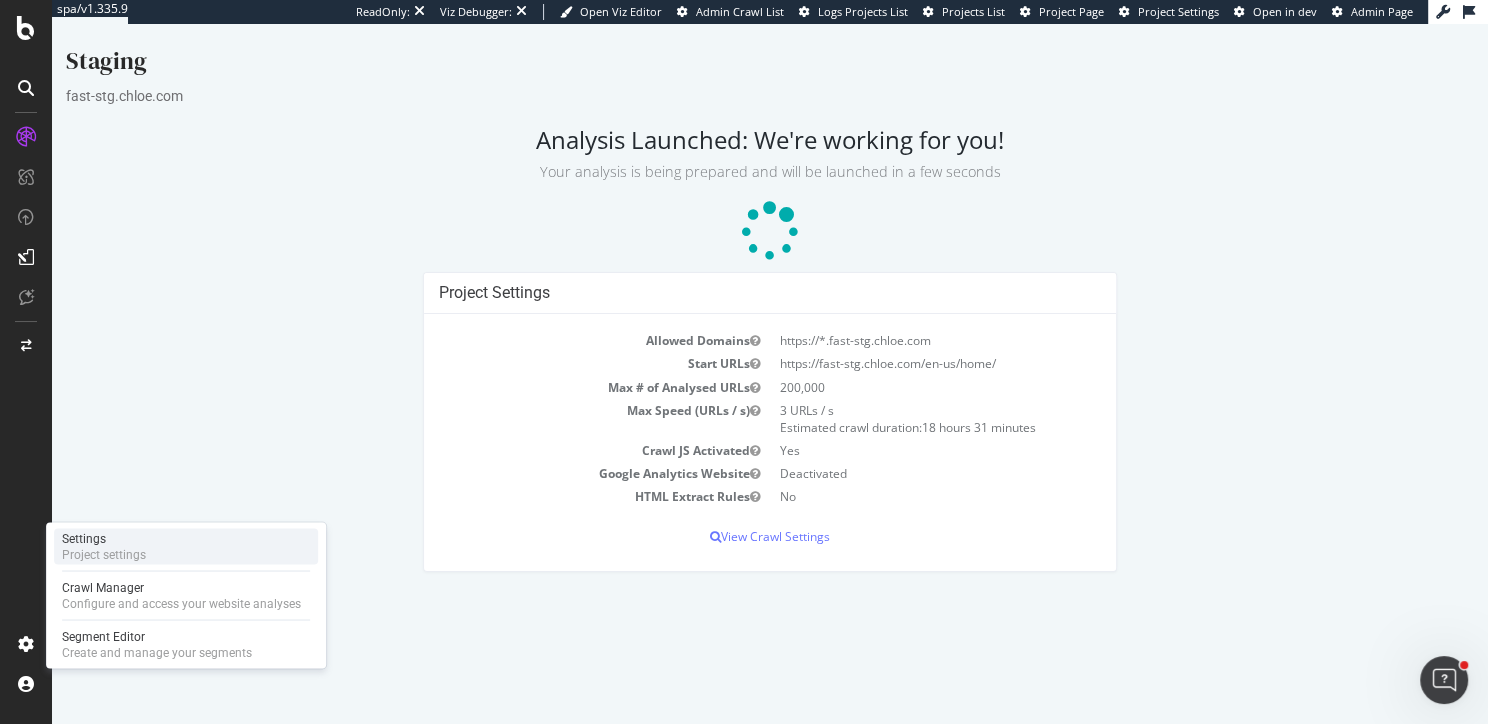 click on "Project settings" at bounding box center (104, 554) 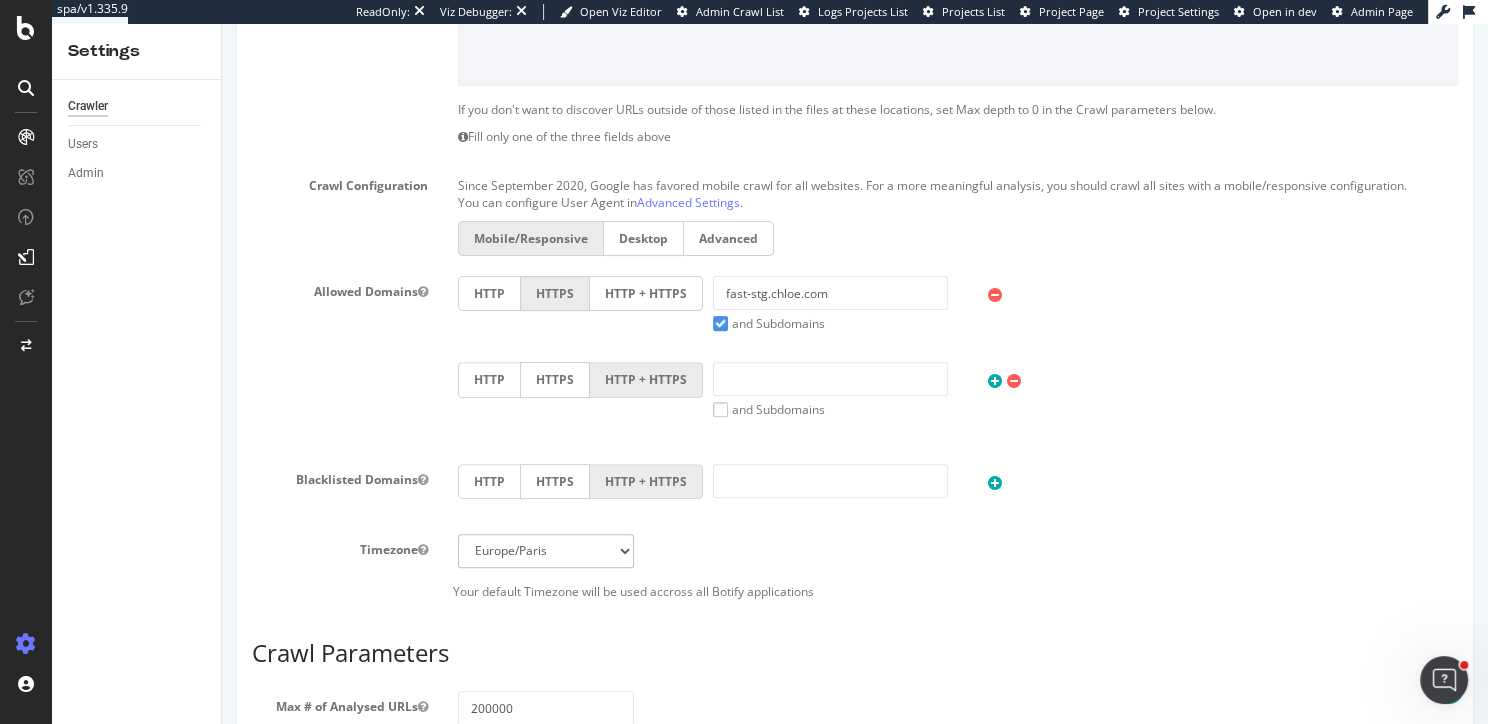 scroll, scrollTop: 0, scrollLeft: 0, axis: both 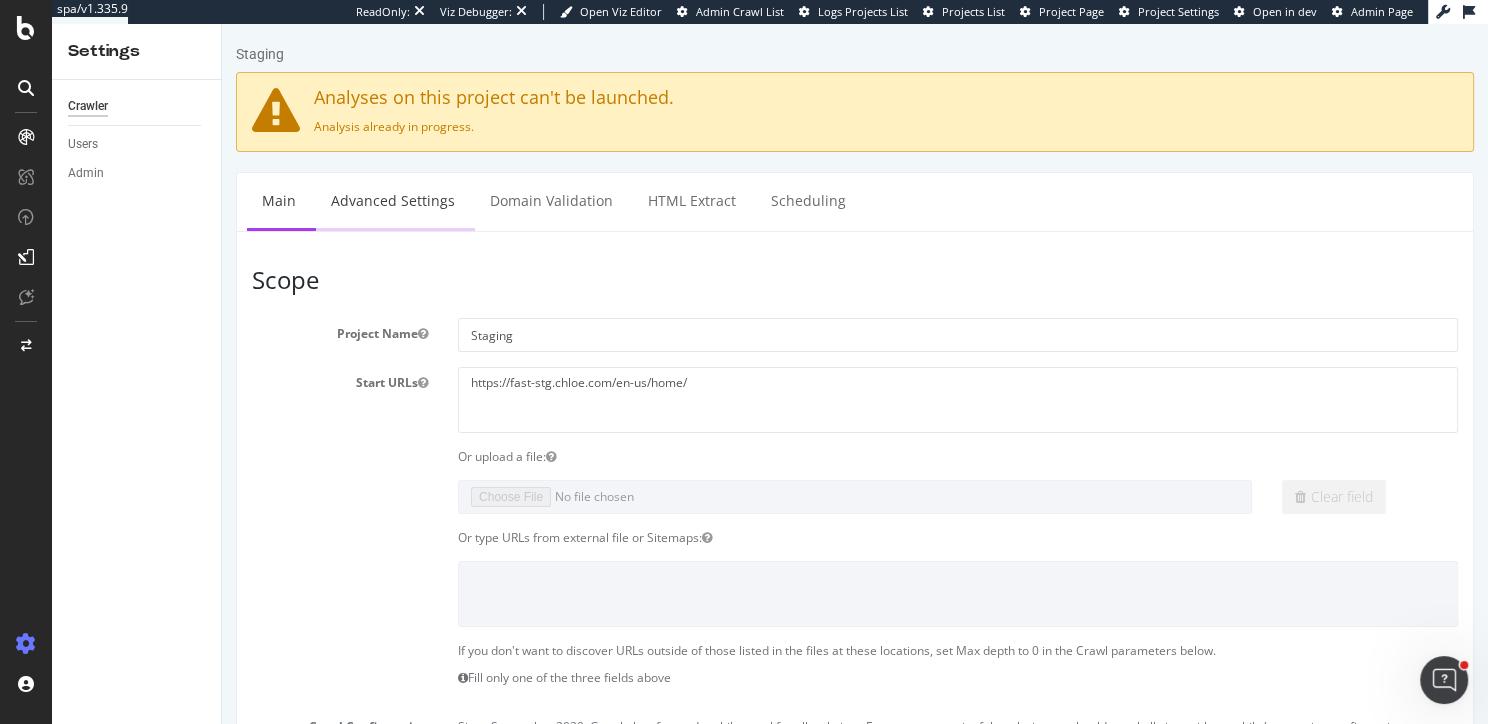 click on "Advanced Settings" at bounding box center [393, 200] 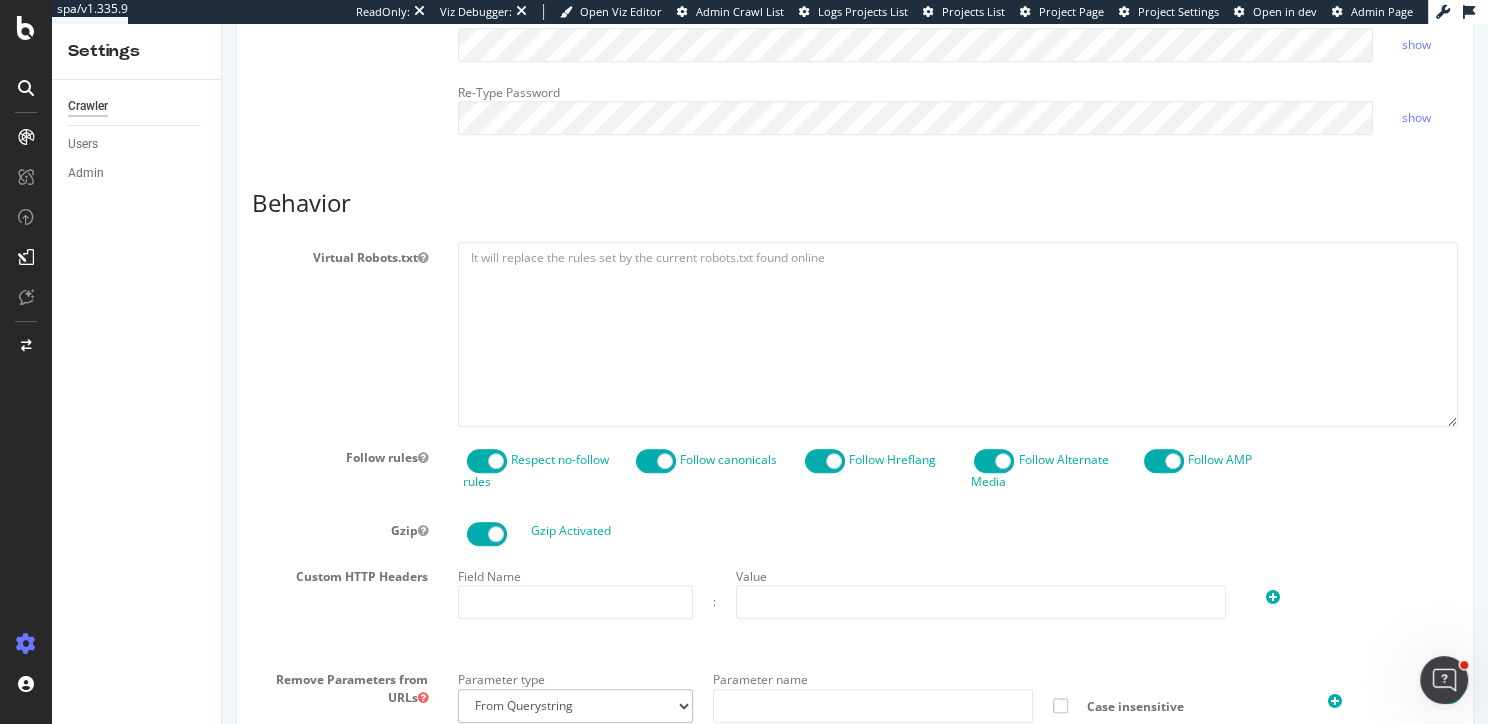 scroll, scrollTop: 1036, scrollLeft: 0, axis: vertical 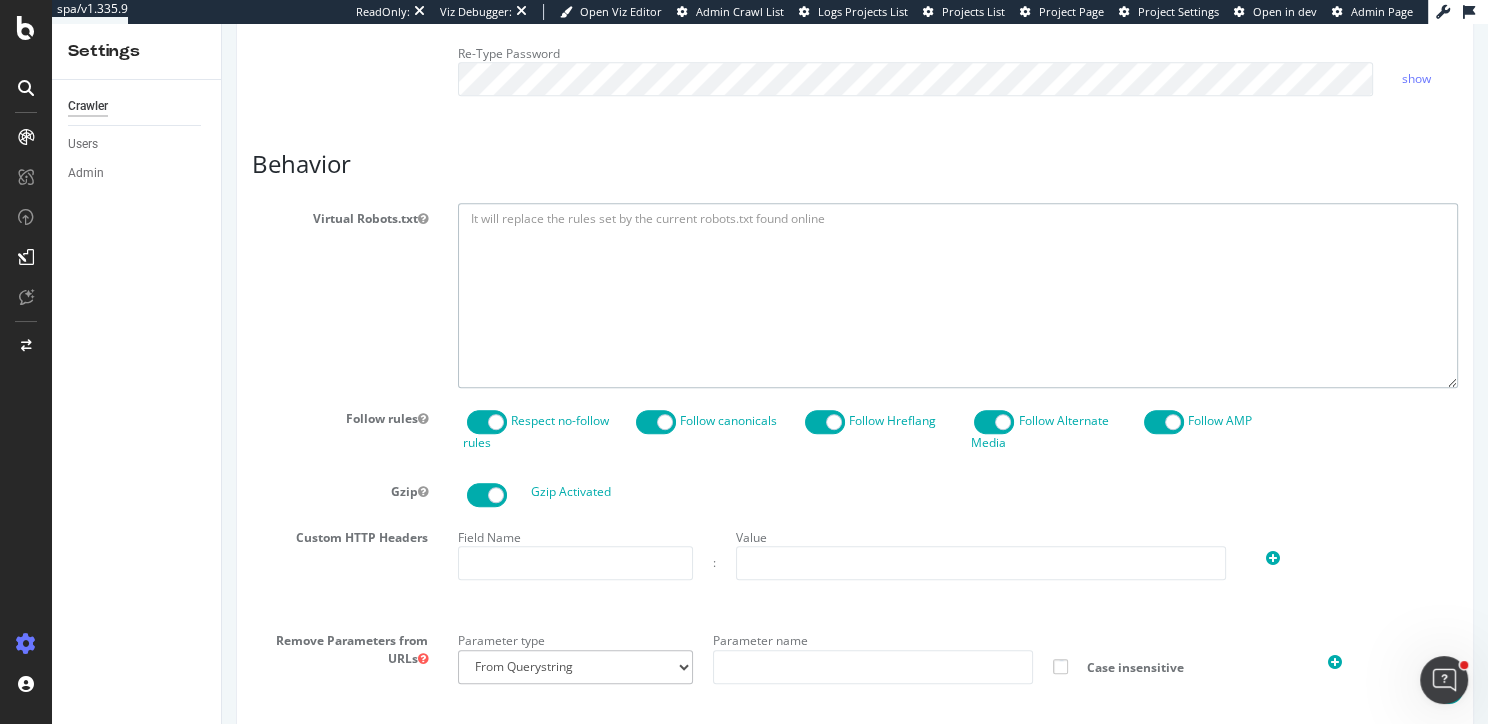 click at bounding box center (958, 295) 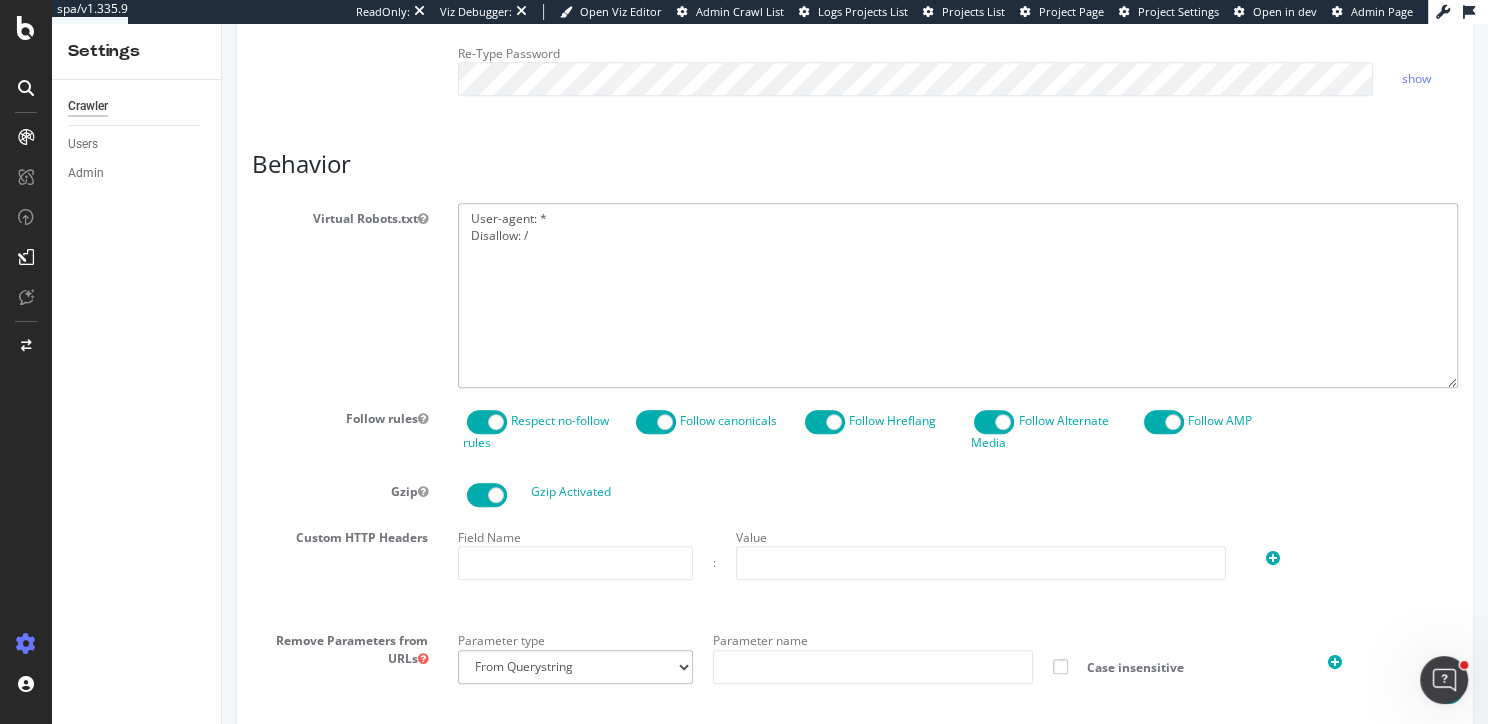 drag, startPoint x: 493, startPoint y: 231, endPoint x: 467, endPoint y: 231, distance: 26 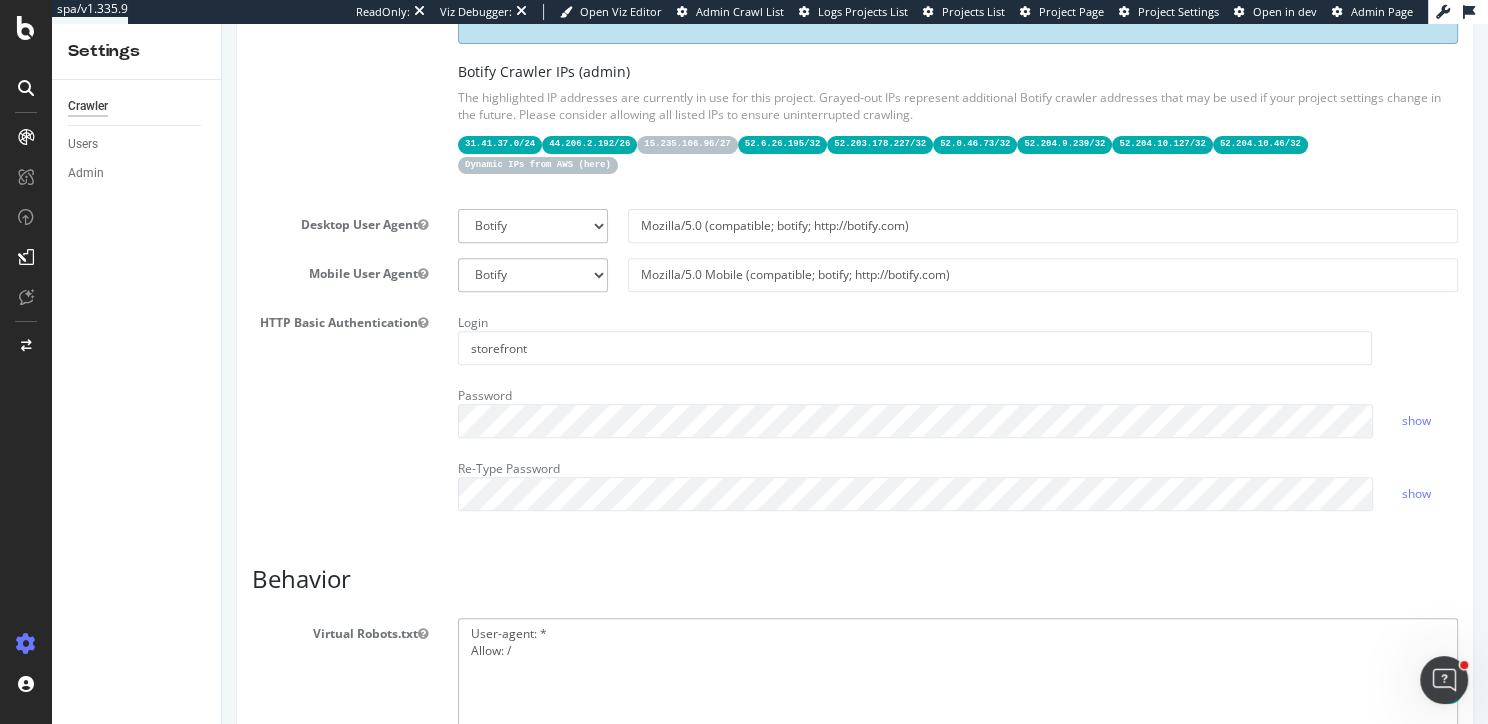 scroll, scrollTop: 646, scrollLeft: 0, axis: vertical 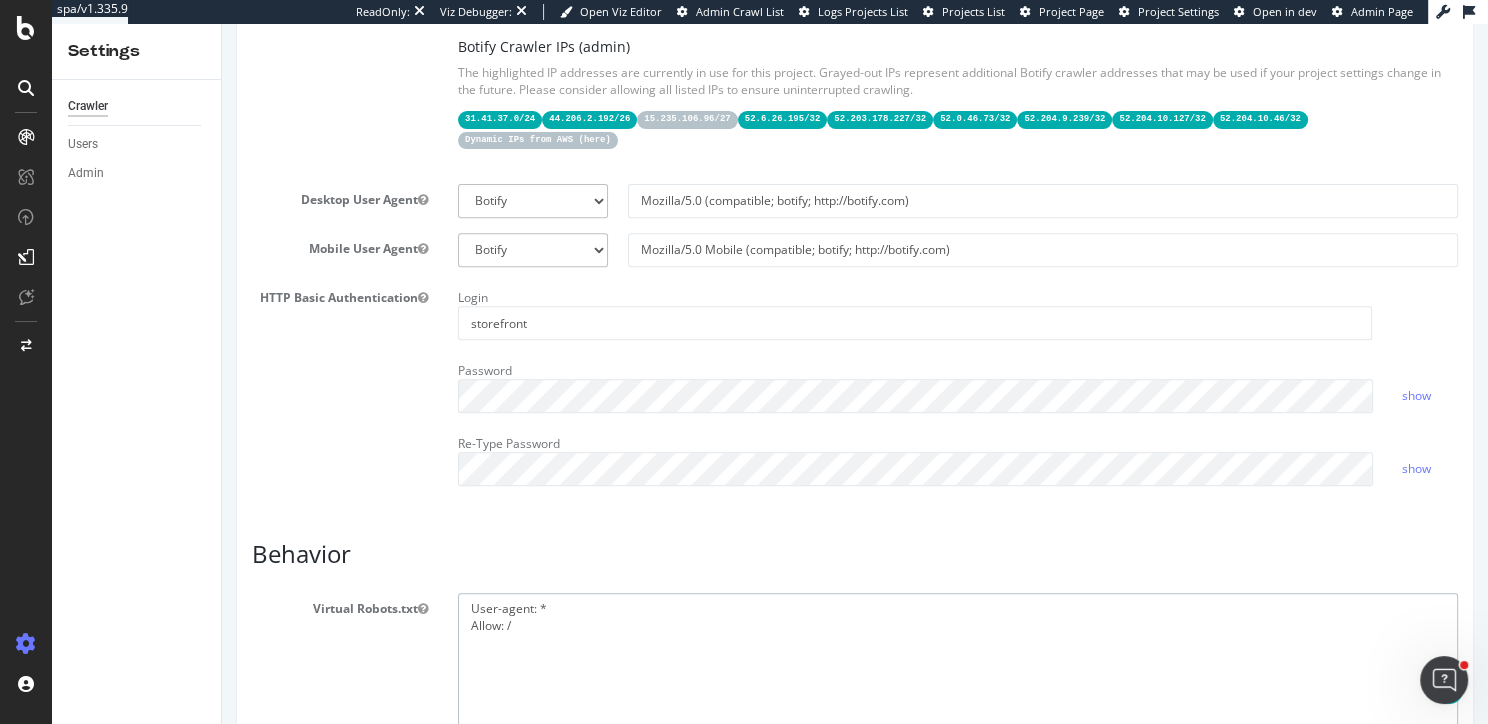 type on "User-agent: *
Allow: /" 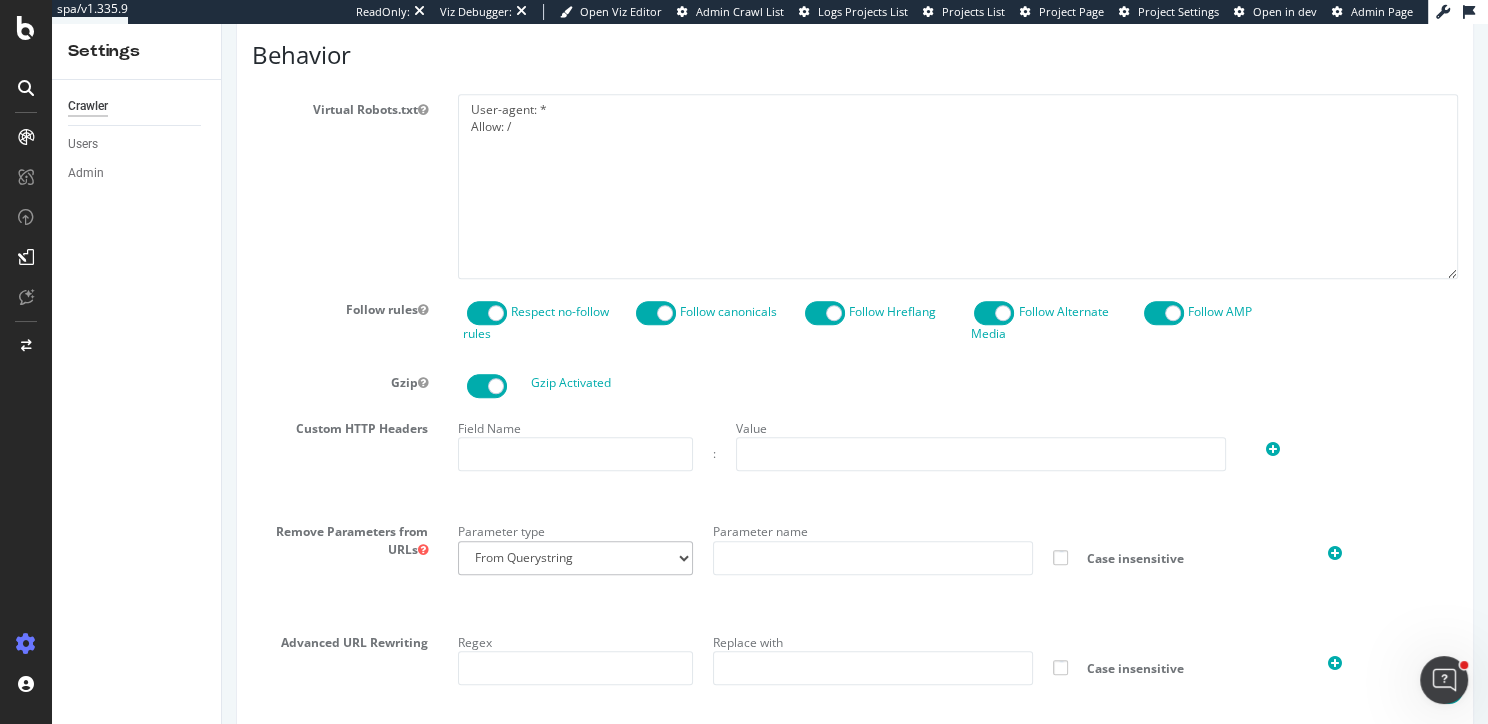 scroll, scrollTop: 1870, scrollLeft: 0, axis: vertical 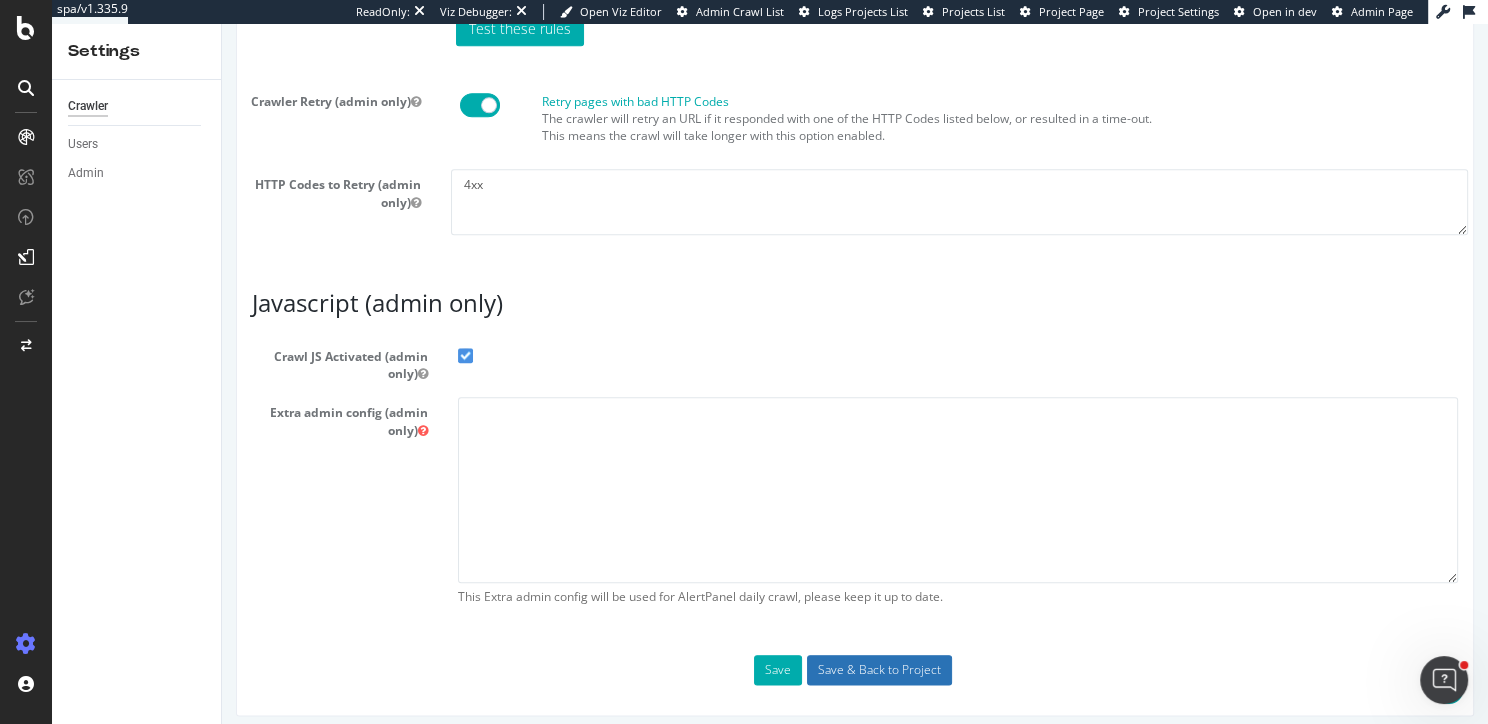 click on "Save & Back to Project" at bounding box center (879, 670) 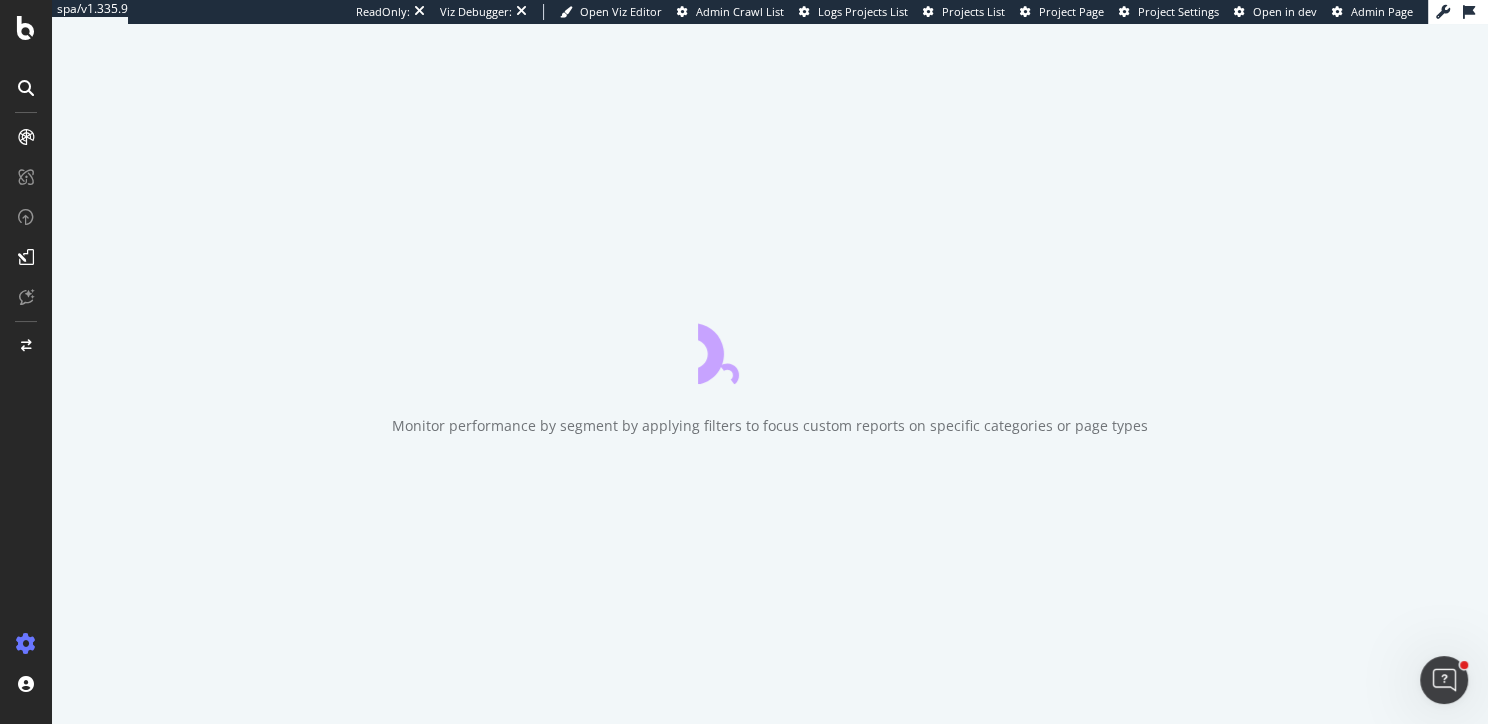 scroll, scrollTop: 0, scrollLeft: 0, axis: both 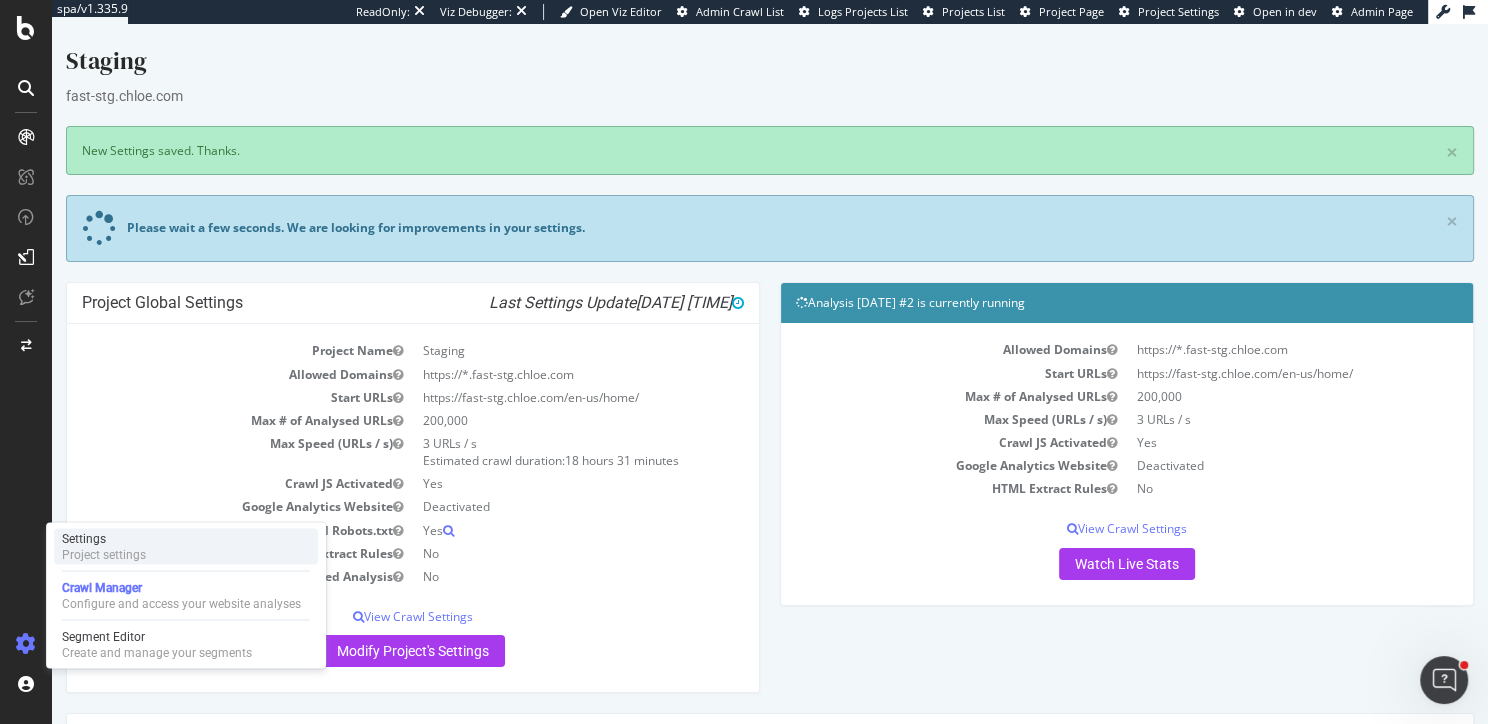 click on "Settings" at bounding box center (104, 538) 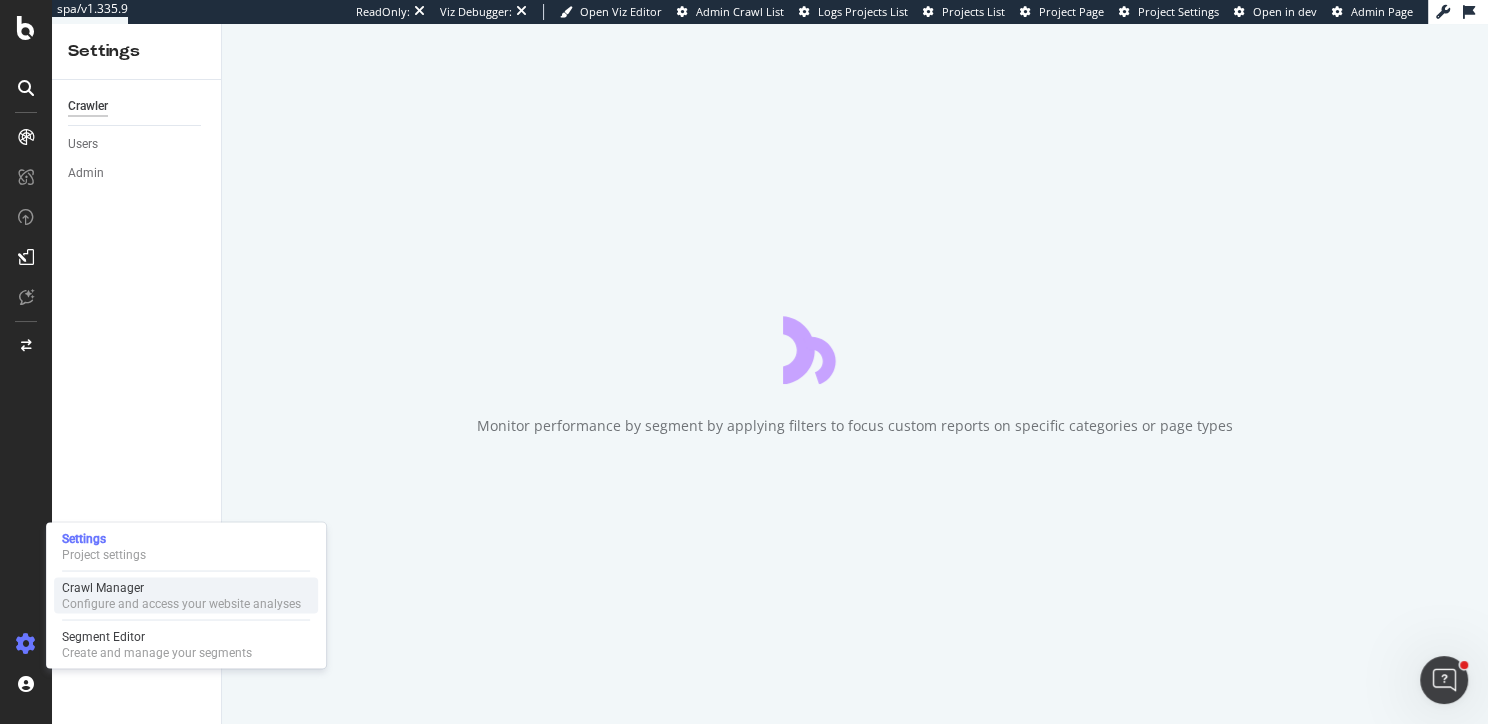 click on "Configure and access your website analyses" at bounding box center (181, 603) 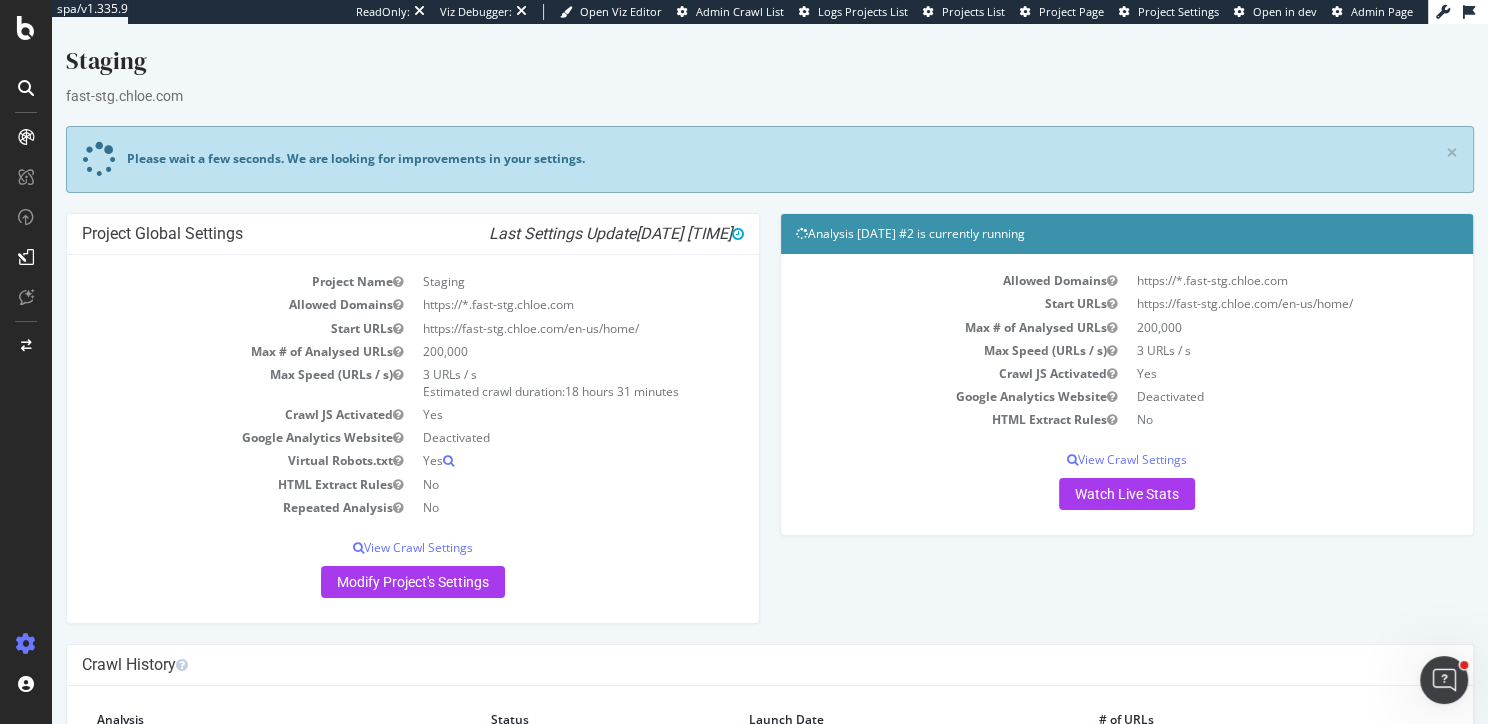 scroll, scrollTop: 125, scrollLeft: 0, axis: vertical 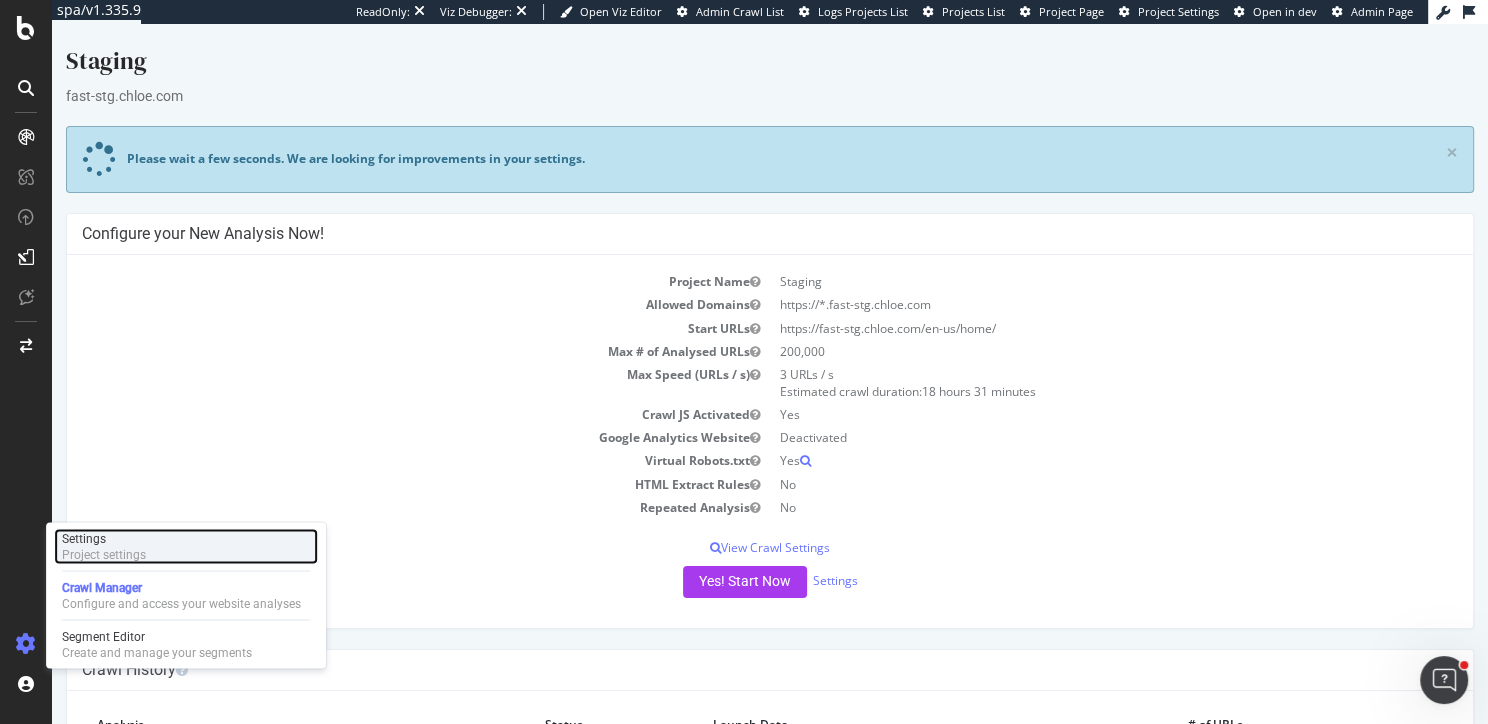click on "Settings" at bounding box center [104, 538] 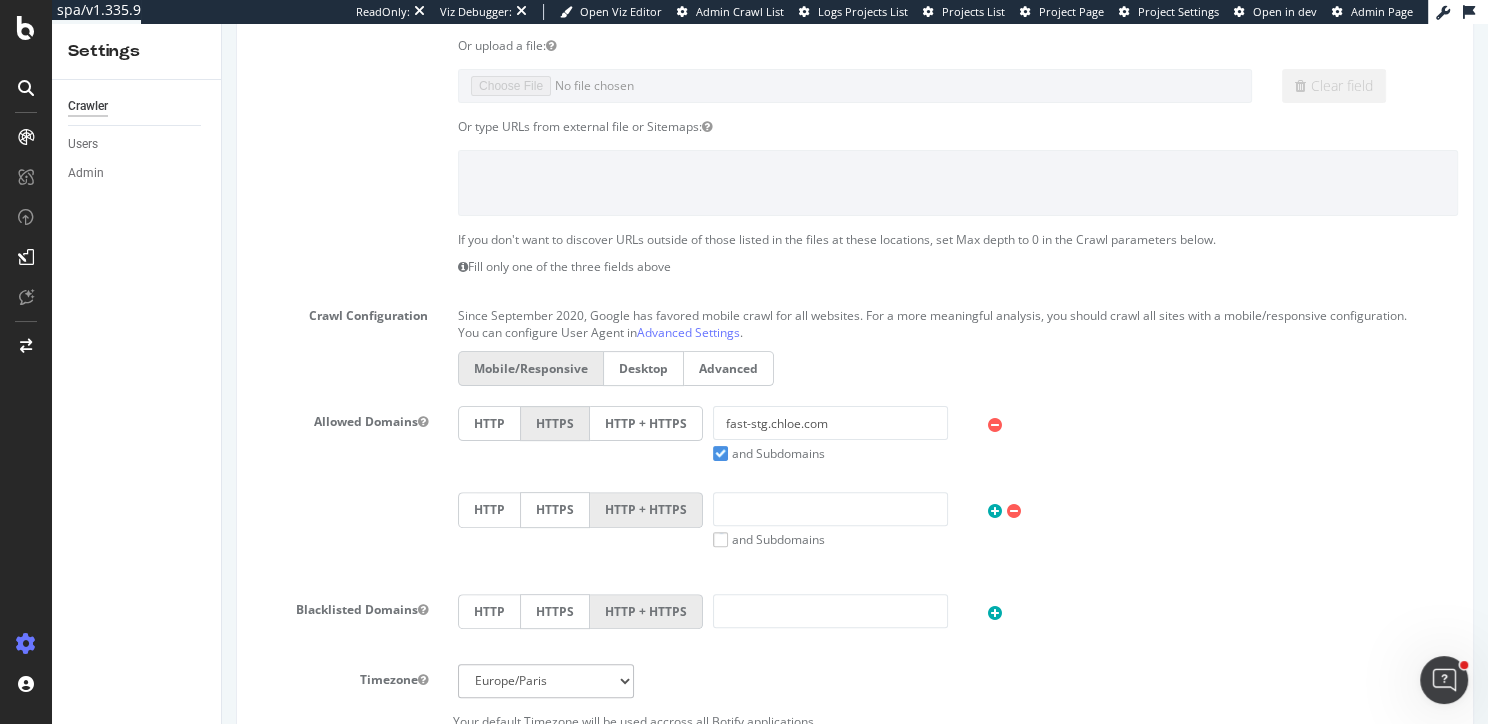 scroll, scrollTop: 0, scrollLeft: 0, axis: both 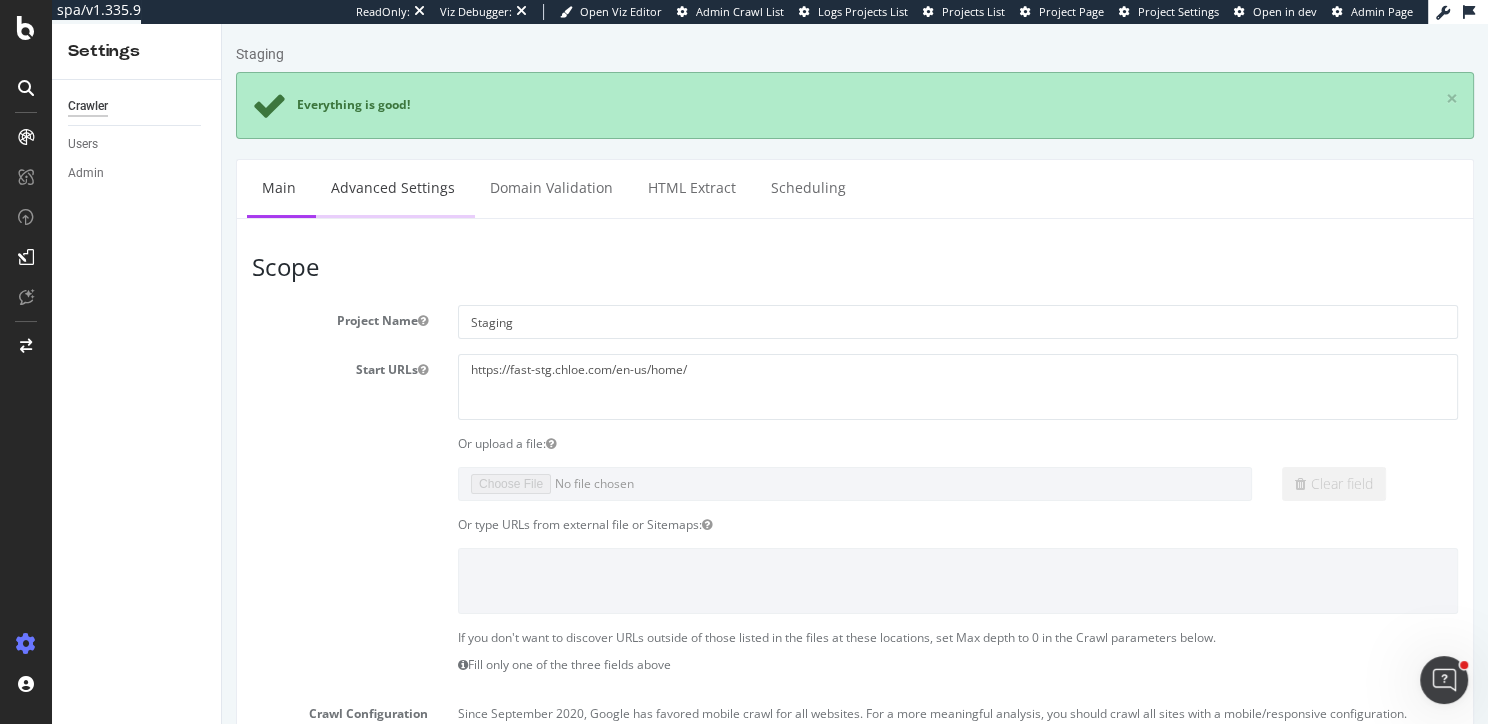 click on "Advanced Settings" at bounding box center (393, 187) 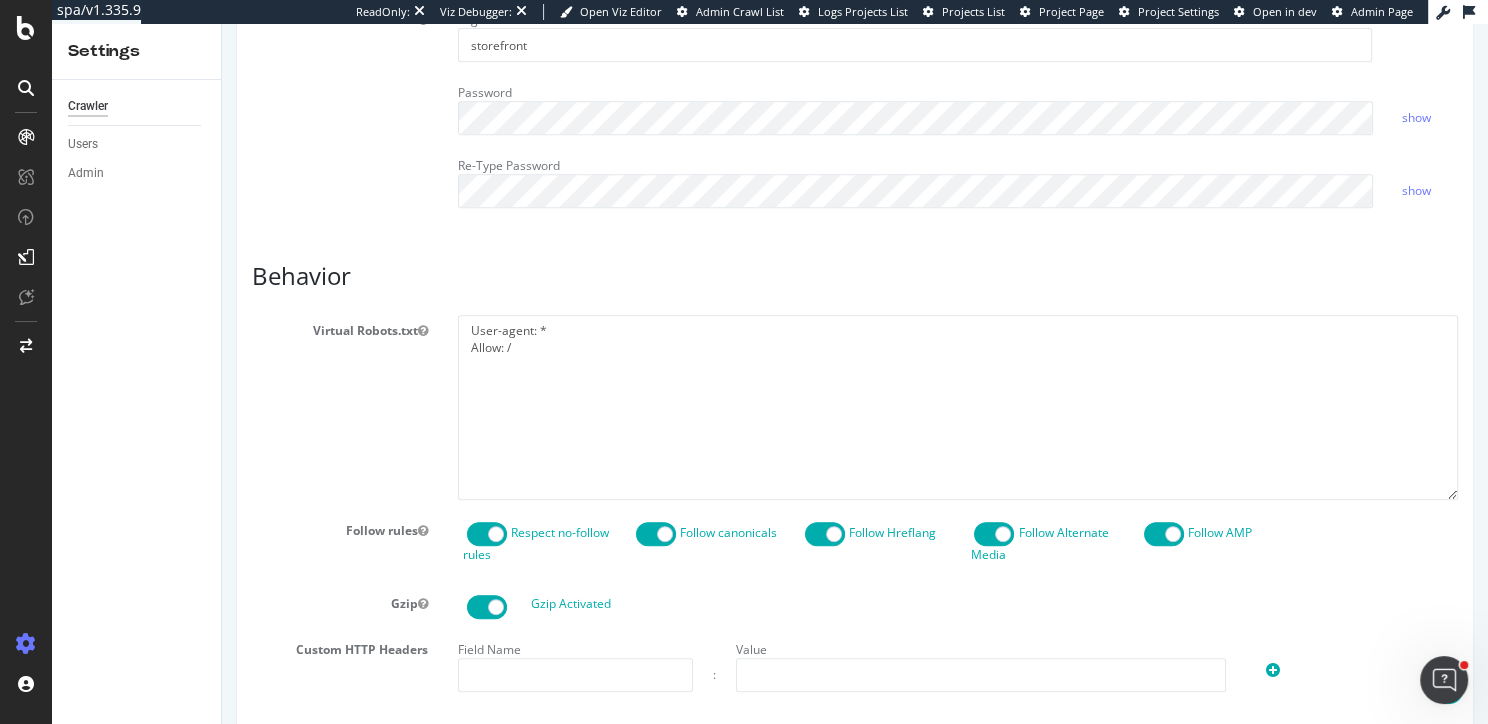 scroll, scrollTop: 554, scrollLeft: 0, axis: vertical 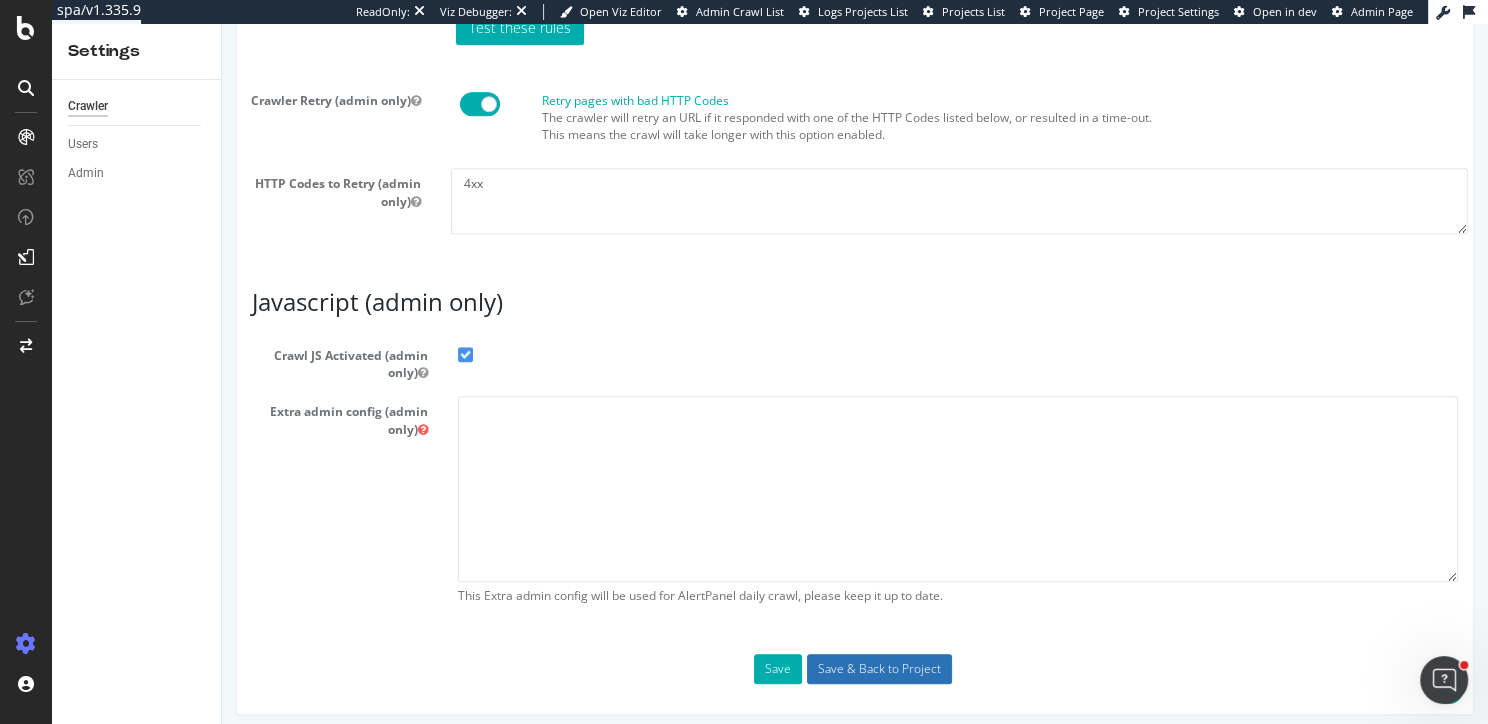 click on "Save & Back to Project" at bounding box center [879, 669] 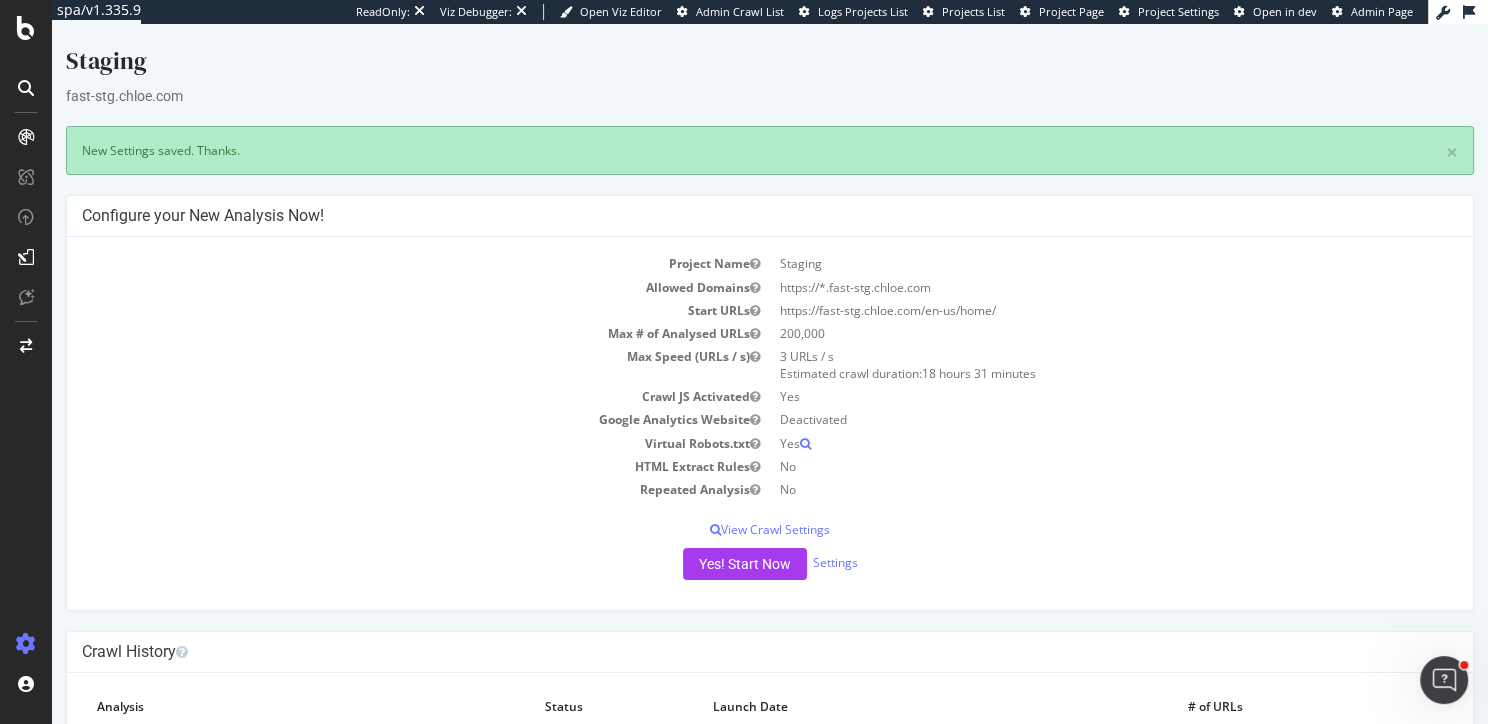 scroll, scrollTop: 0, scrollLeft: 0, axis: both 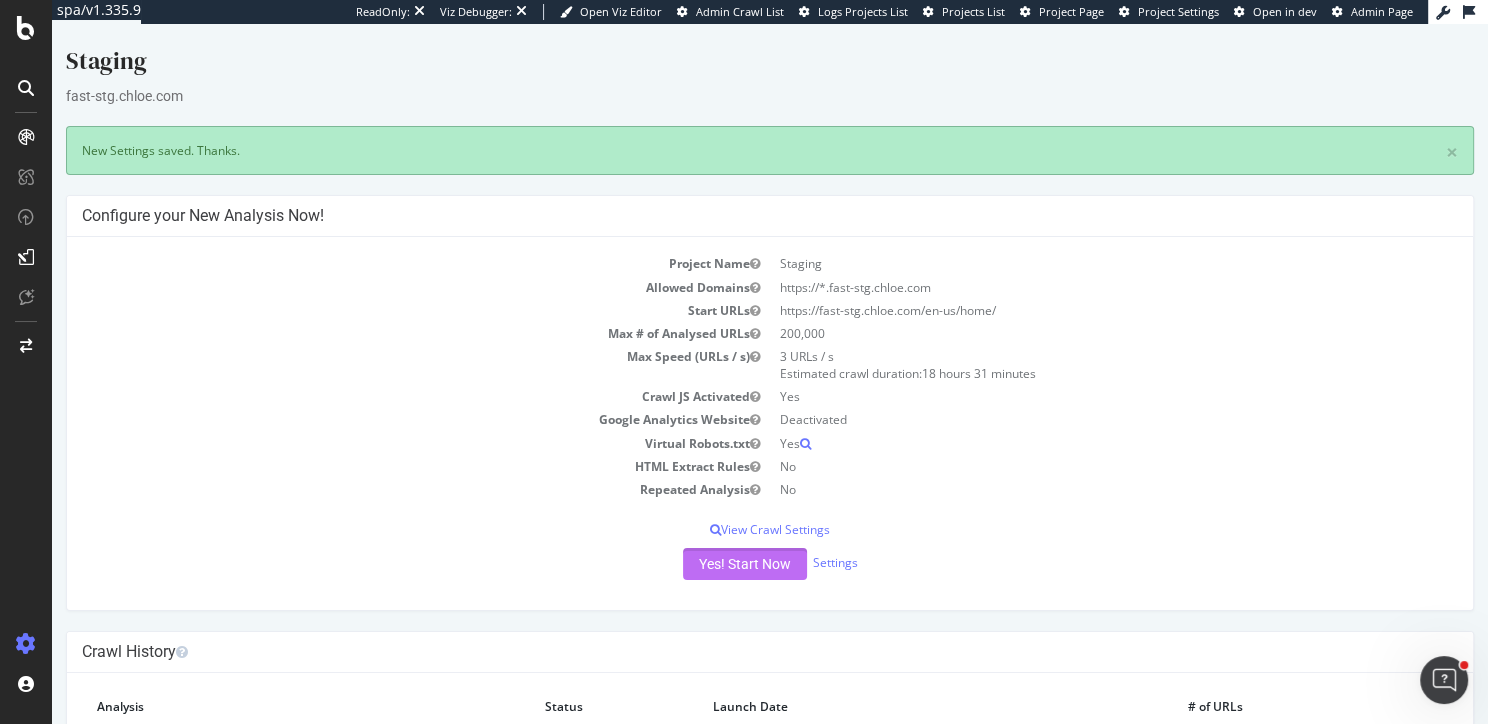 click on "Yes! Start Now" at bounding box center [745, 564] 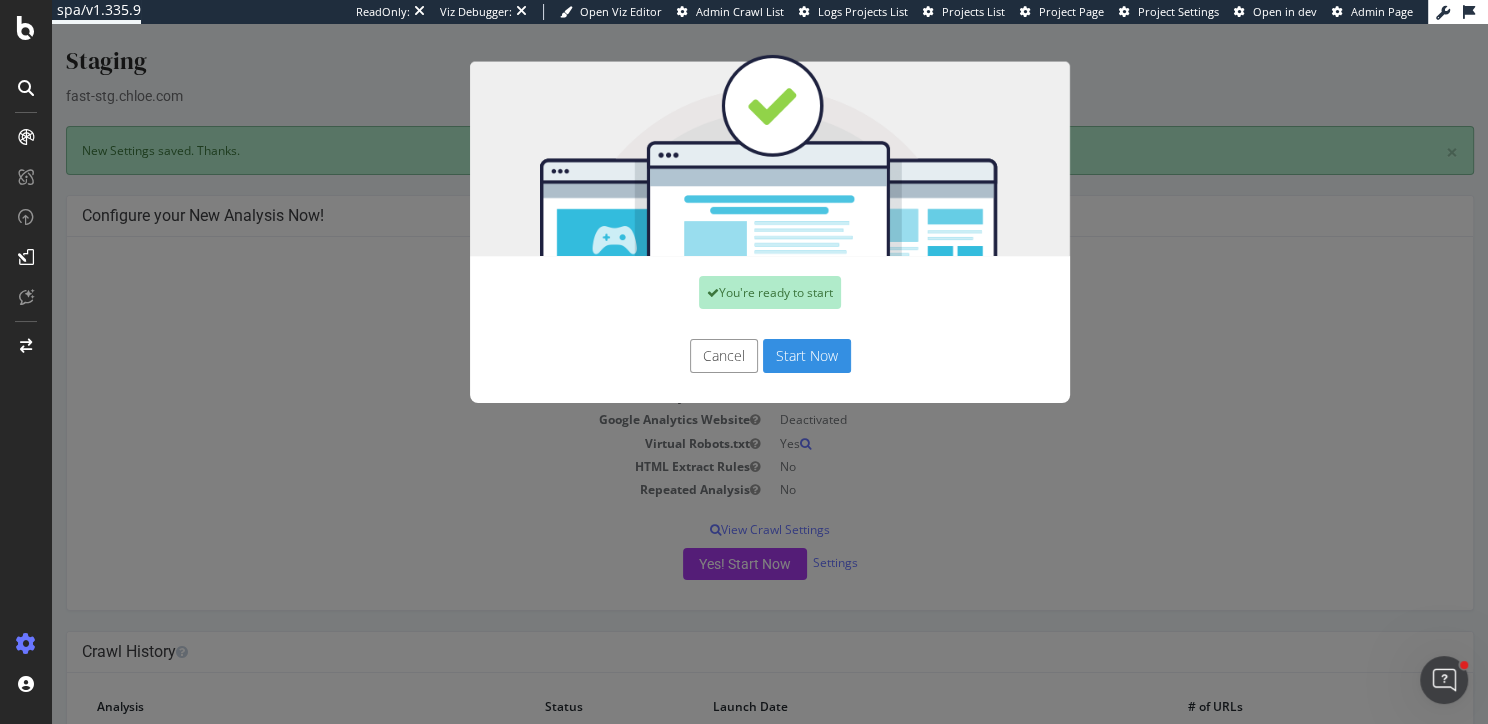 click on "Start Now" at bounding box center [807, 356] 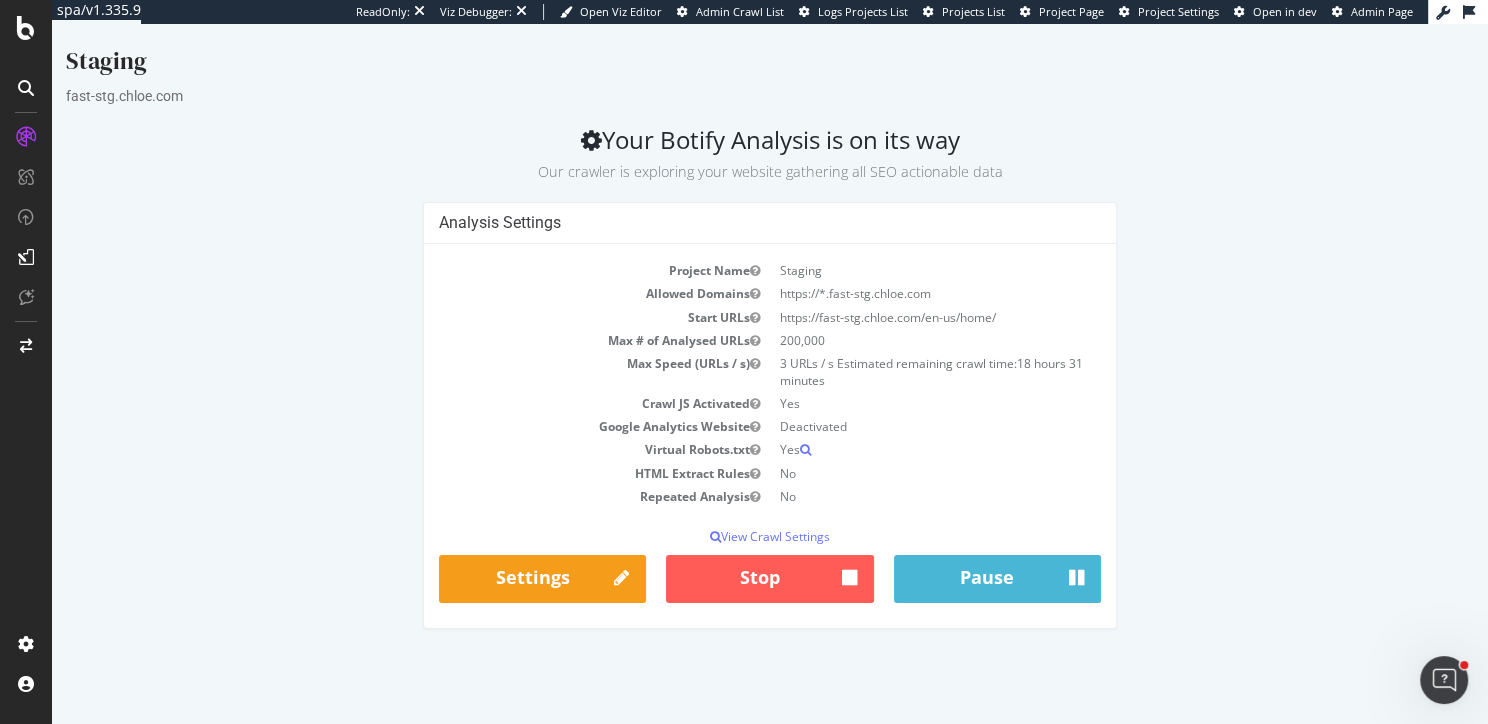 scroll, scrollTop: 0, scrollLeft: 0, axis: both 